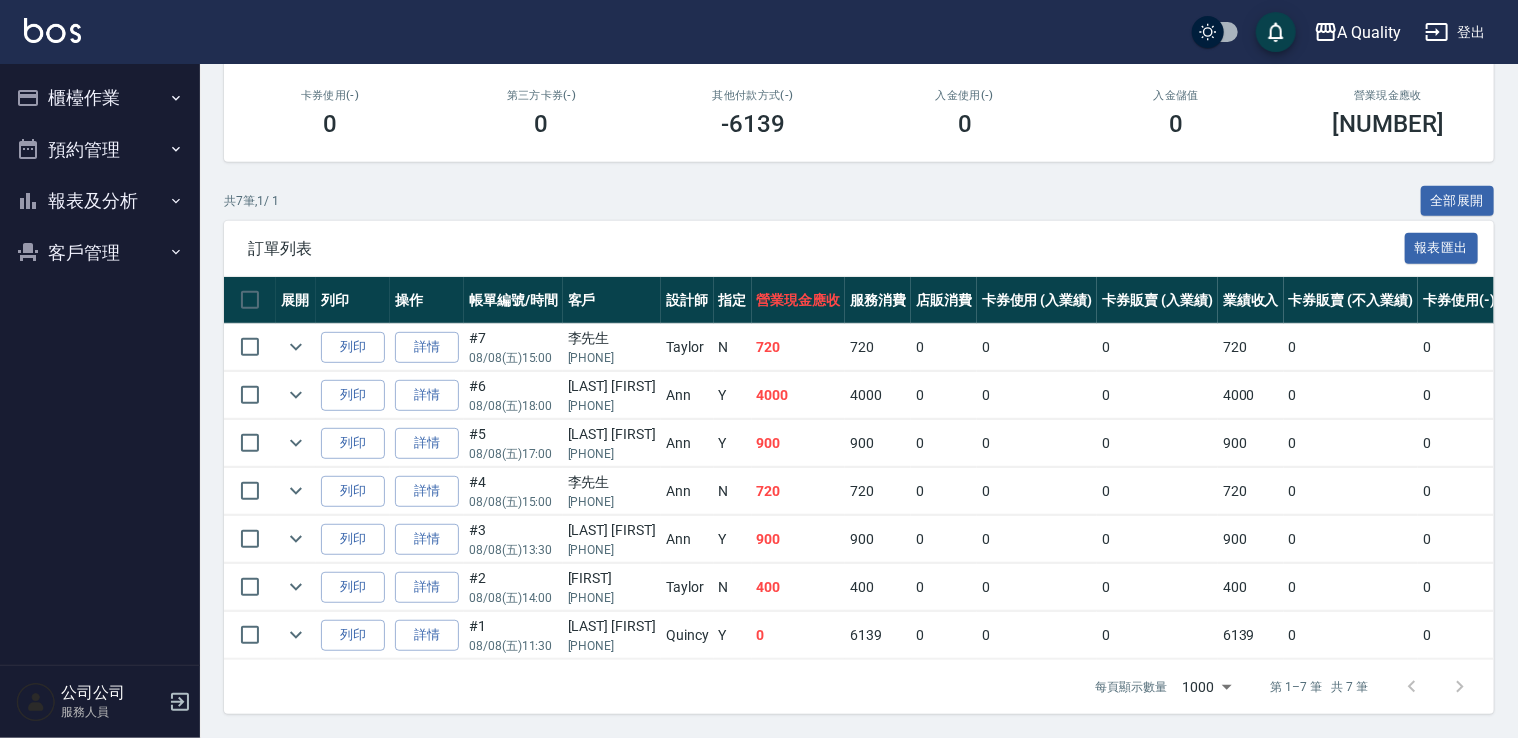 scroll, scrollTop: 352, scrollLeft: 0, axis: vertical 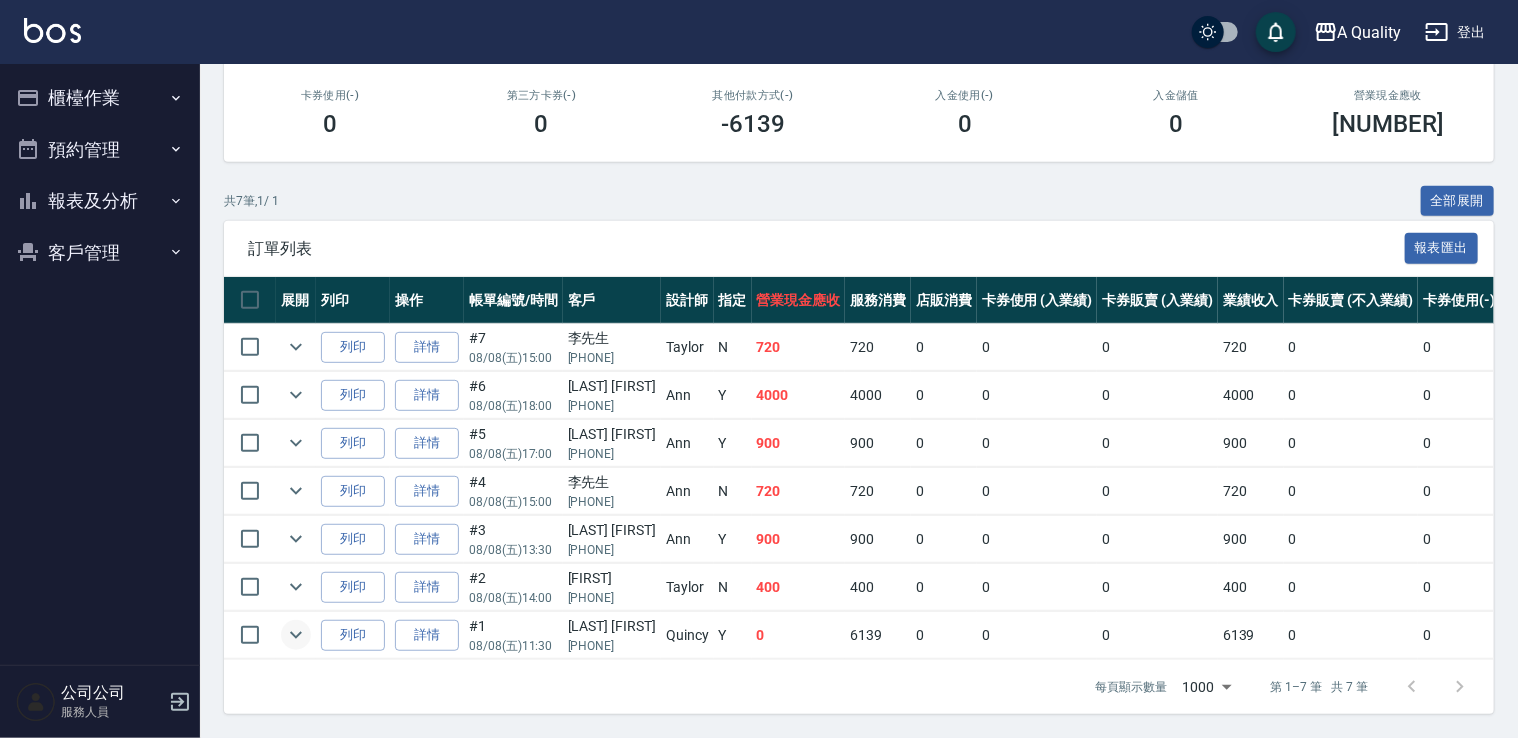 click 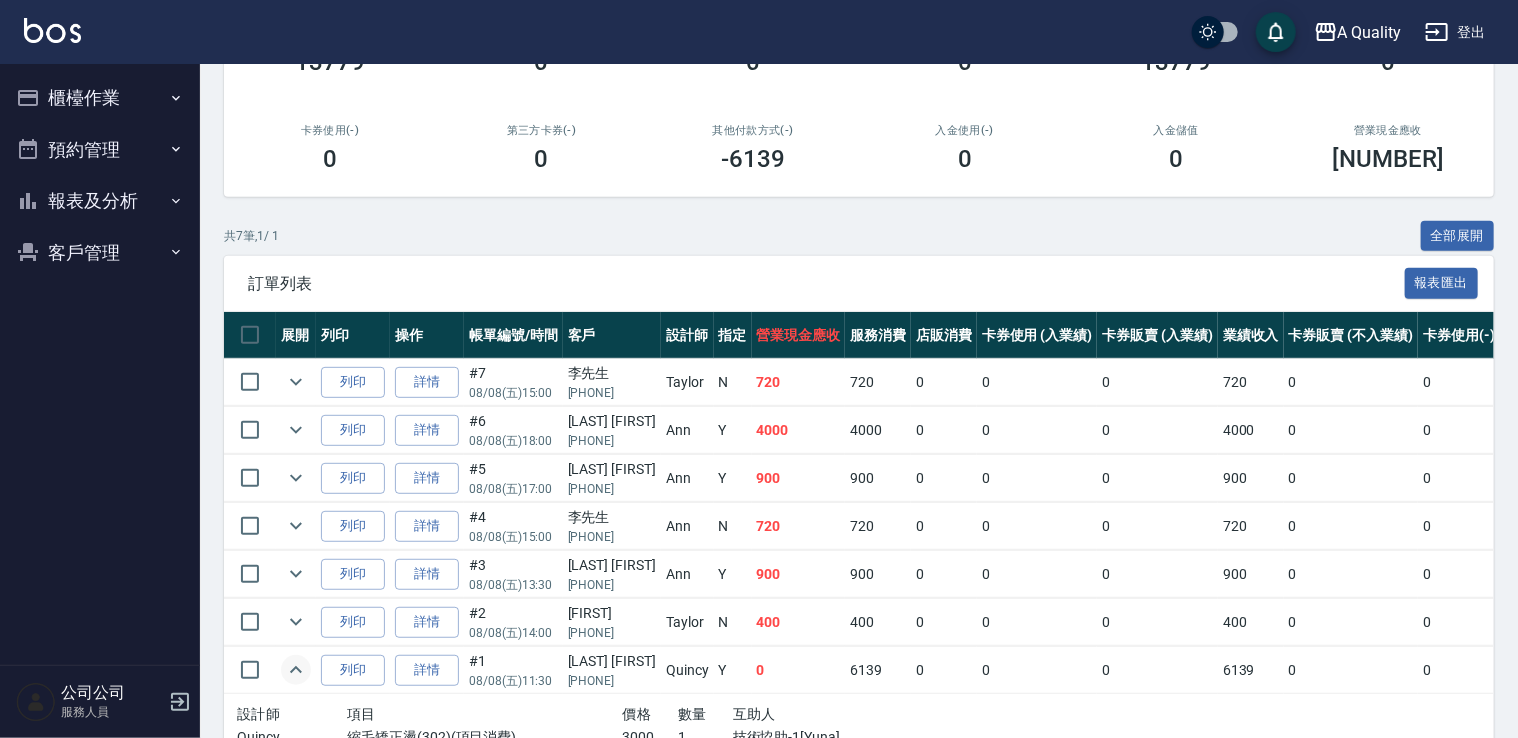 scroll, scrollTop: 452, scrollLeft: 0, axis: vertical 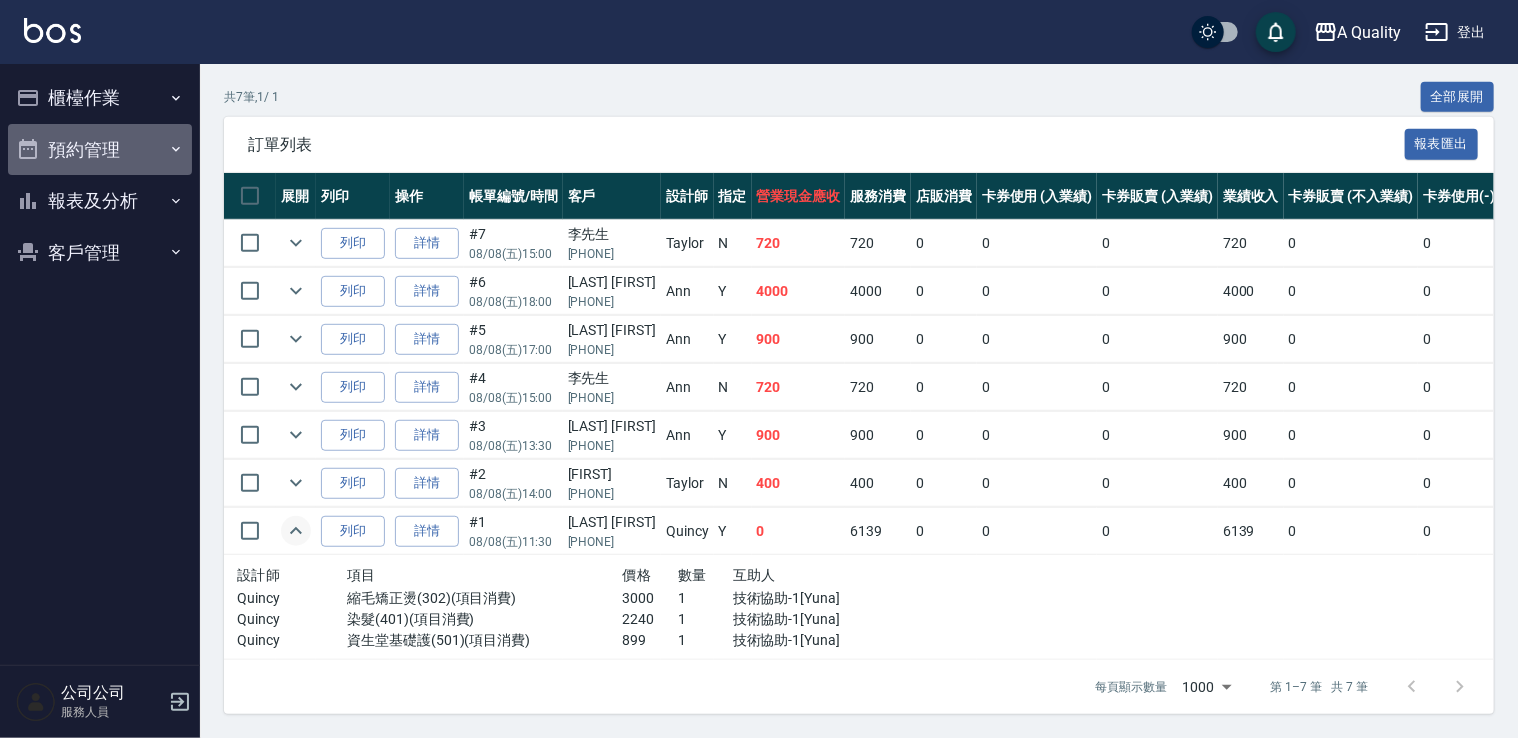 click on "預約管理" at bounding box center (100, 150) 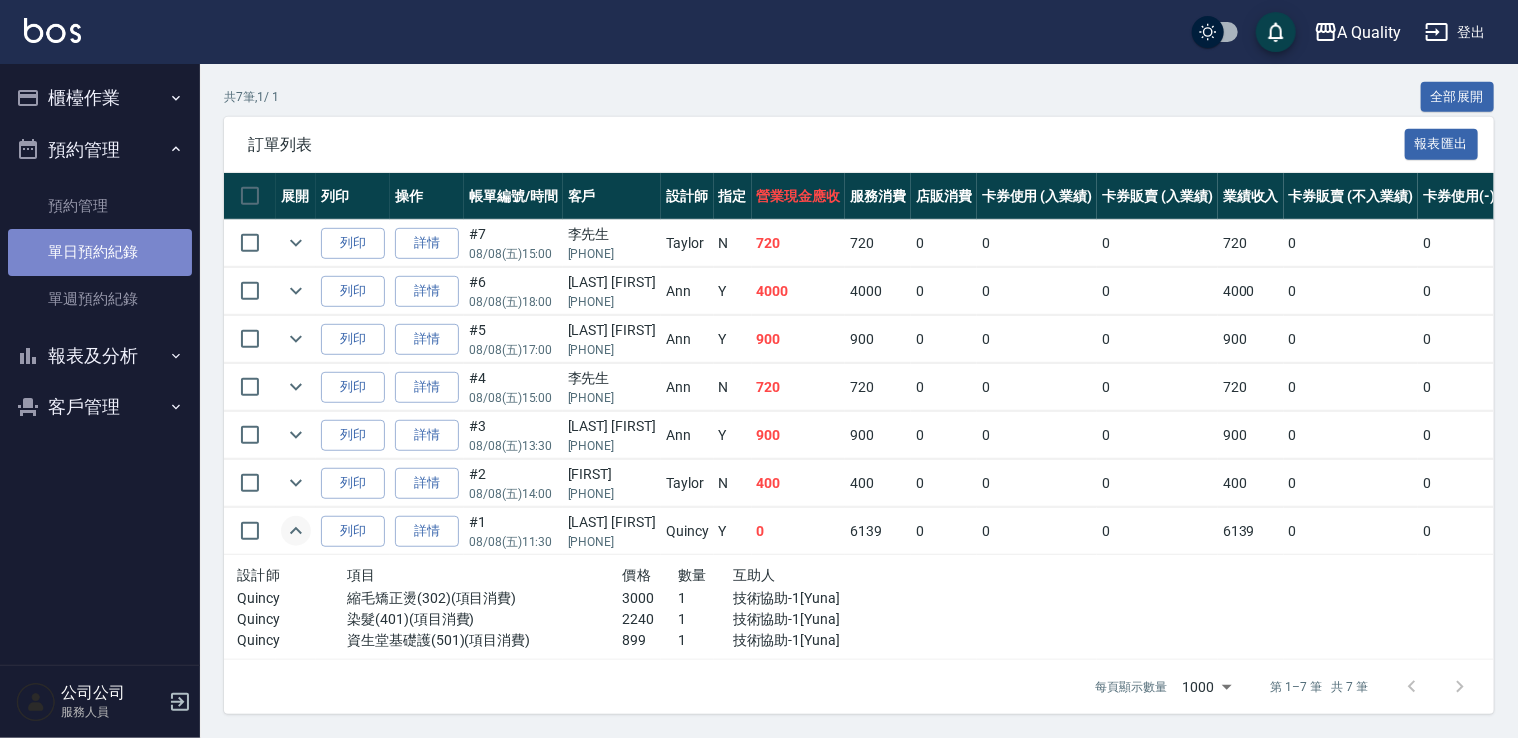 click on "單日預約紀錄" at bounding box center [100, 252] 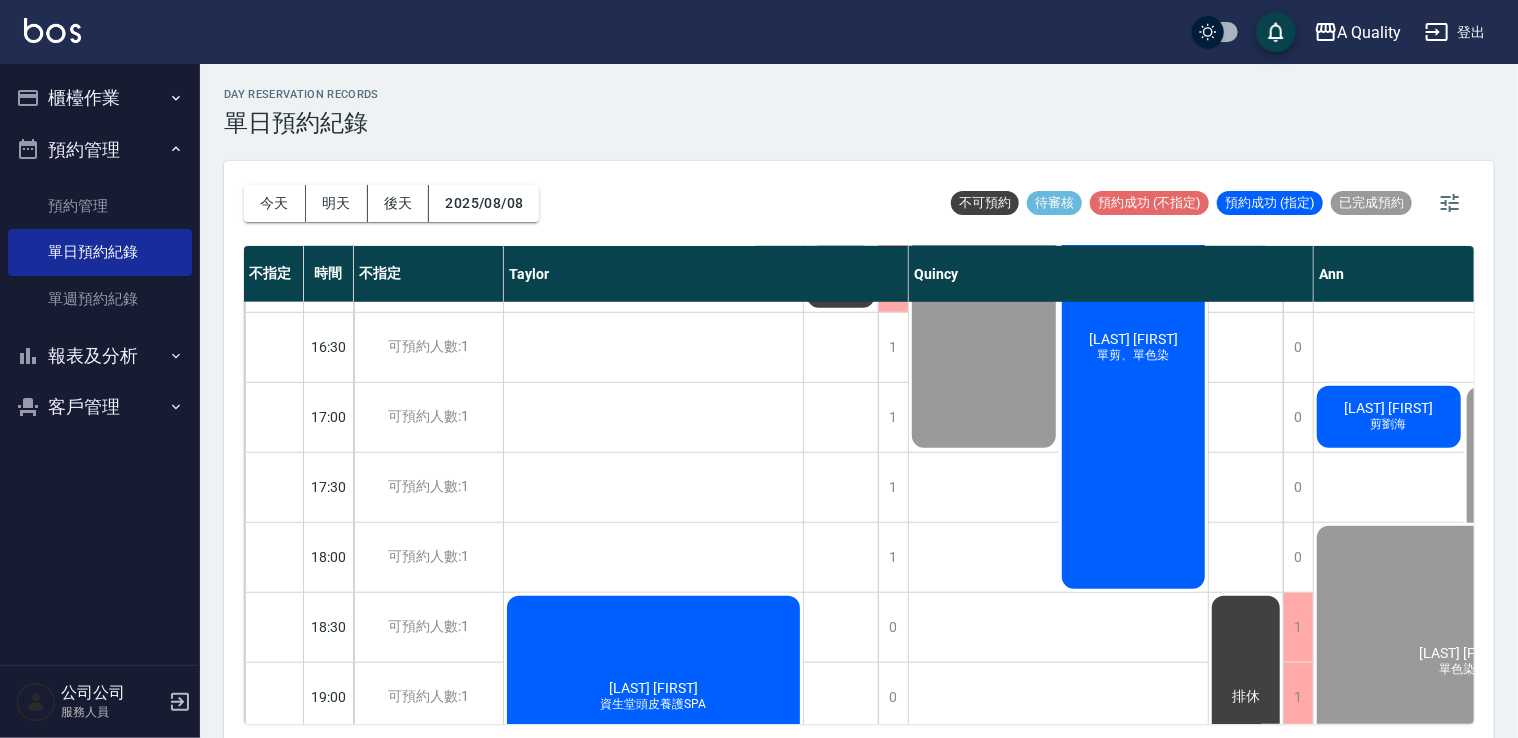 scroll, scrollTop: 653, scrollLeft: 0, axis: vertical 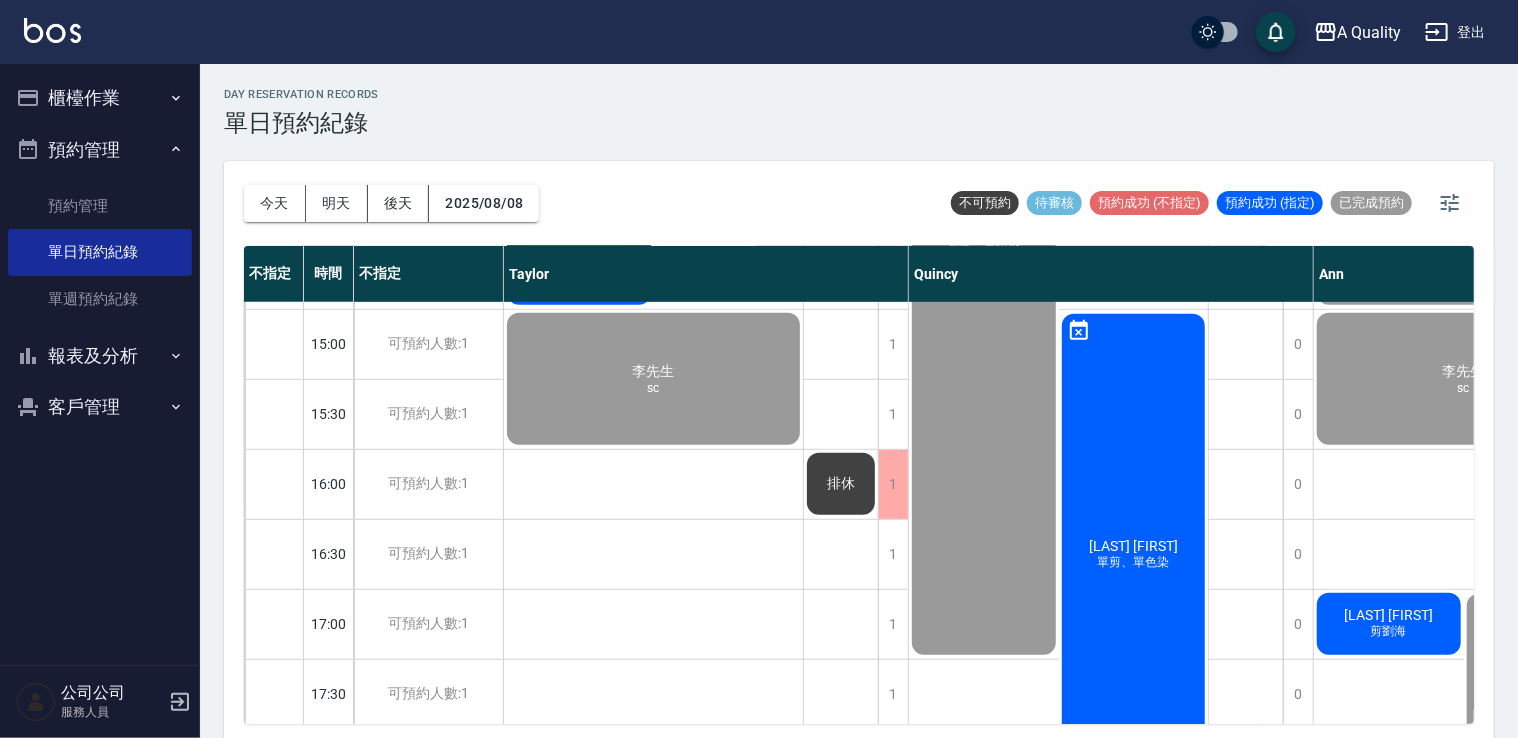 click on "陳宣每 單剪、單色染" at bounding box center (729, 205) 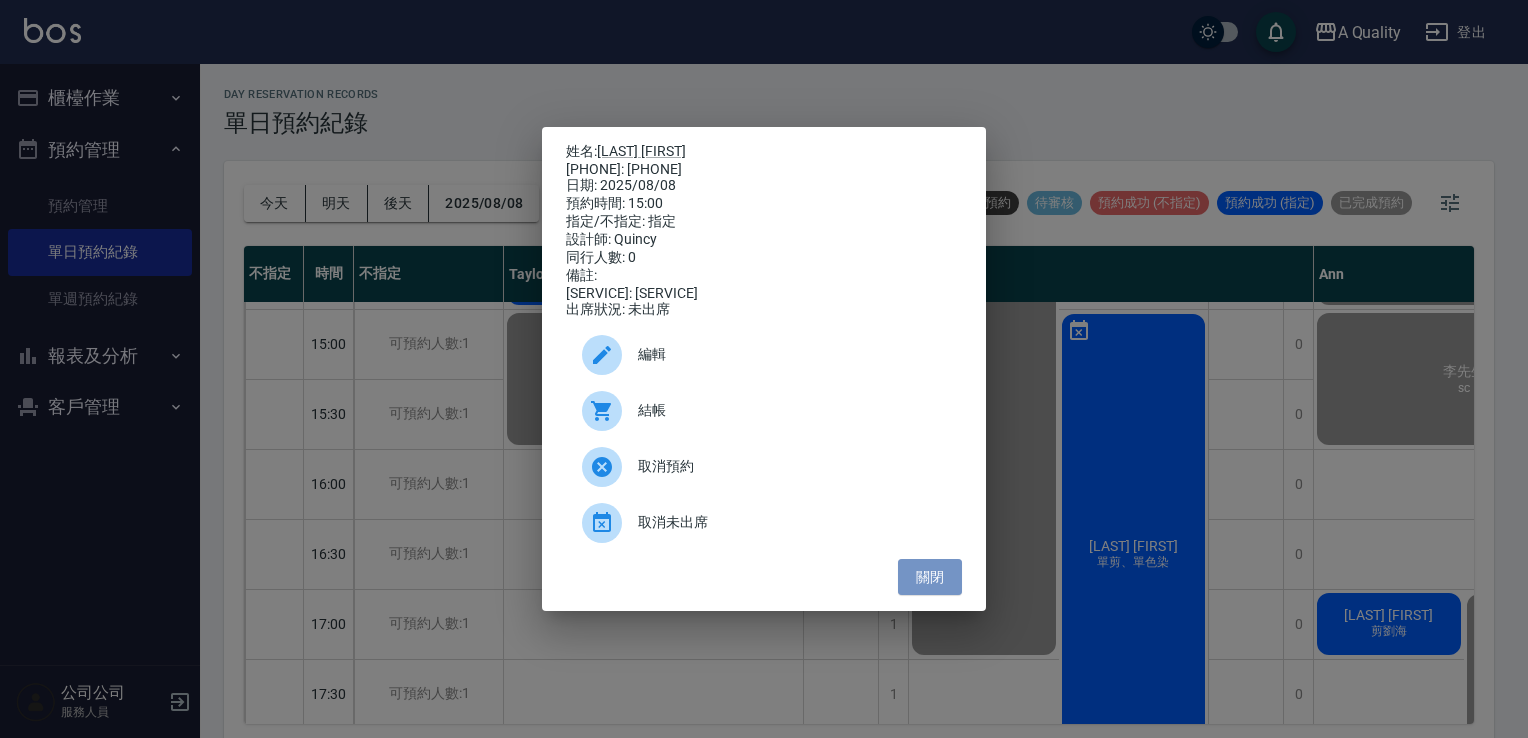 drag, startPoint x: 918, startPoint y: 579, endPoint x: 888, endPoint y: 586, distance: 30.805843 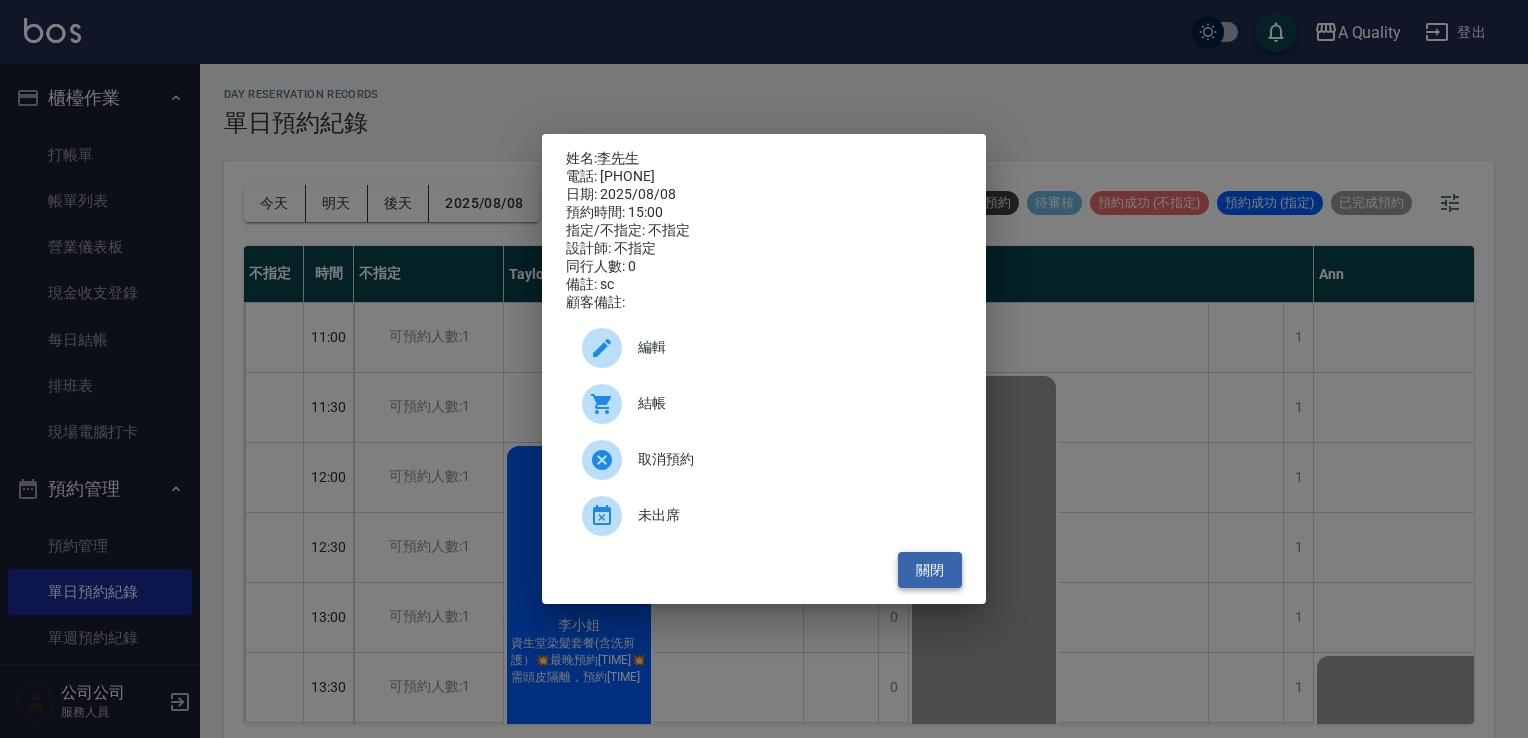 scroll, scrollTop: 5, scrollLeft: 0, axis: vertical 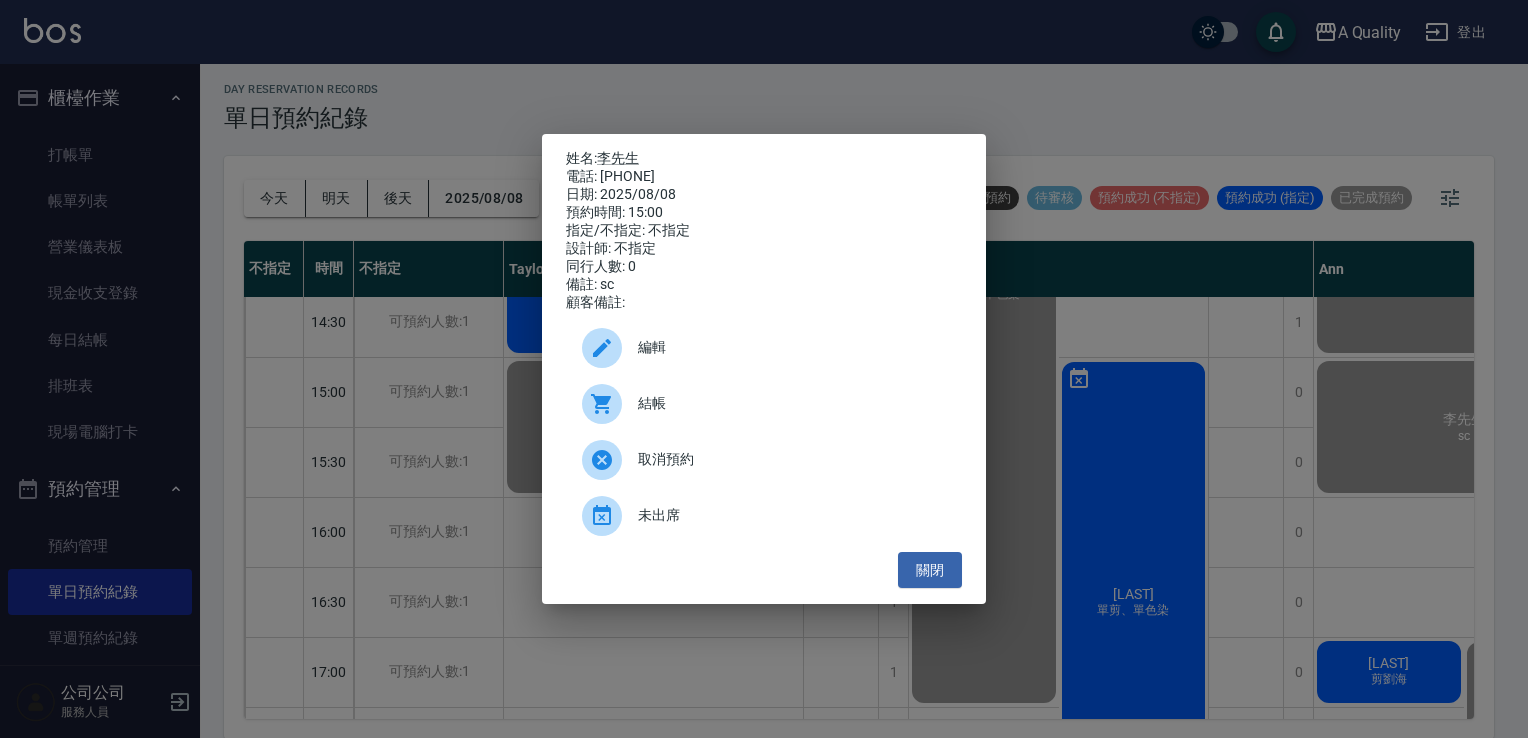 click on "姓名: [LAST] 電話: [PHONE] 日期: [DATE] 預約時間: [TIME] 指定/不指定: 不指定 設計師: 不指定 同行人數: 0 備註: sc 顧客備註: 編輯 結帳 取消預約 未出席 關閉" at bounding box center [764, 369] 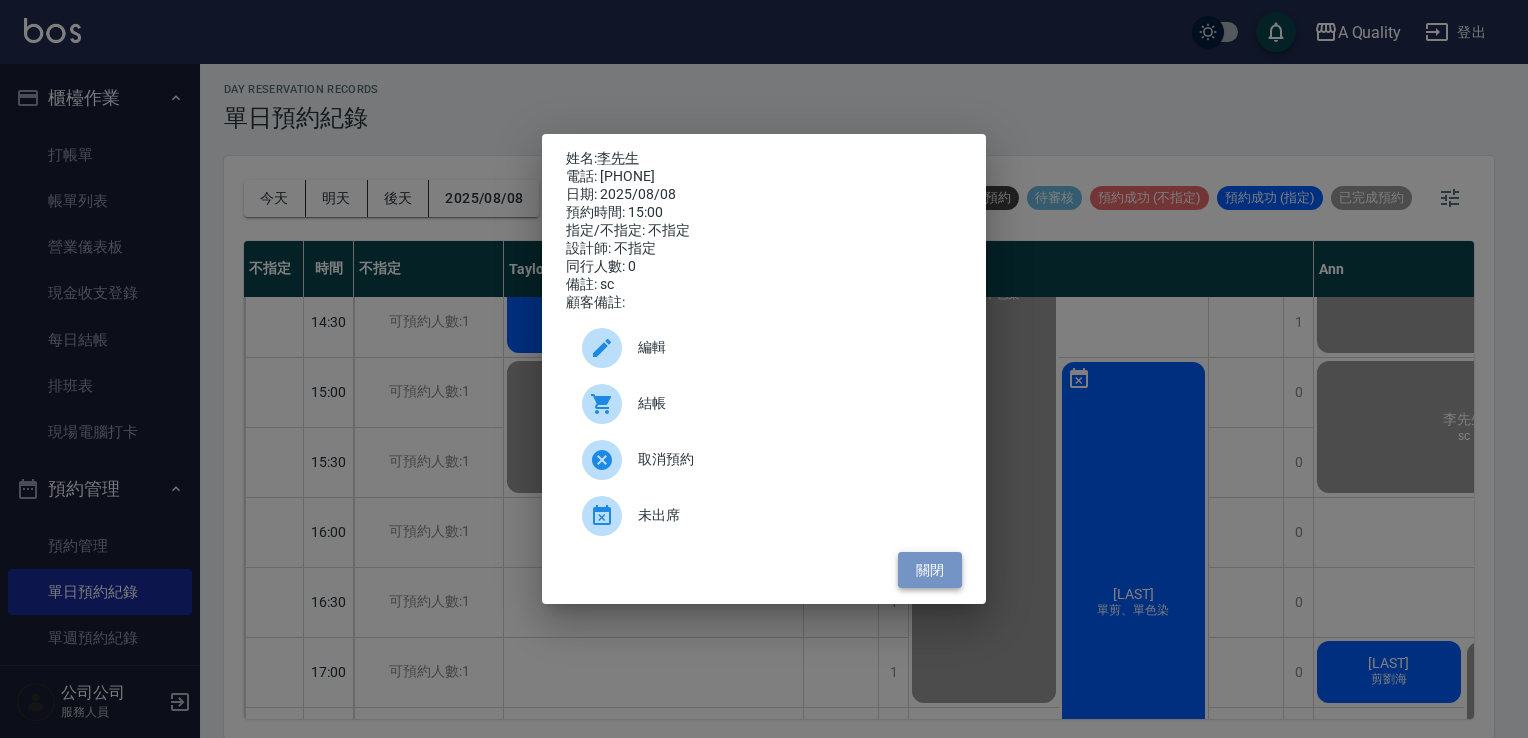 drag, startPoint x: 932, startPoint y: 586, endPoint x: 923, endPoint y: 566, distance: 21.931713 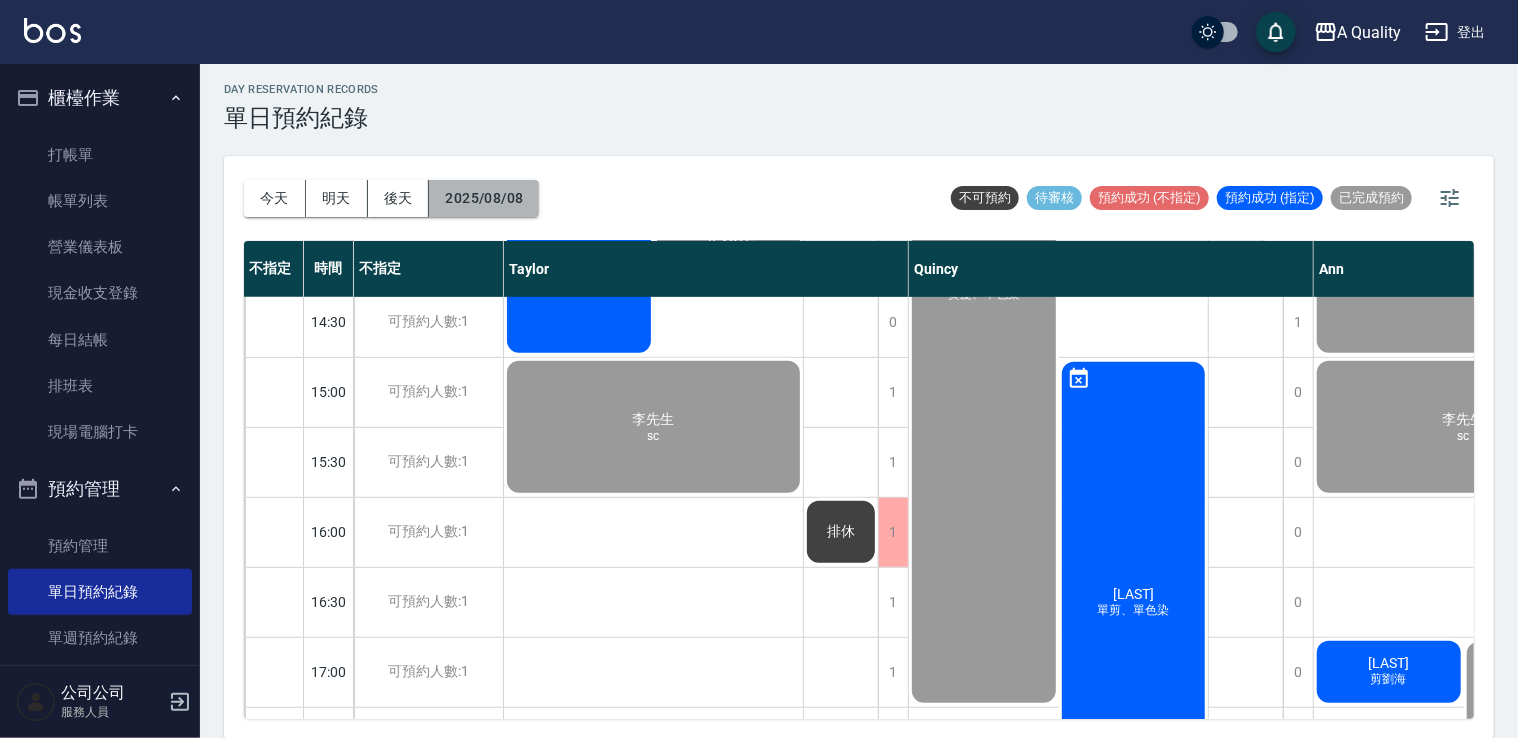 click on "2025/08/08" at bounding box center (484, 198) 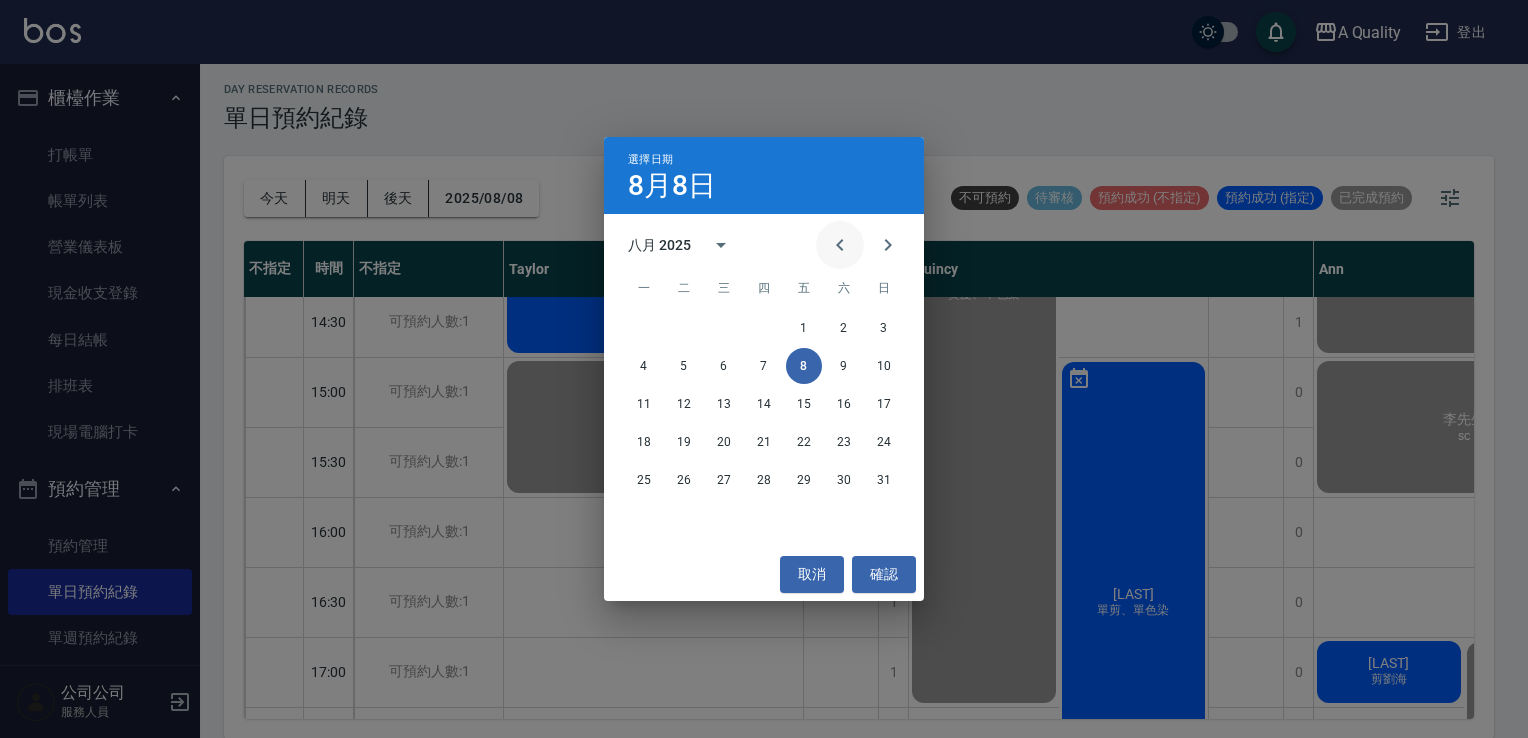click 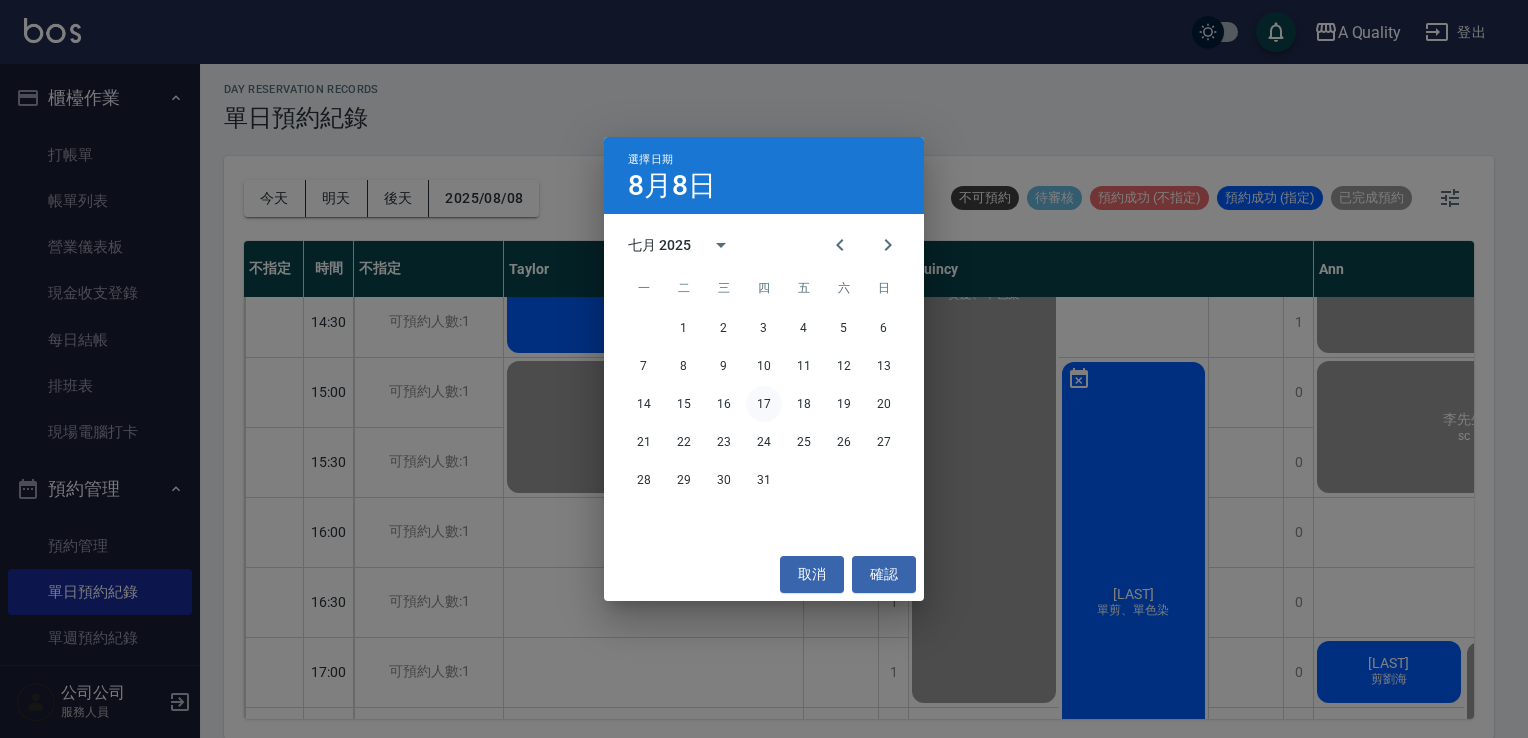 click on "17" at bounding box center [764, 404] 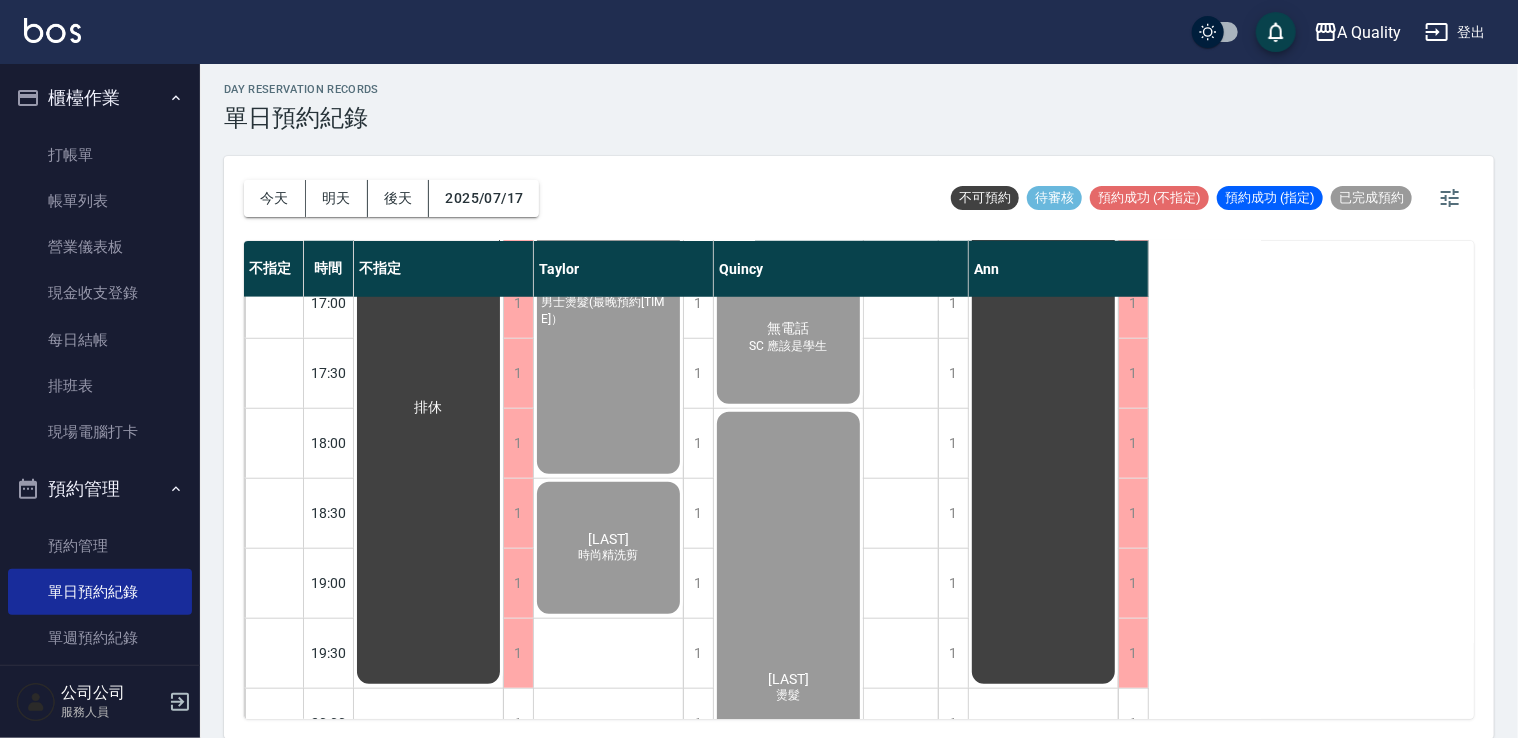 scroll, scrollTop: 700, scrollLeft: 0, axis: vertical 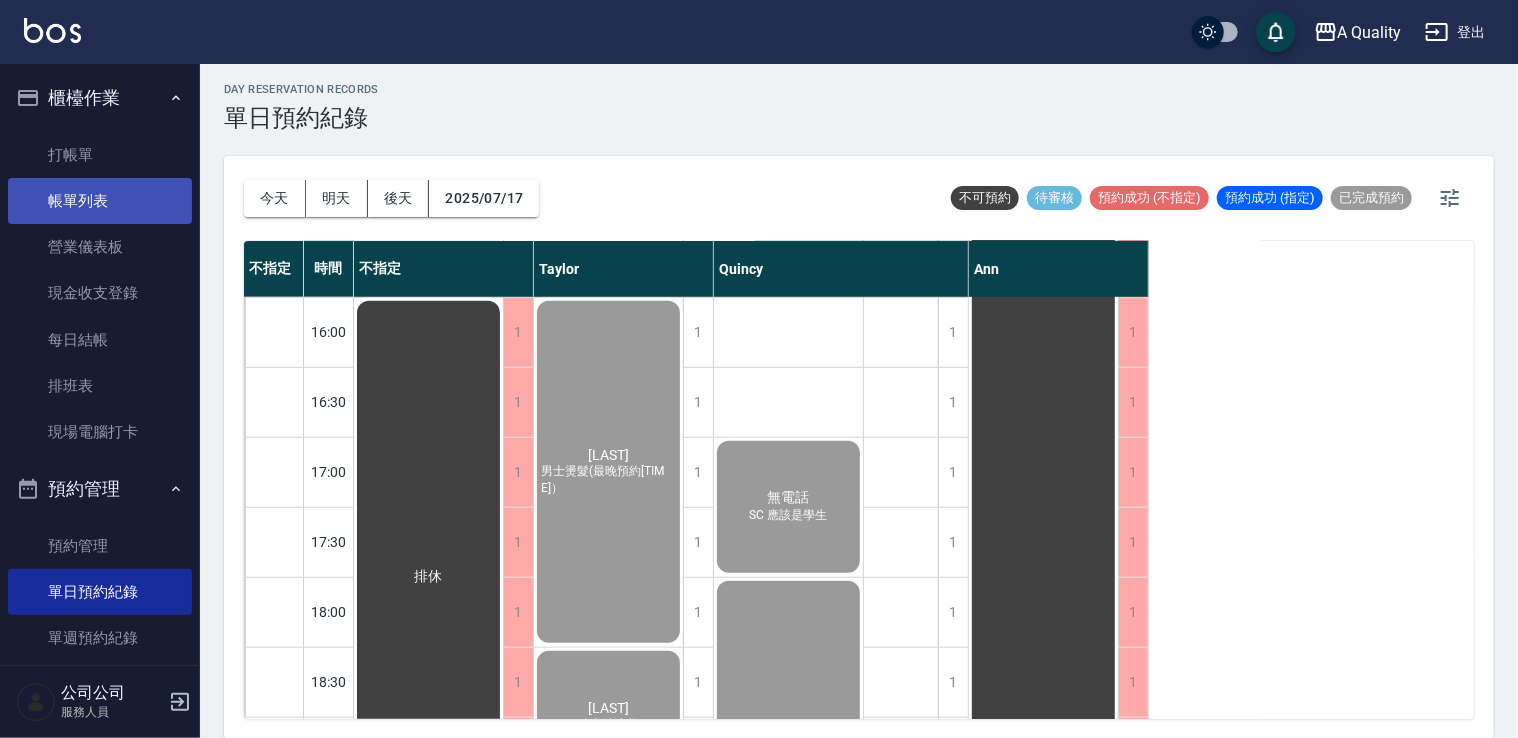 click on "帳單列表" at bounding box center [100, 201] 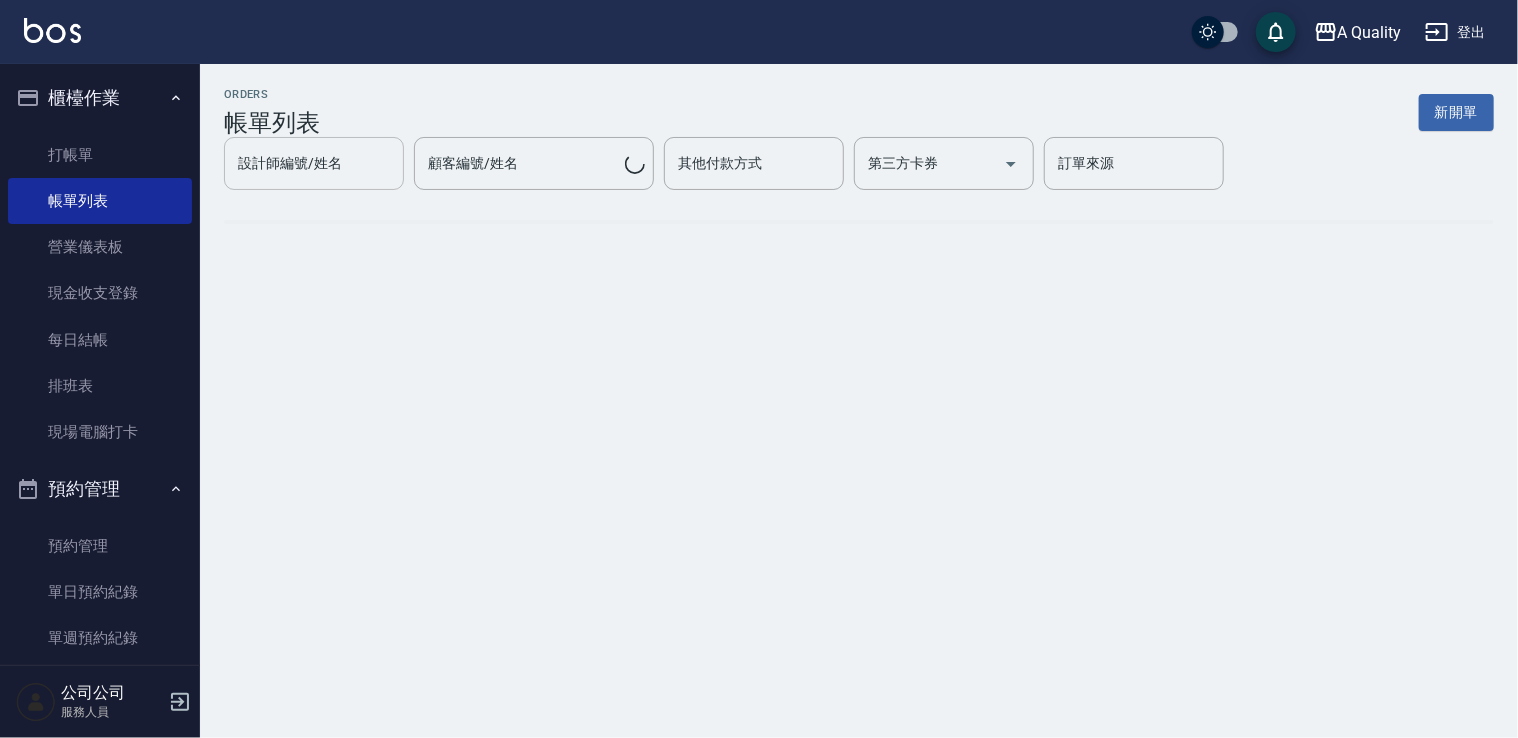 scroll, scrollTop: 0, scrollLeft: 0, axis: both 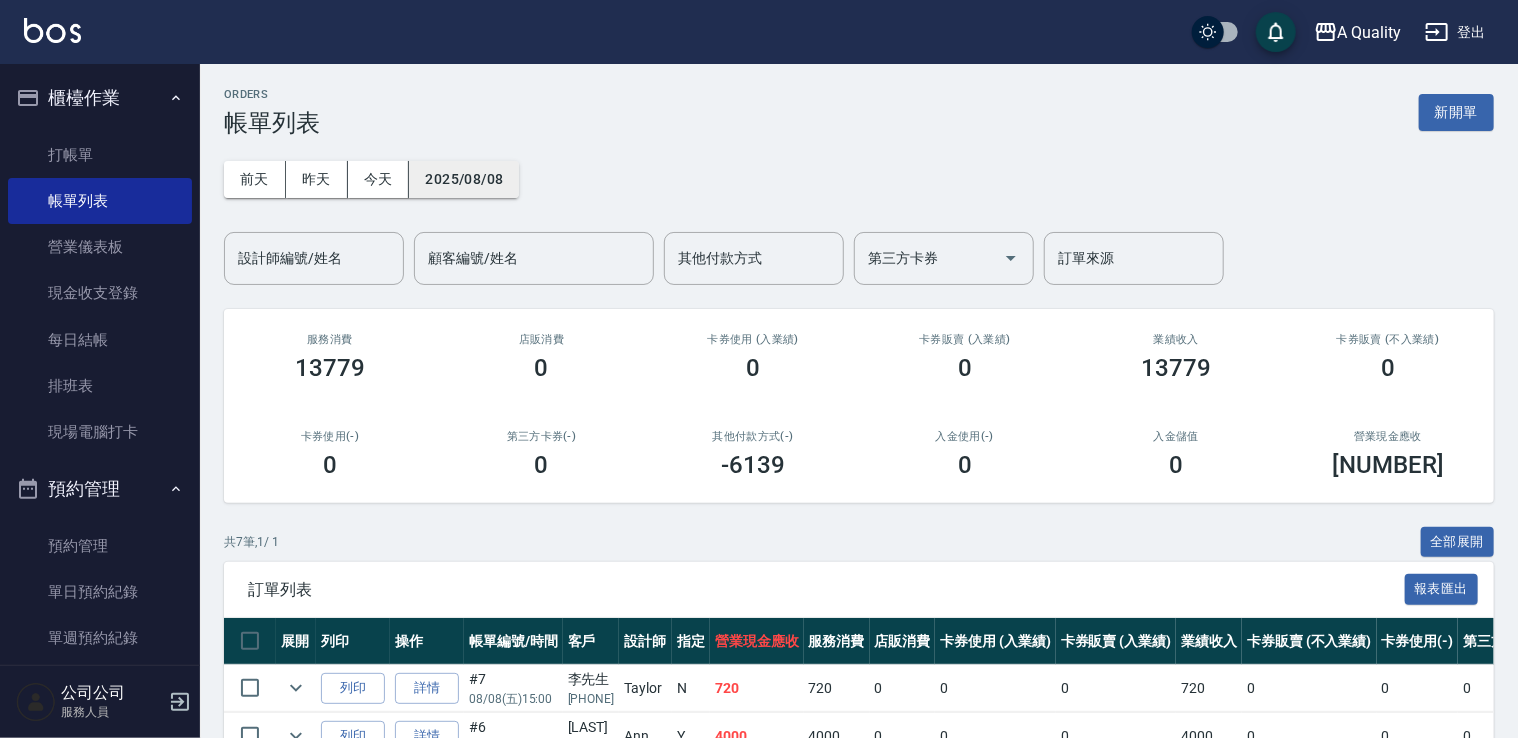 click on "2025/08/08" at bounding box center [464, 179] 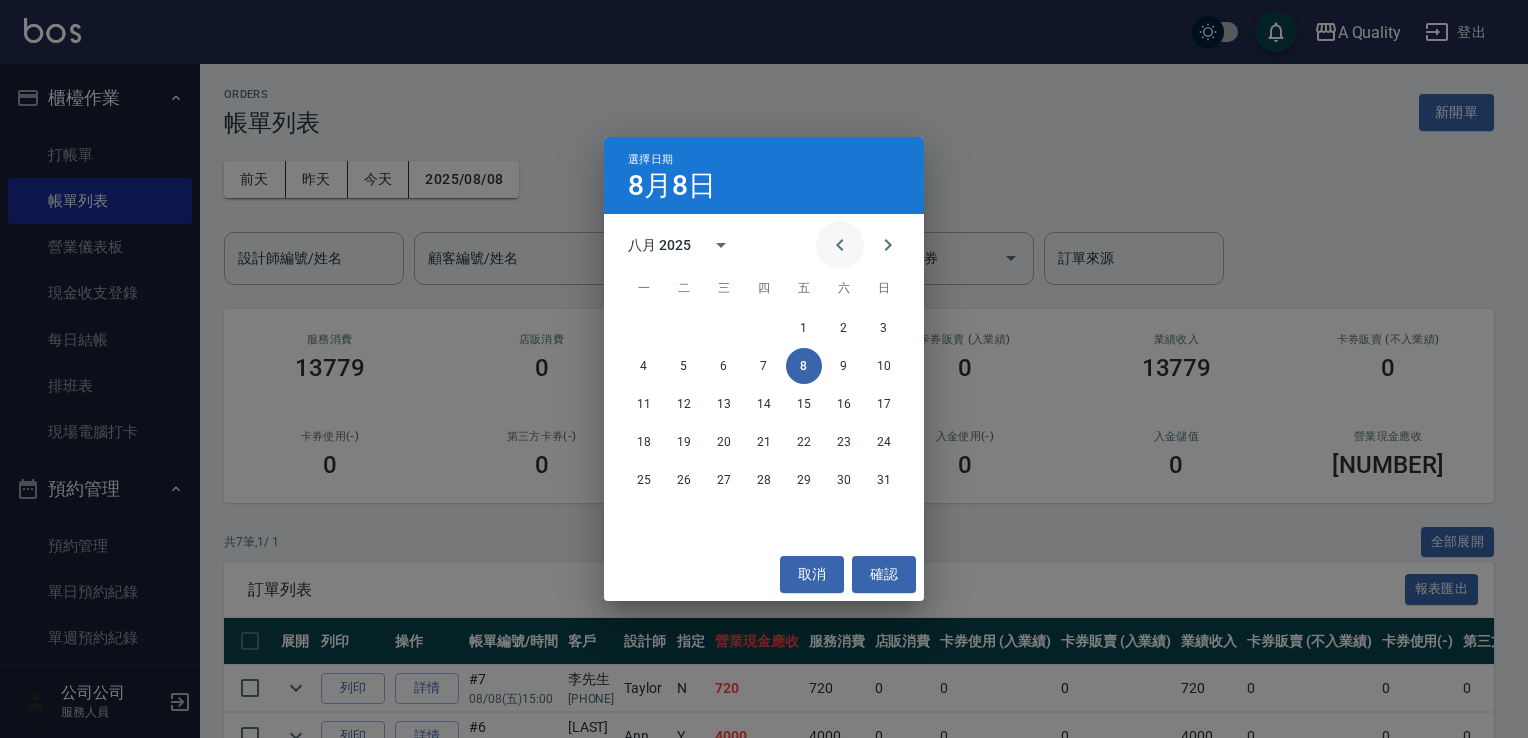 click 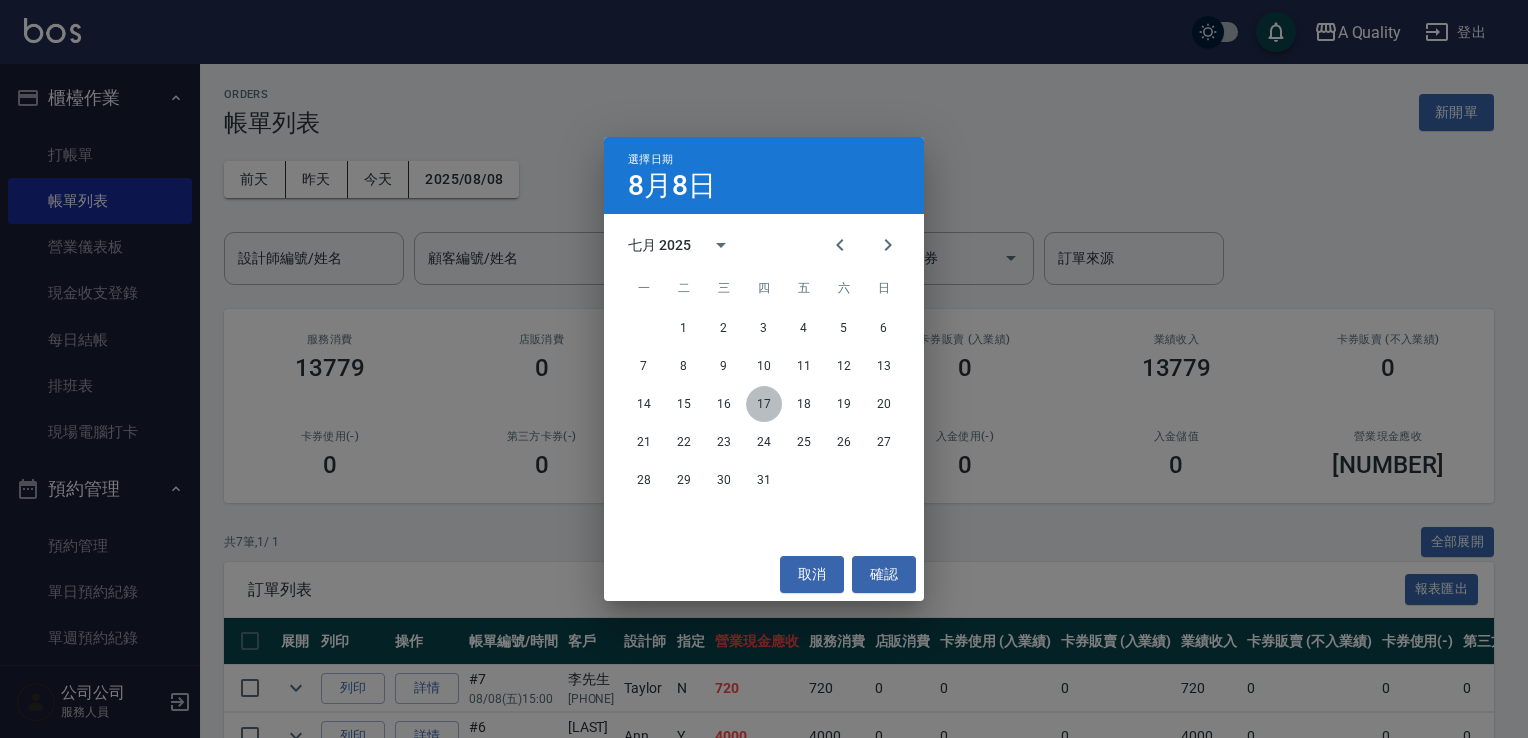 click on "17" at bounding box center [764, 404] 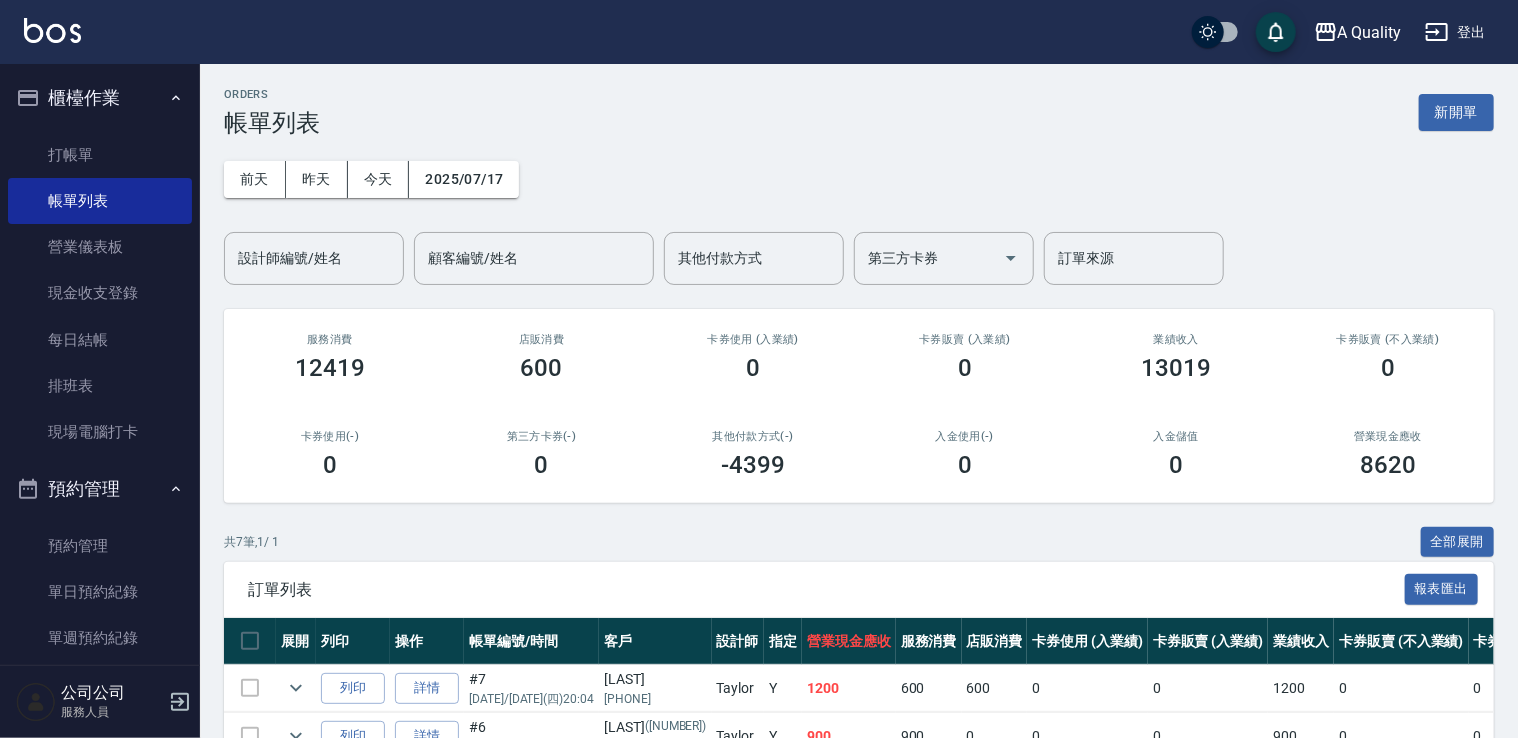 scroll, scrollTop: 300, scrollLeft: 0, axis: vertical 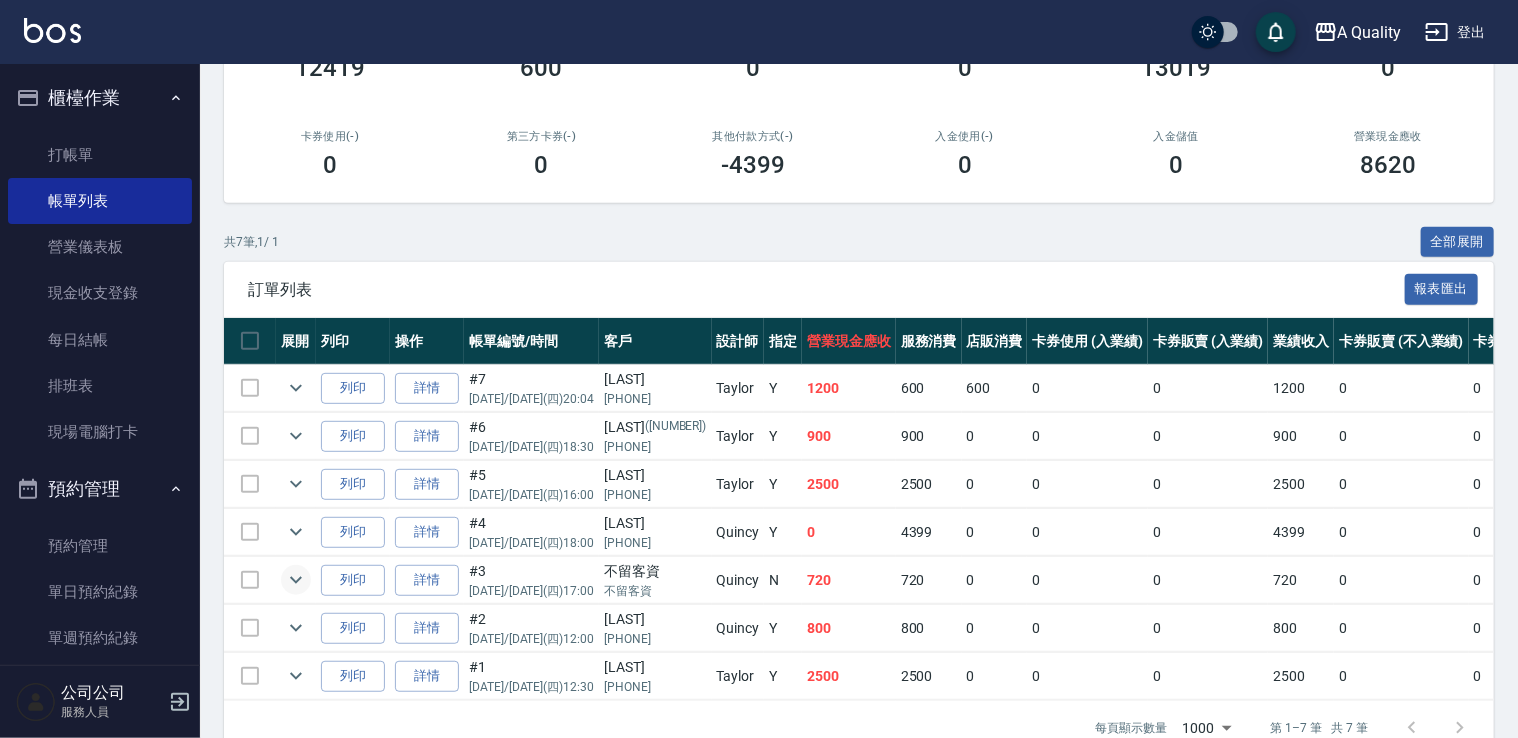 click 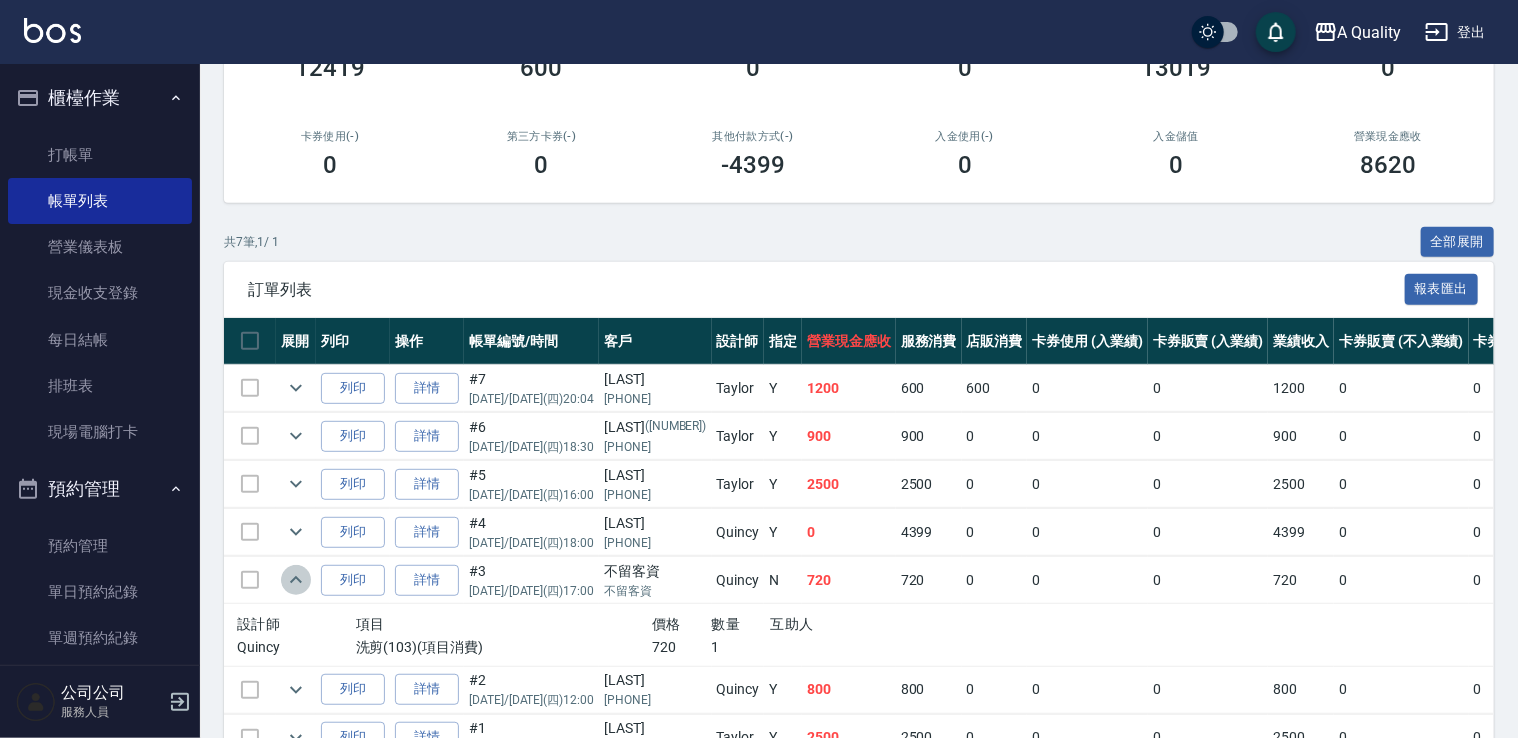 click 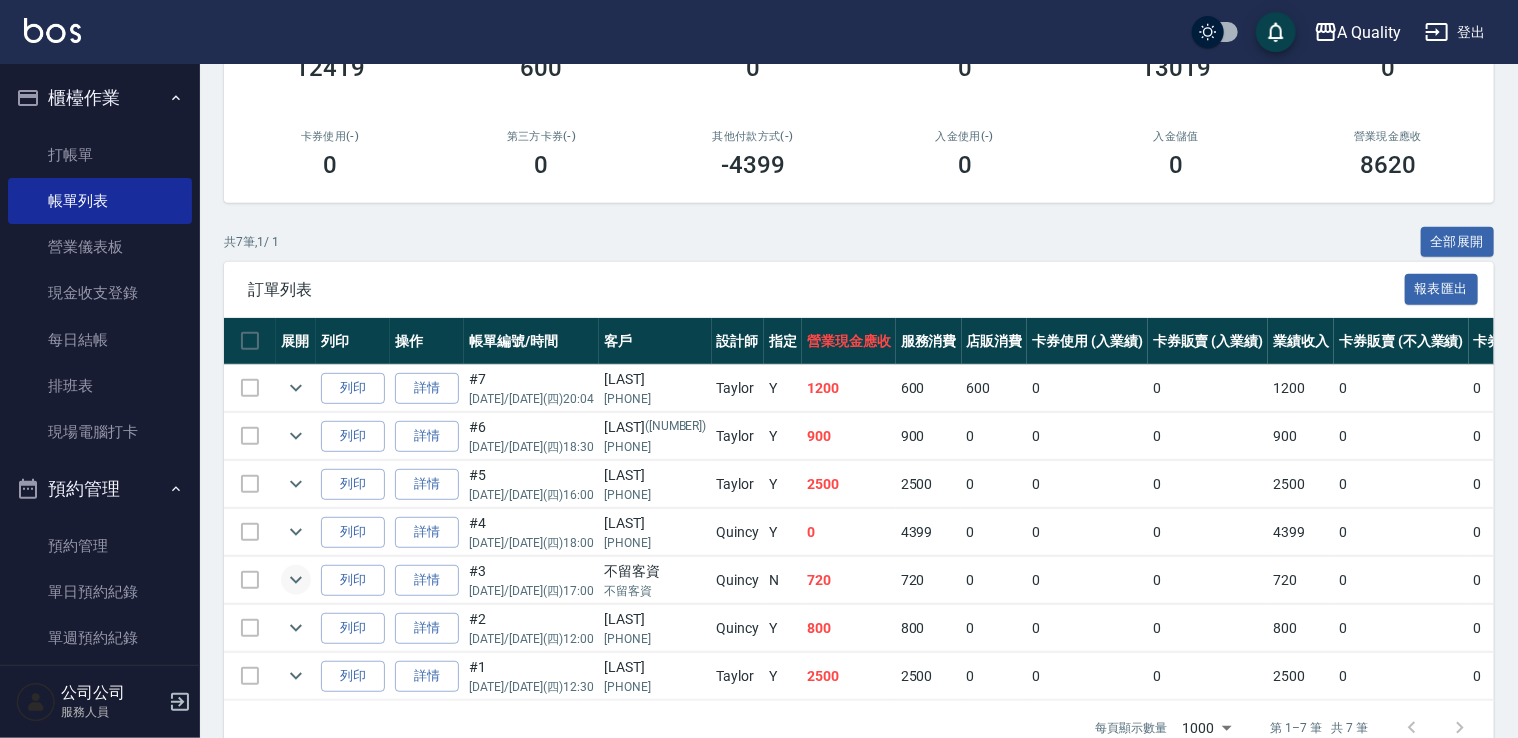 click at bounding box center (296, 580) 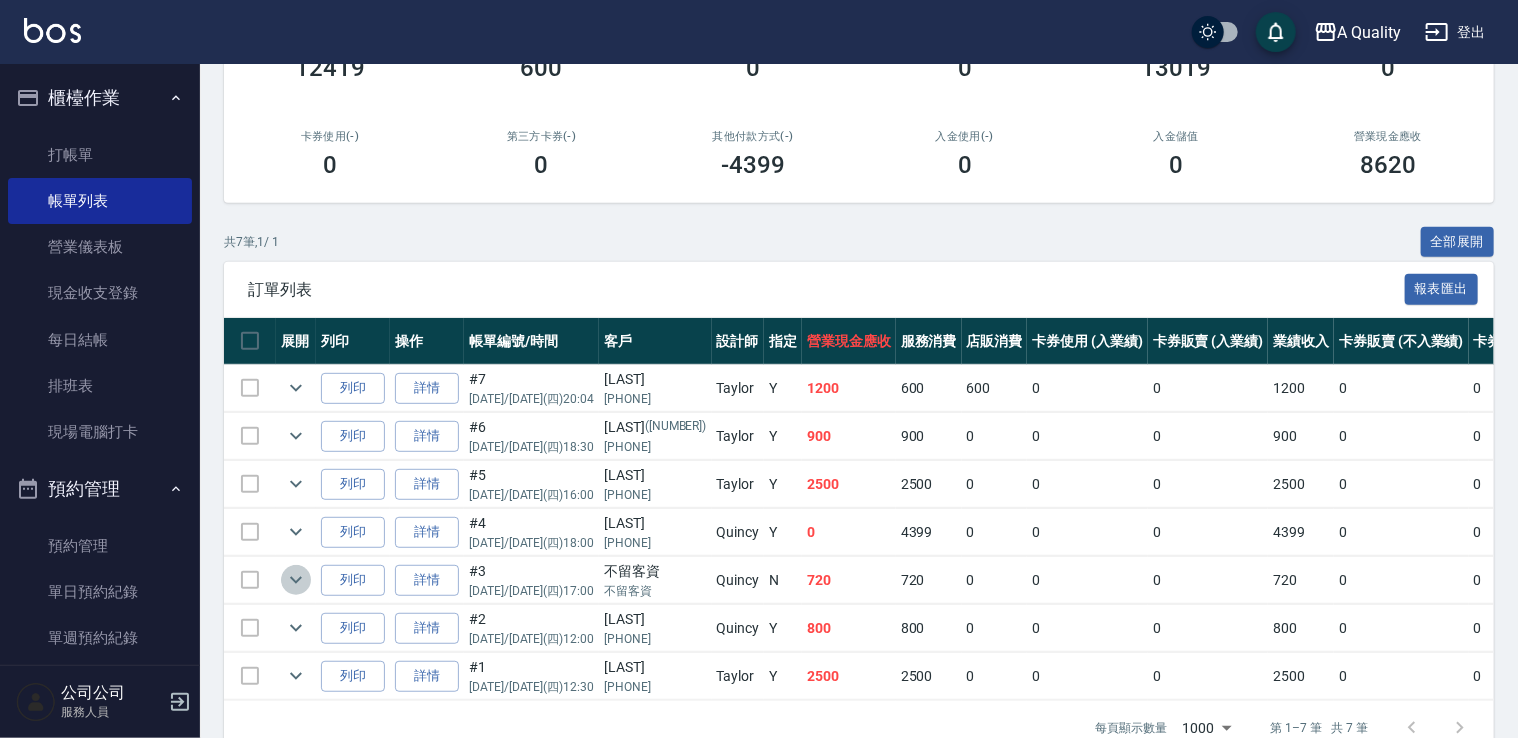click 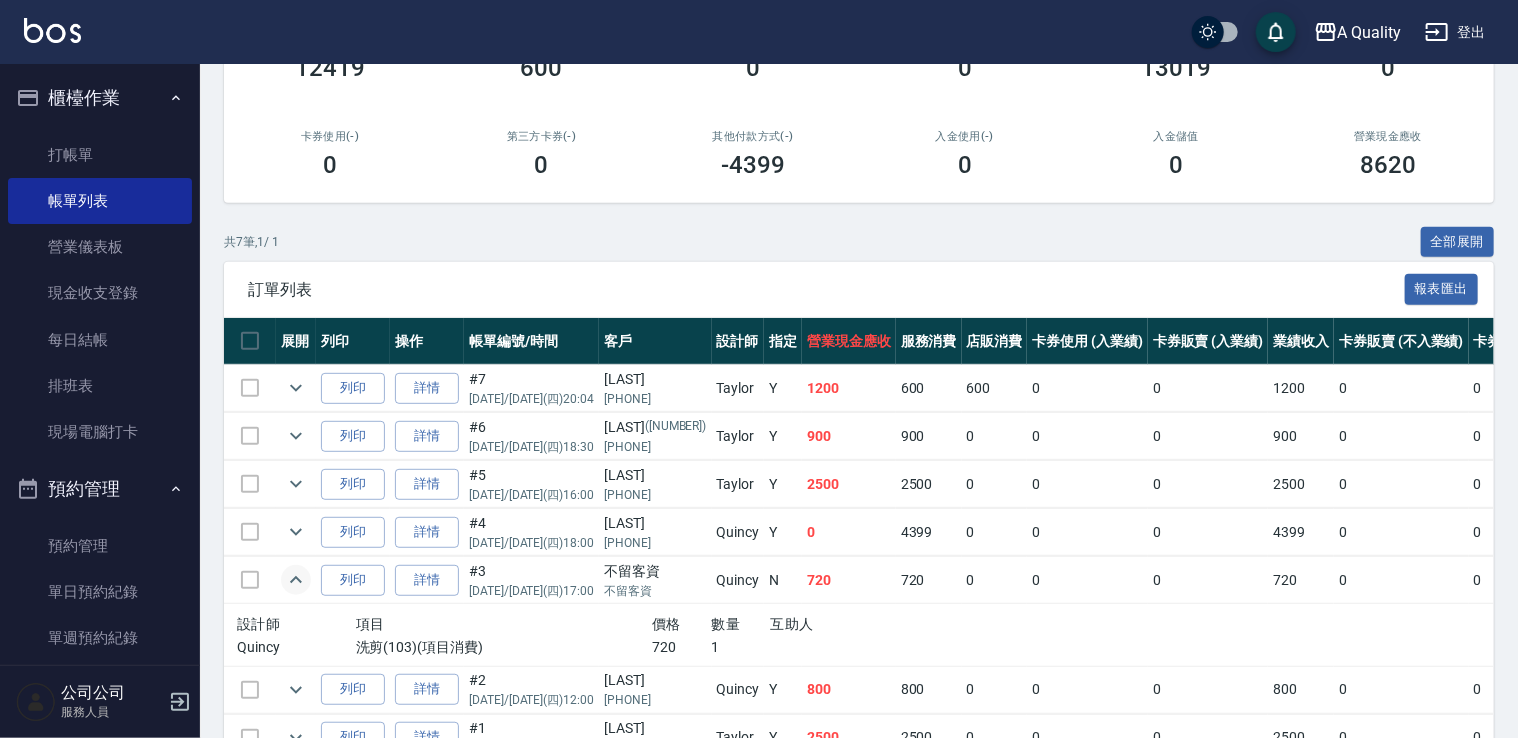 click 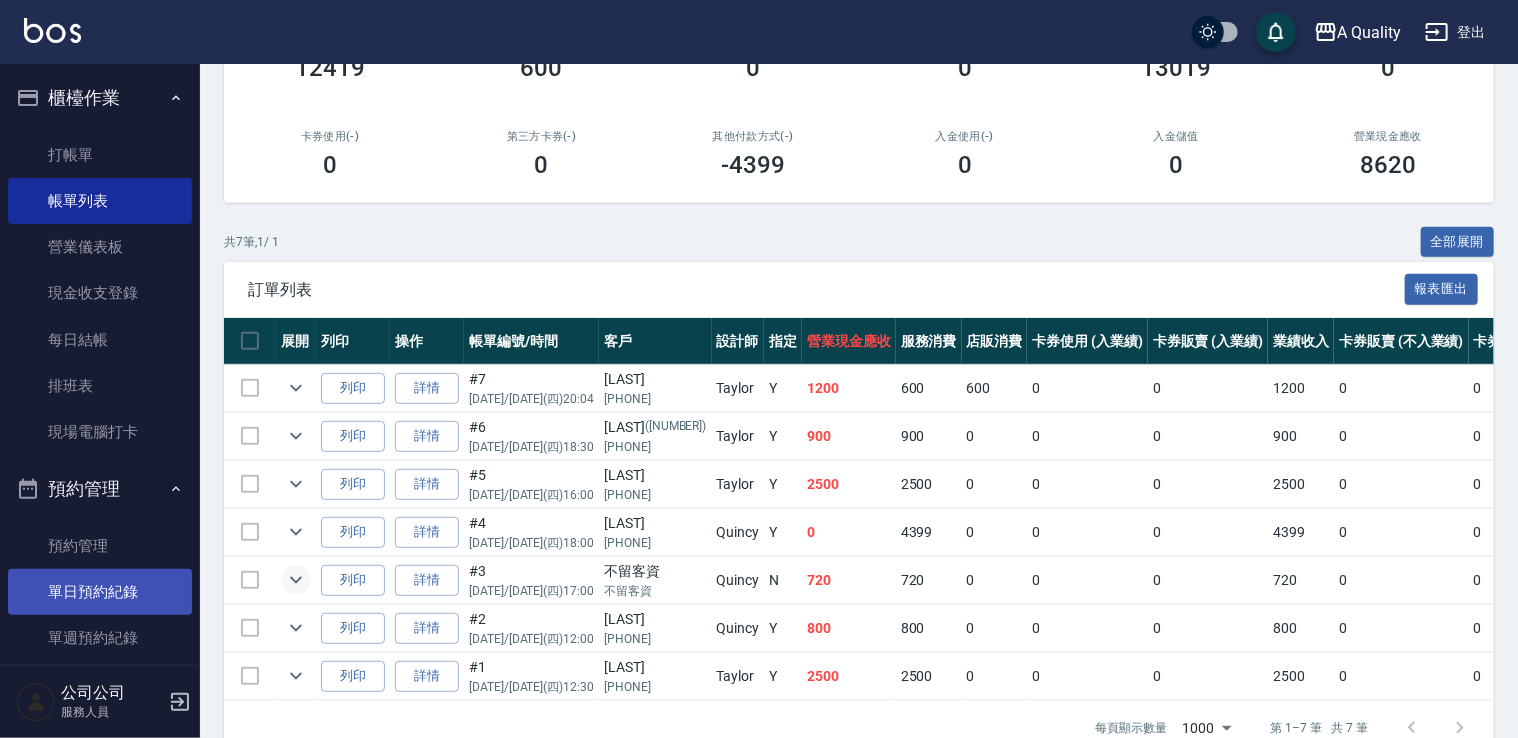 click on "單日預約紀錄" at bounding box center (100, 592) 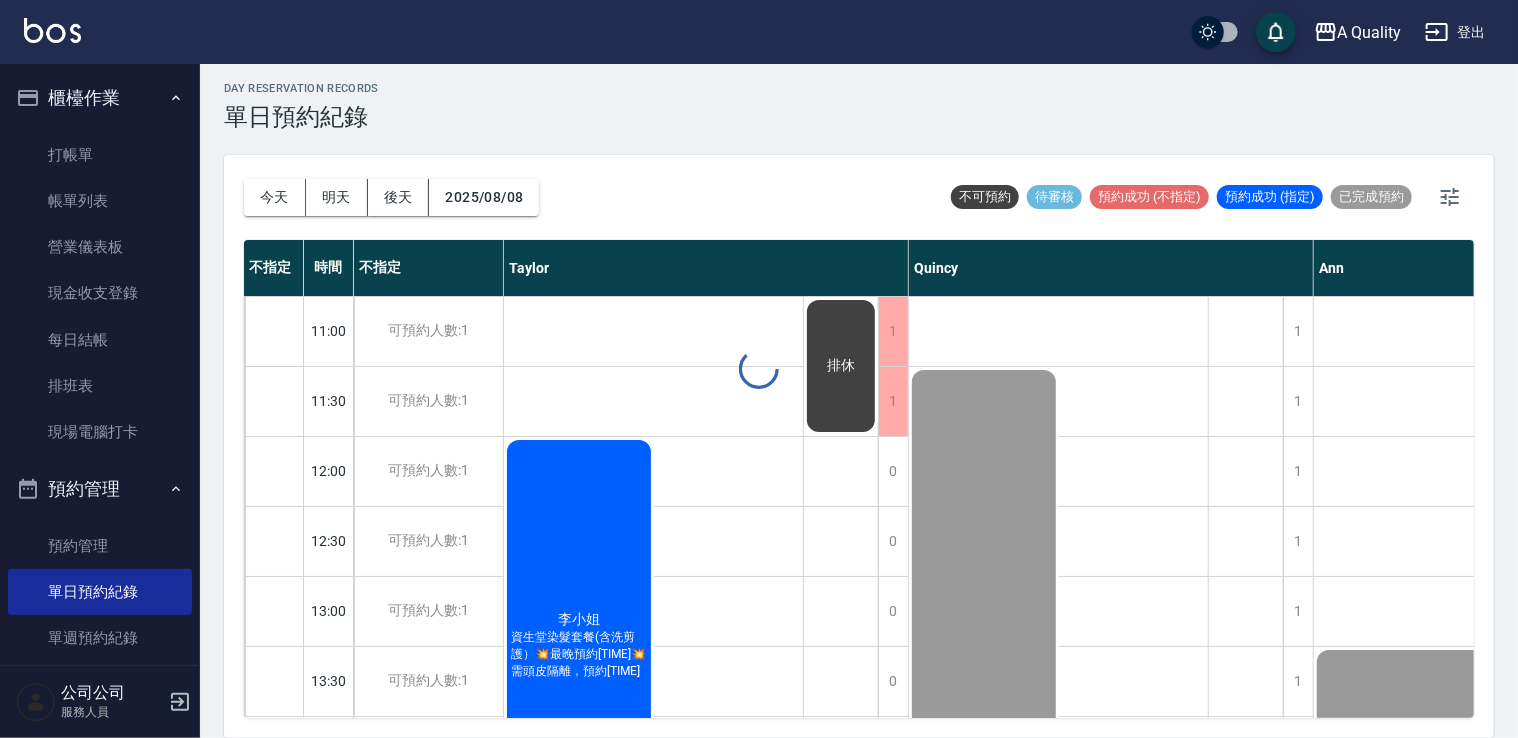 scroll, scrollTop: 0, scrollLeft: 0, axis: both 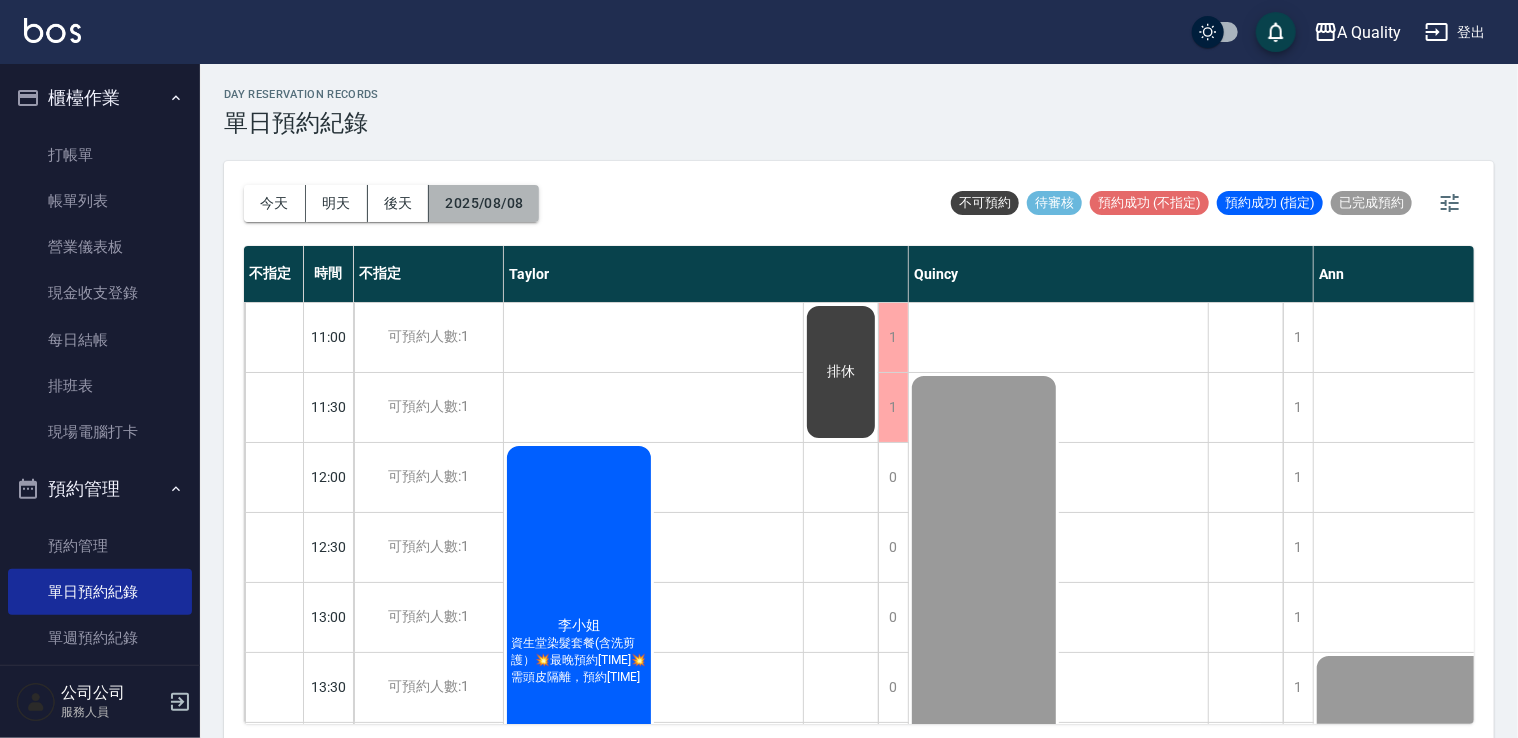 click on "2025/08/08" at bounding box center [484, 203] 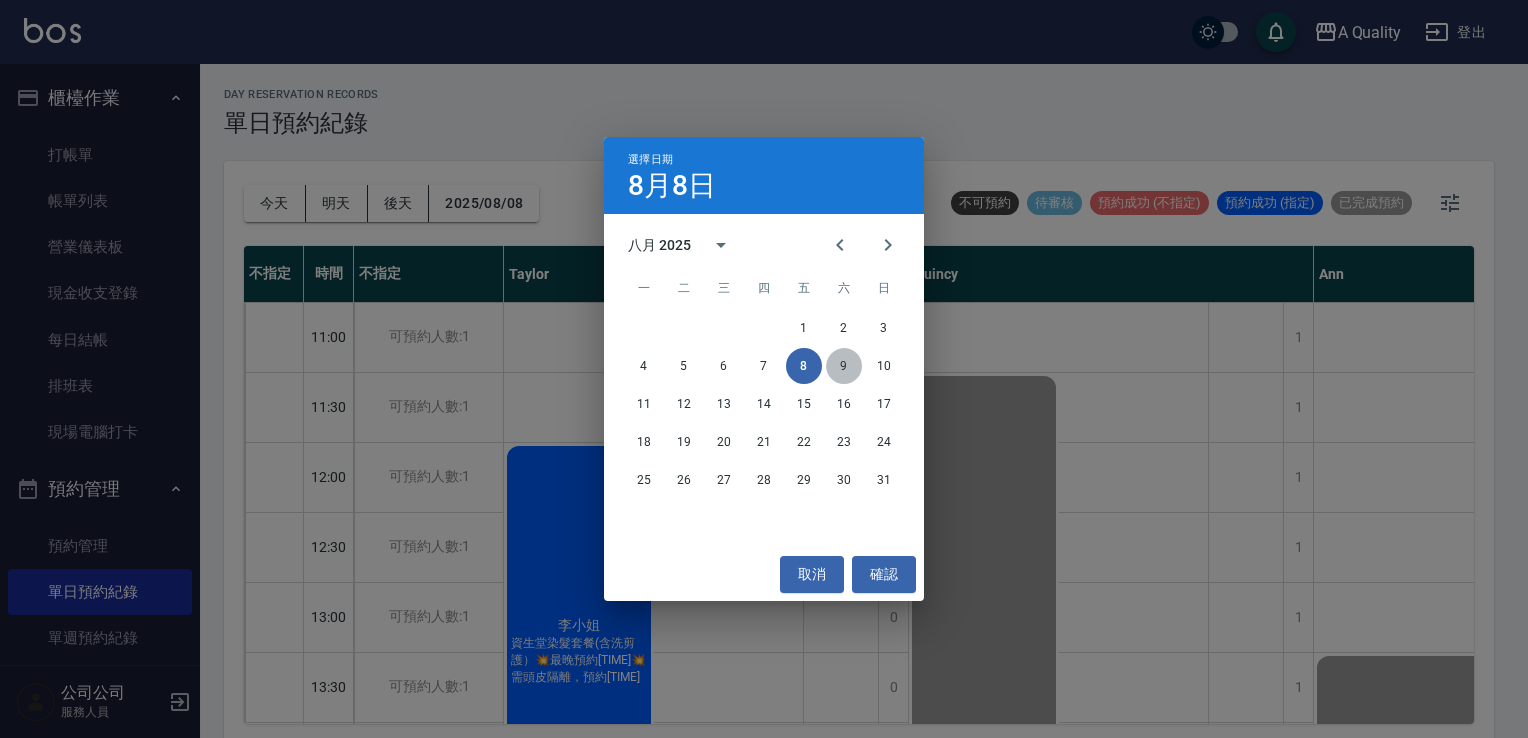 click on "9" at bounding box center (844, 366) 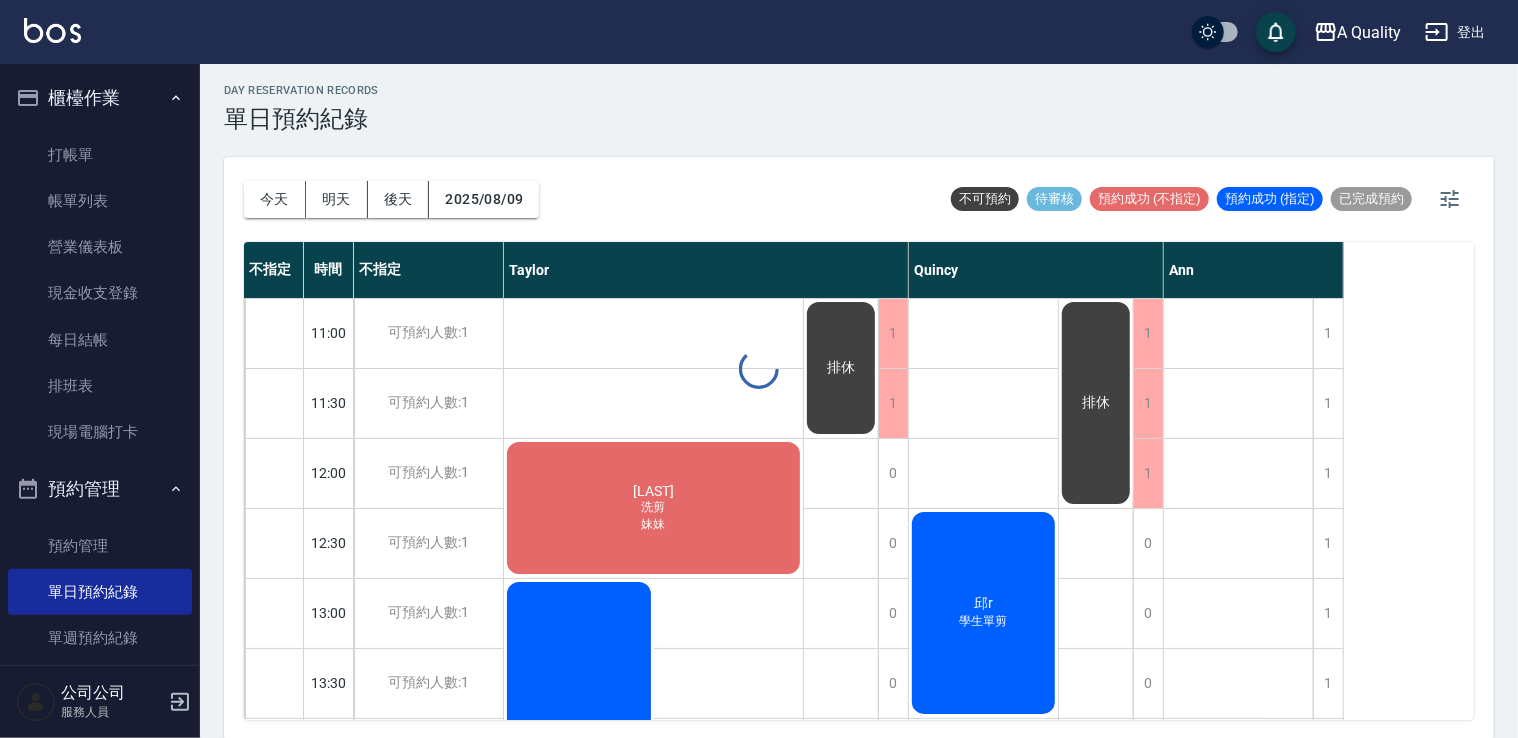 scroll, scrollTop: 5, scrollLeft: 0, axis: vertical 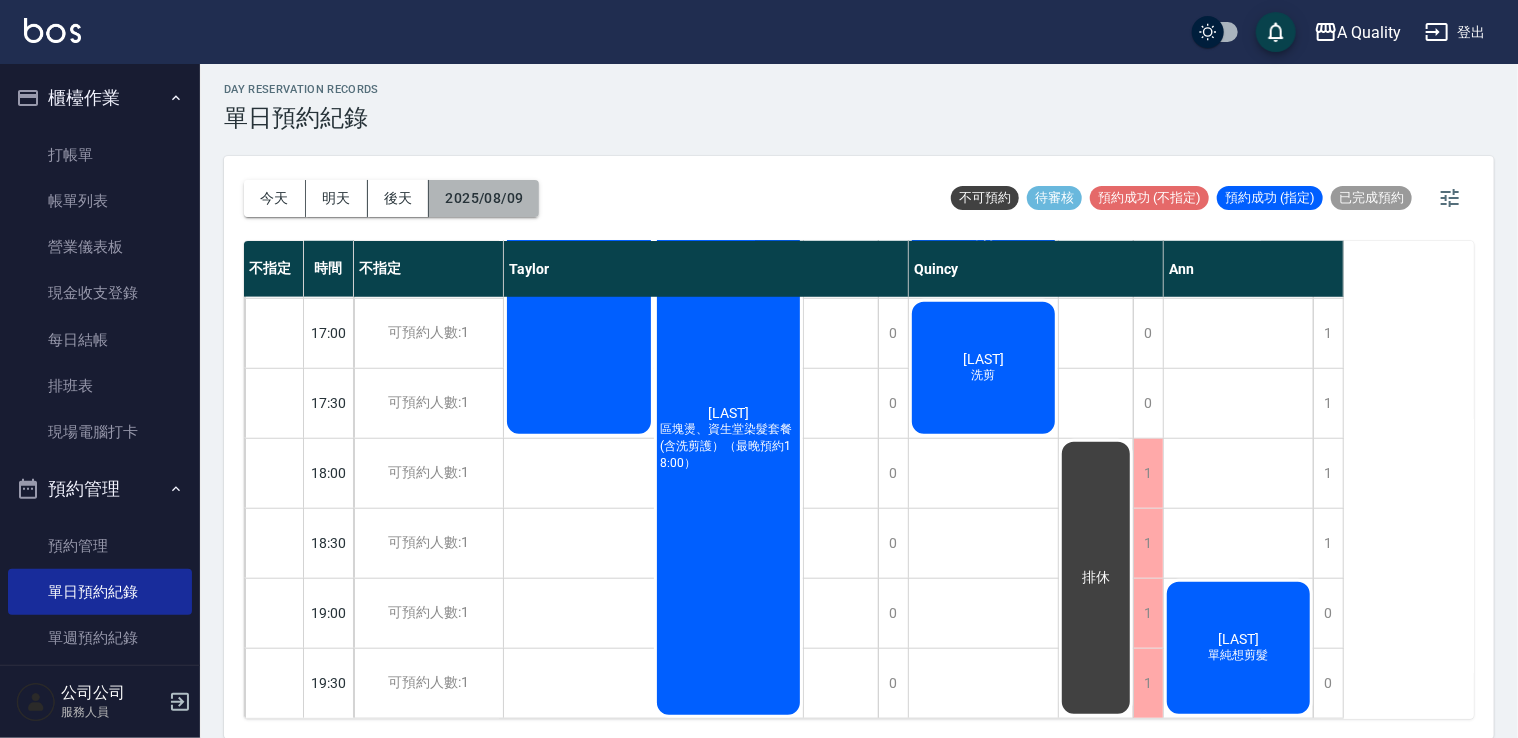 click on "2025/08/09" at bounding box center (484, 198) 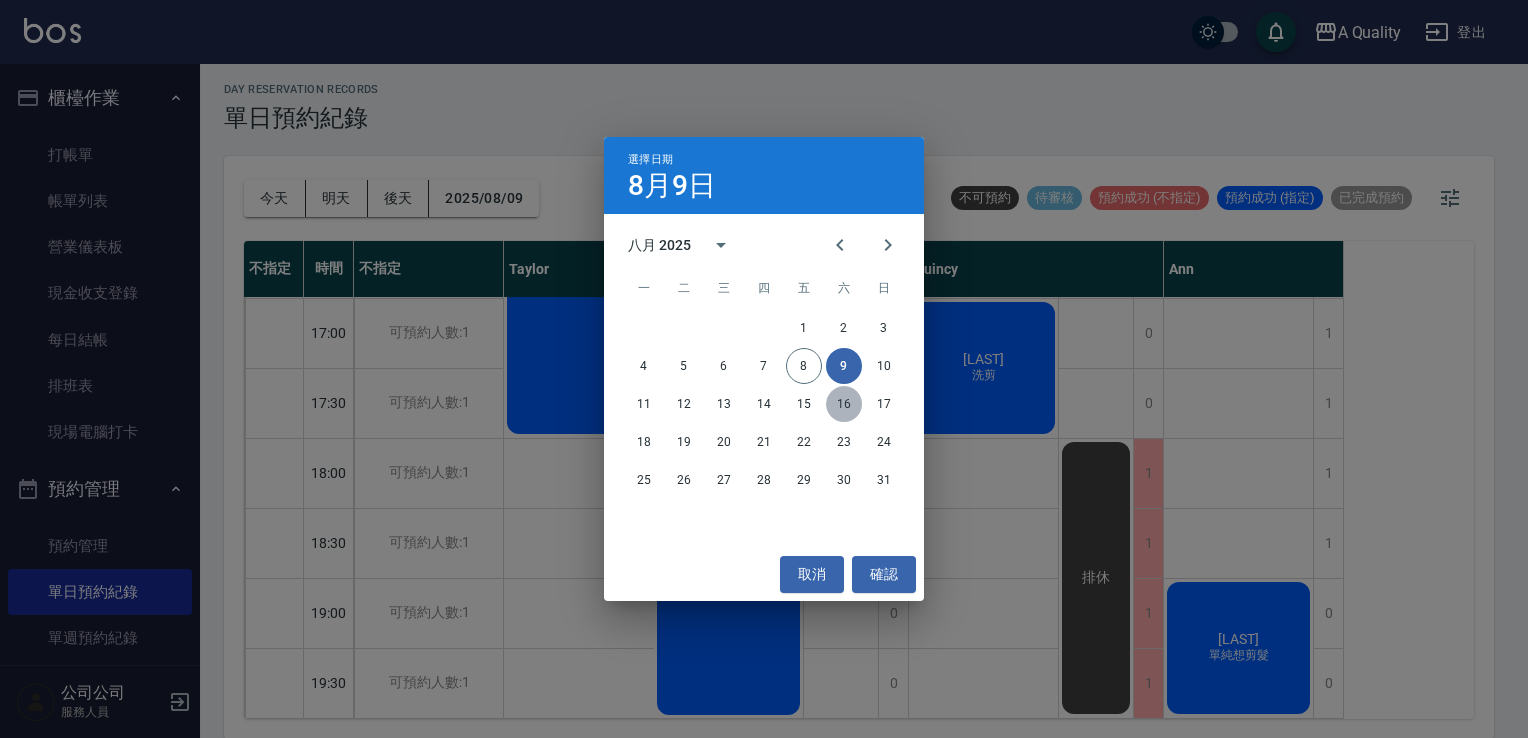 click on "16" at bounding box center (844, 404) 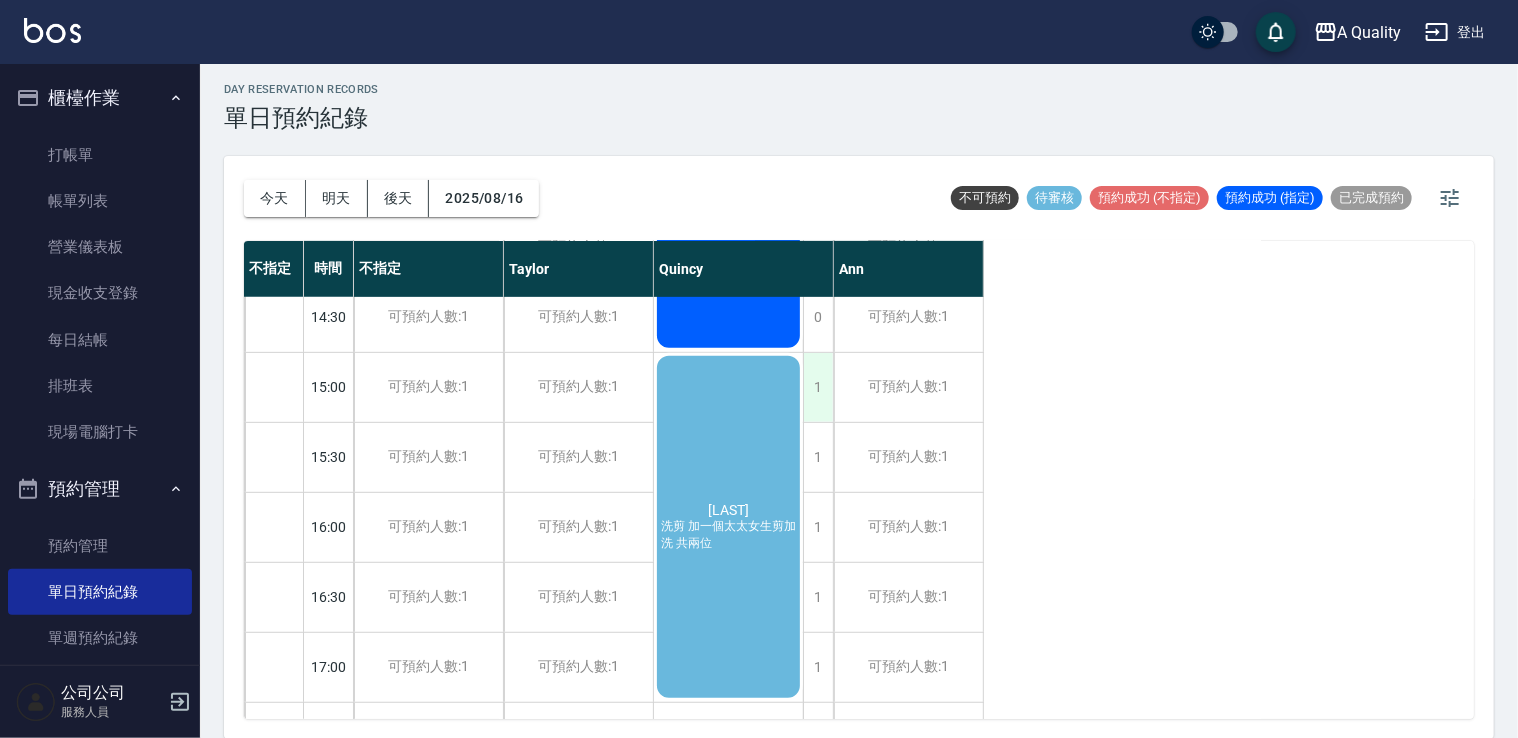 scroll, scrollTop: 700, scrollLeft: 0, axis: vertical 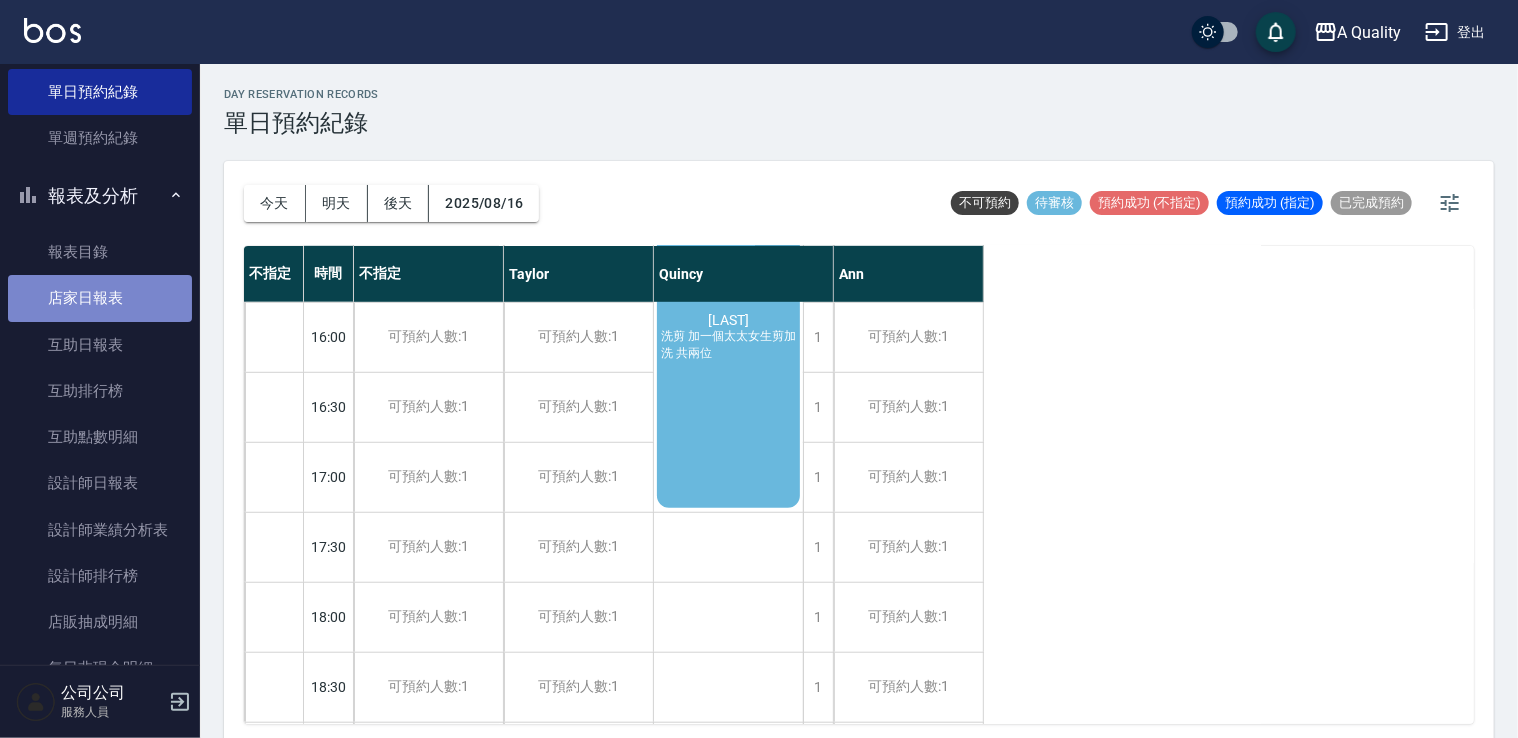 click on "店家日報表" at bounding box center [100, 298] 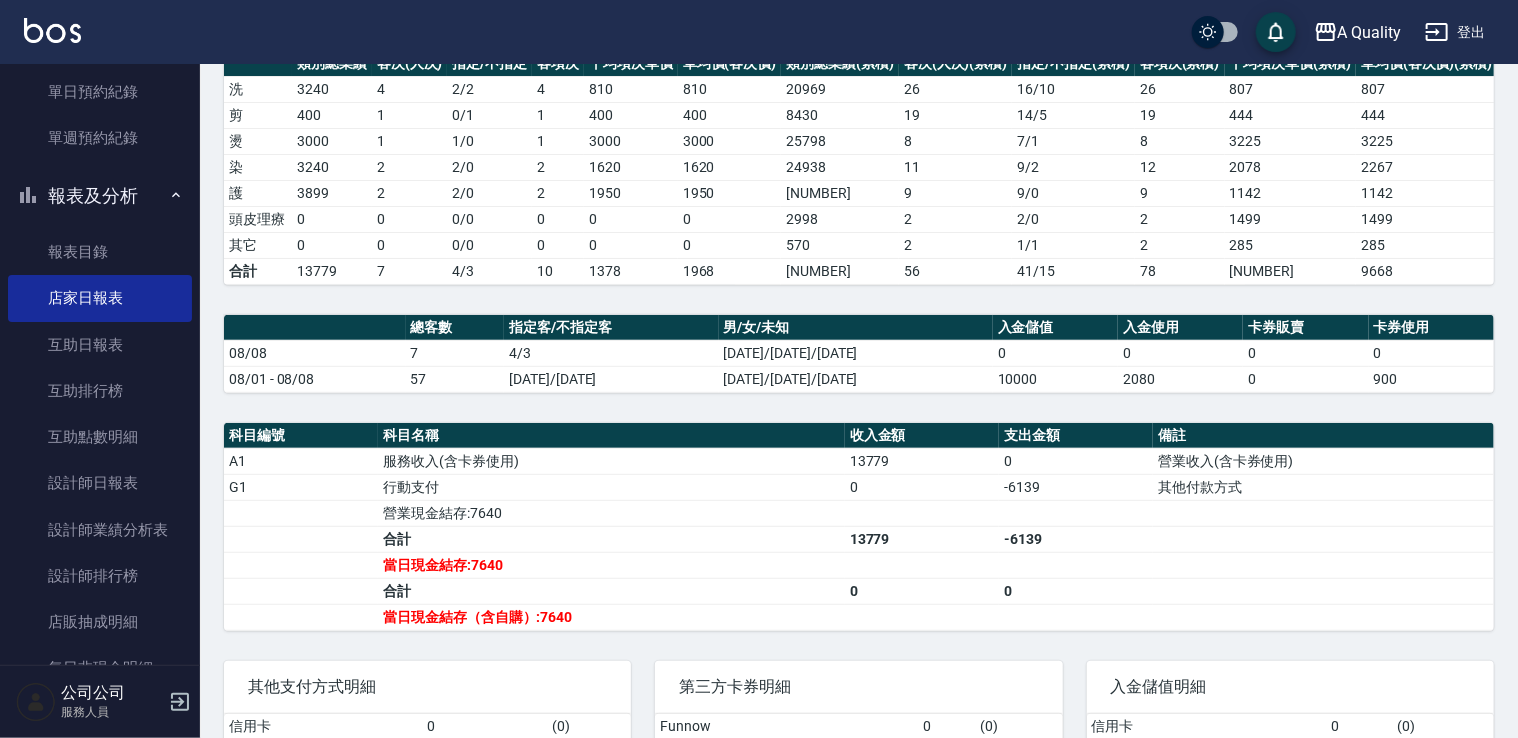 scroll, scrollTop: 369, scrollLeft: 0, axis: vertical 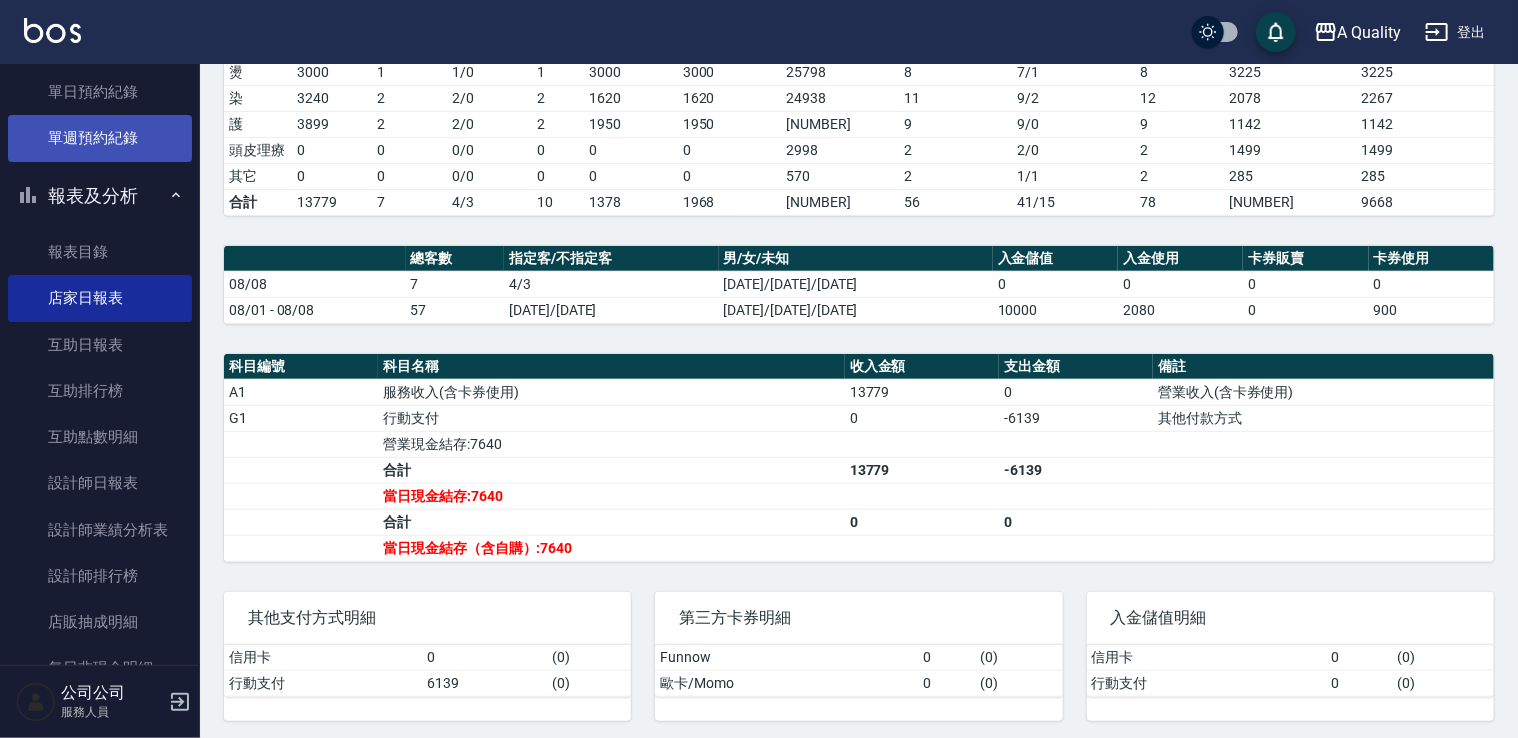 drag, startPoint x: 136, startPoint y: 96, endPoint x: 145, endPoint y: 135, distance: 40.024994 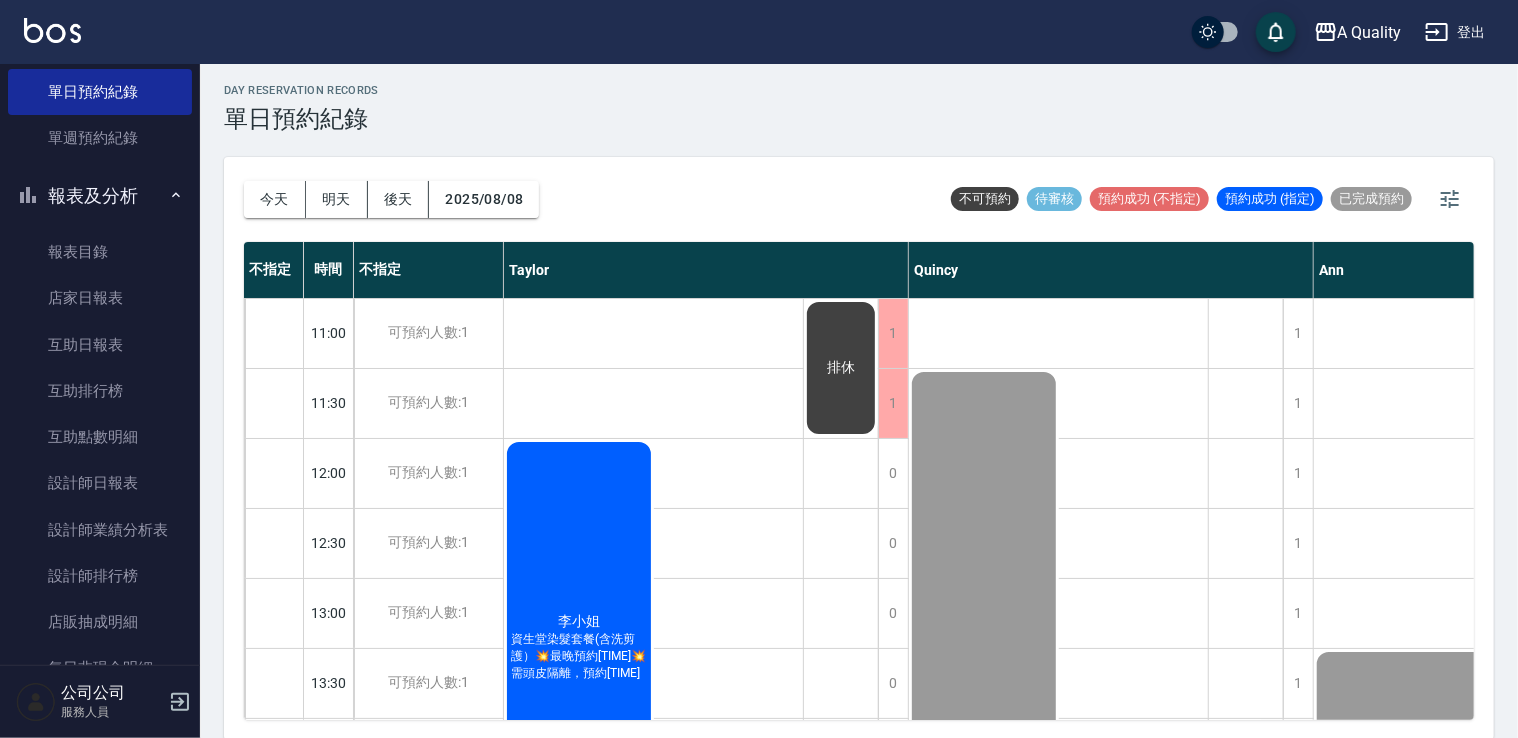 scroll, scrollTop: 5, scrollLeft: 0, axis: vertical 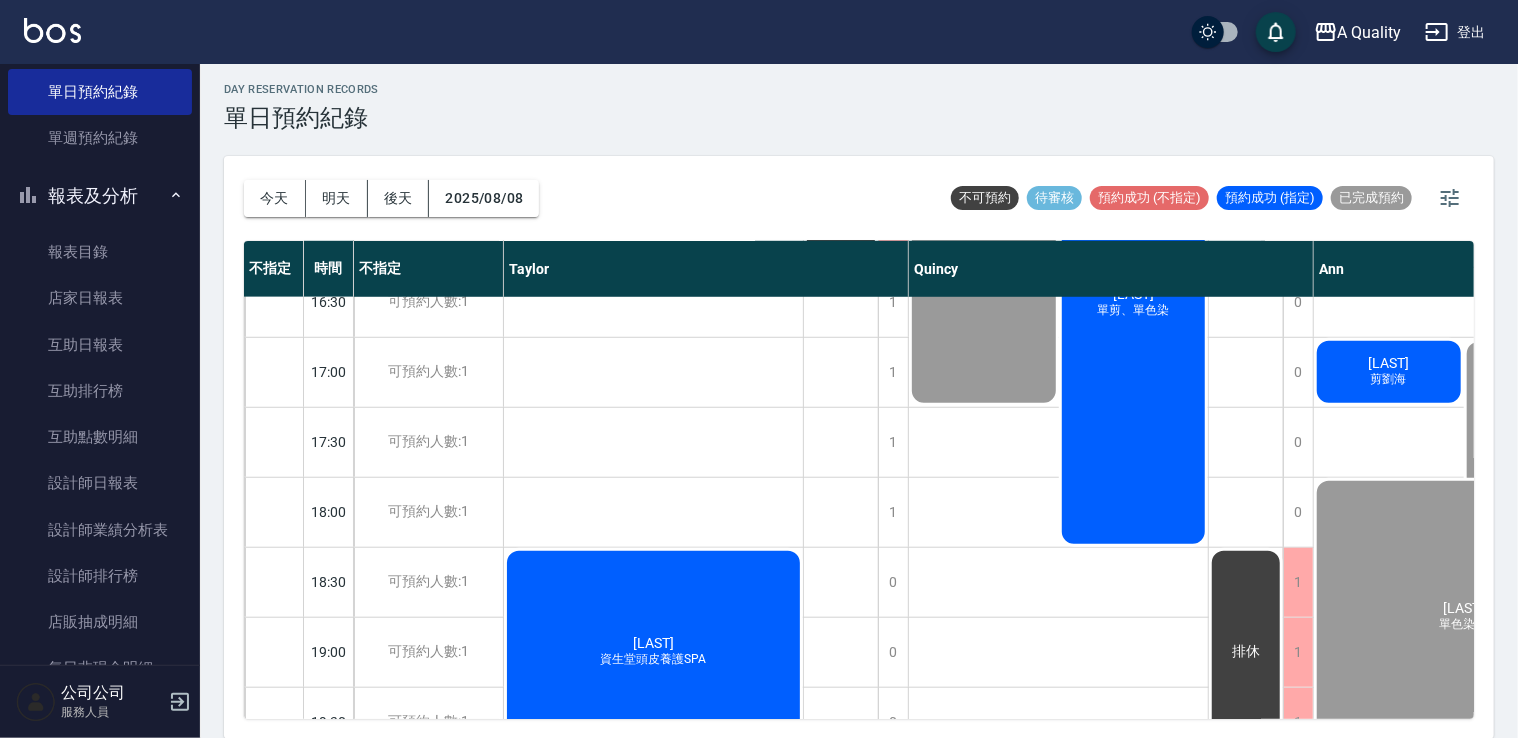 click on "[LAST] 資生堂頭皮養護SPA" at bounding box center (579, -153) 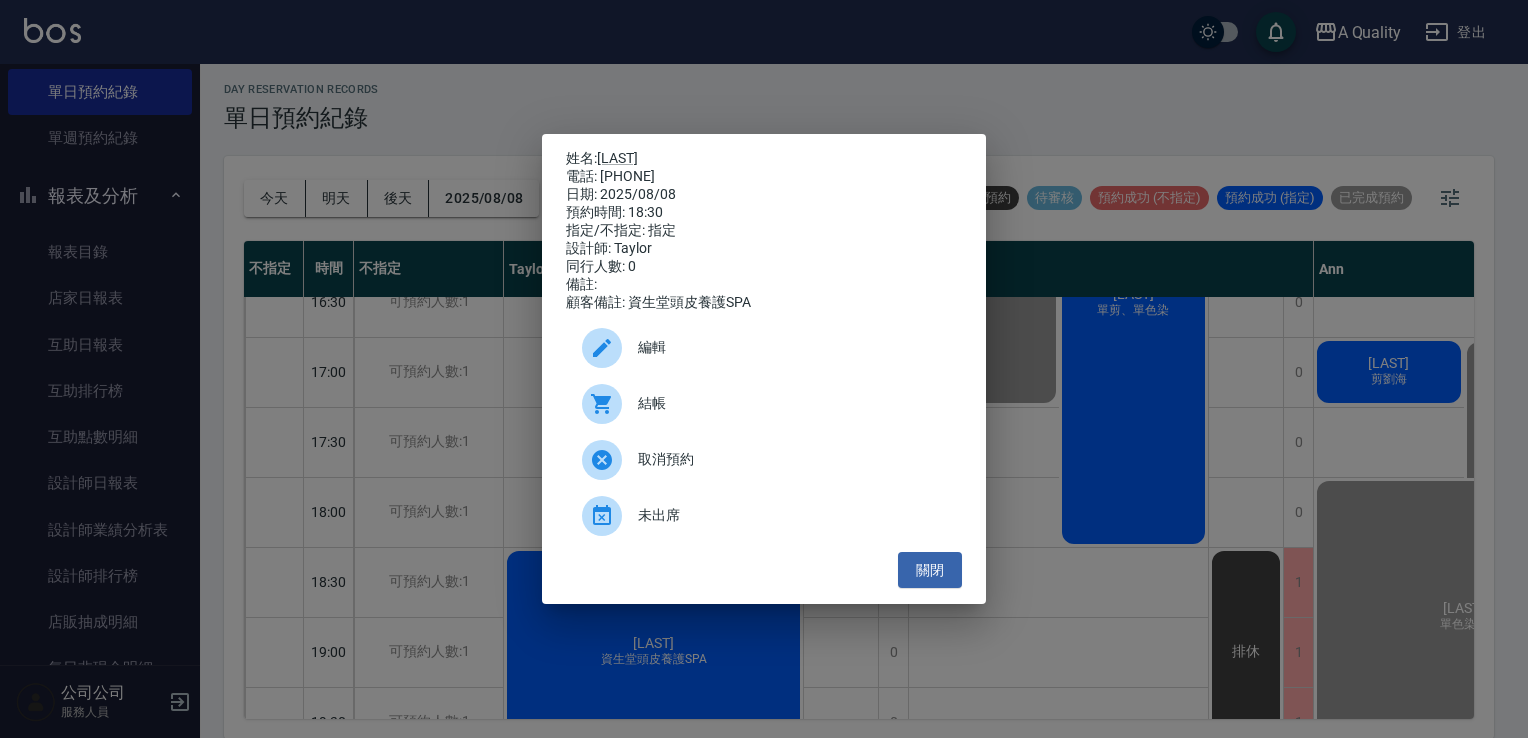 click on "編輯" at bounding box center [792, 347] 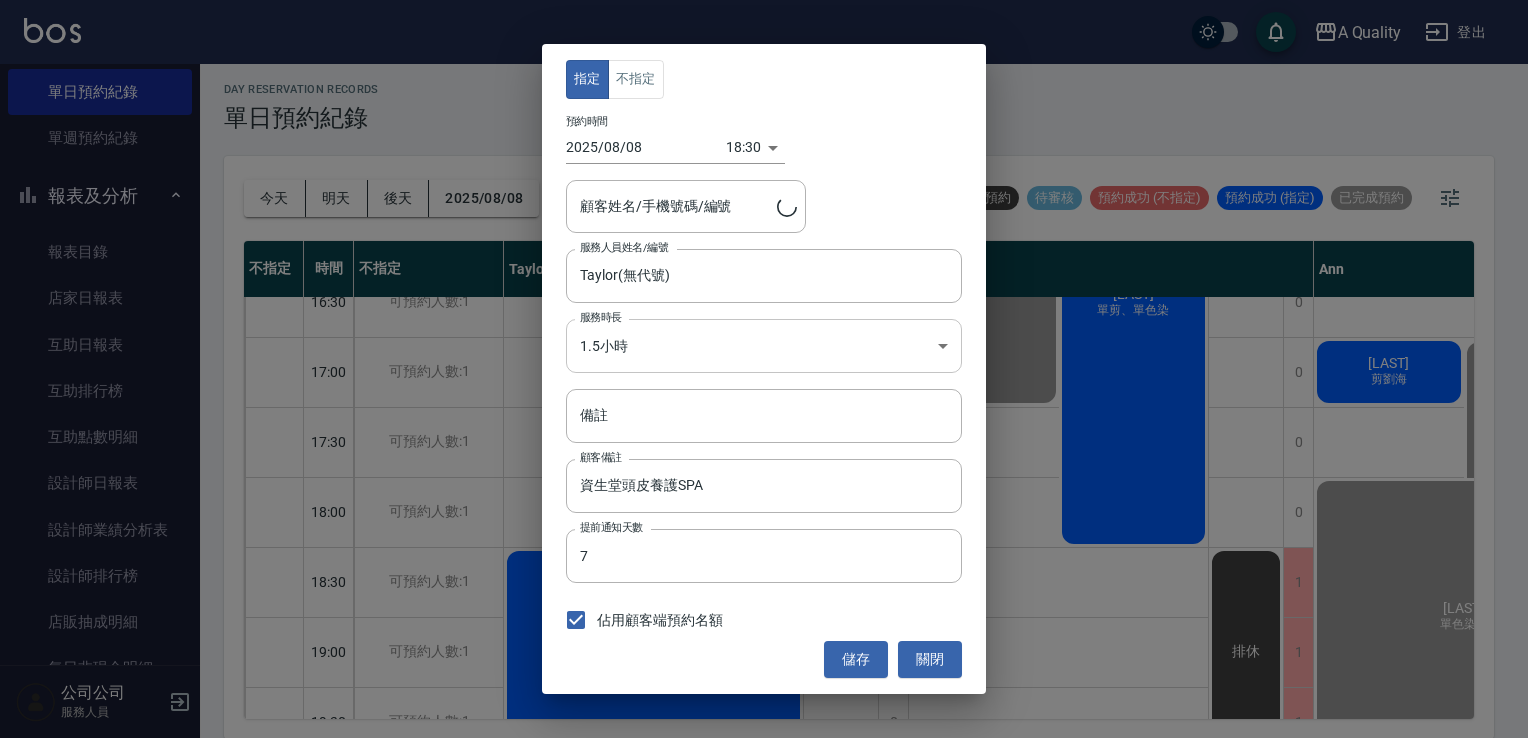 type on "[LAST]/[PHONE]/" 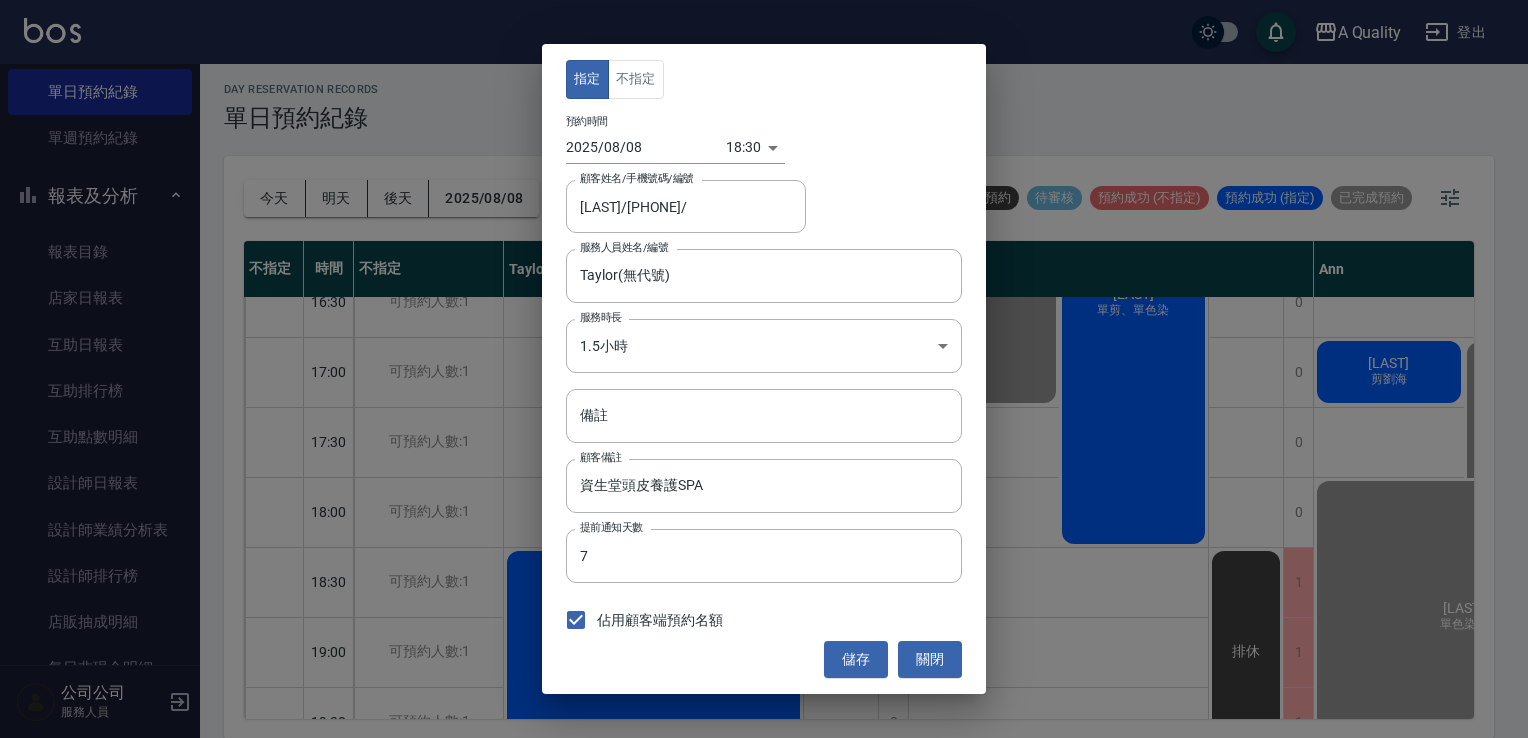 click on "A Quality 登出 櫃檯作業 打帳單 帳單列表 營業儀表板 現金收支登錄 每日結帳 排班表 現場電腦打卡 預約管理 預約管理 單日預約紀錄 單週預約紀錄 報表及分析 報表目錄 店家日報表 互助日報表 互助排行榜 互助點數明細 設計師日報表 設計師業績分析表 設計師排行榜 店販抽成明細 每日非現金明細 客戶管理 客戶列表 卡券管理 入金管理 公司公司 服務人員 day Reservation records 單日預約紀錄 今天 明天 後天 [DATE] 不可預約 待審核 預約成功 (不指定) 預約成功 (指定) 已完成預約 不指定 時間 不指定 Taylor Quincy Ann 11:00 11:30 12:00 12:30 13:00 13:30 14:00 14:30 15:00 15:30 16:00 16:30 17:00 17:30 18:00 18:30 19:00 19:30 可預約人數:1 可預約人數:1 可預約人數:1 可預約人數:1 可預約人數:1 可預約人數:1 可預約人數:1 可預約人數:1 可預約人數:1 可預約人數:1 可預約人數:1 可預約人數:1 可預約人數:1" at bounding box center (764, 367) 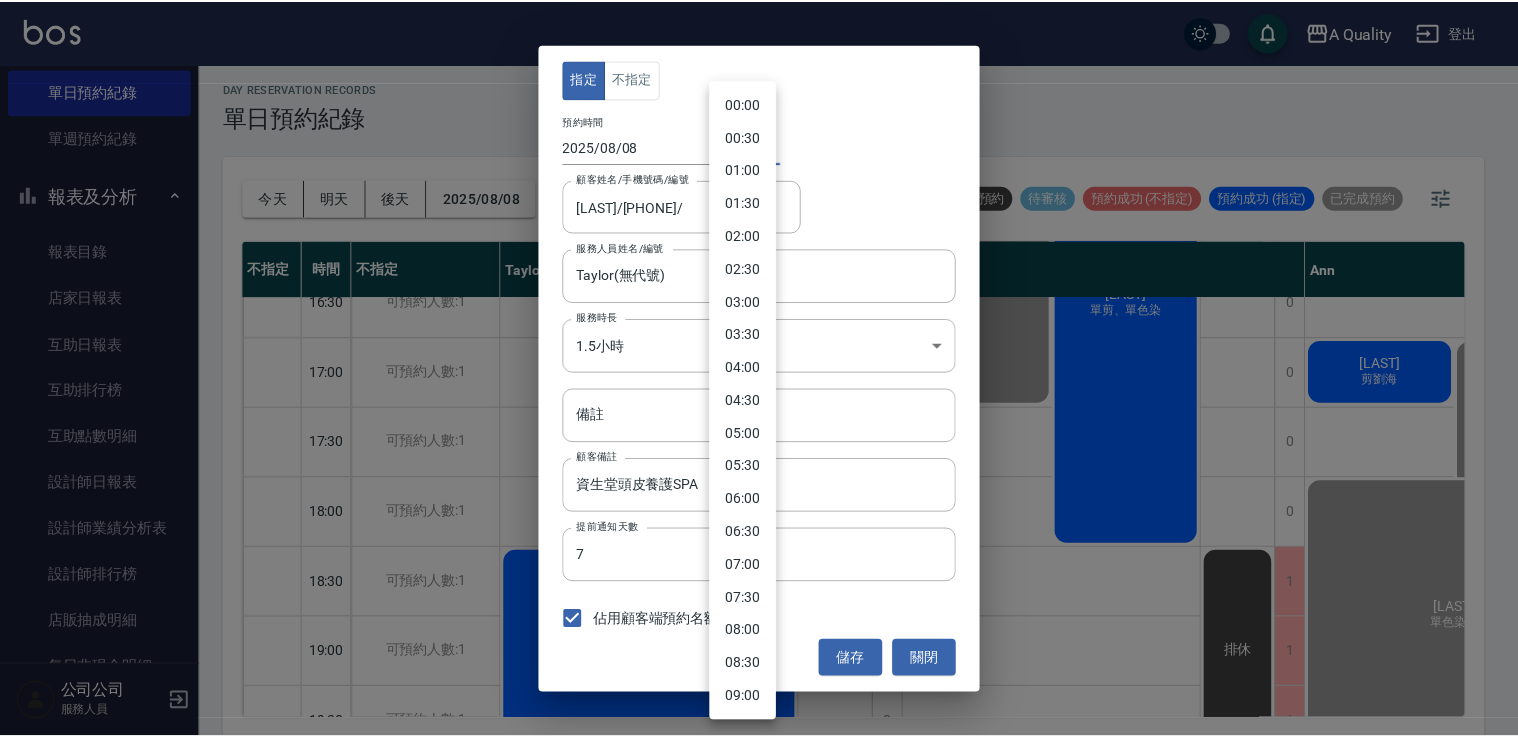 scroll, scrollTop: 924, scrollLeft: 0, axis: vertical 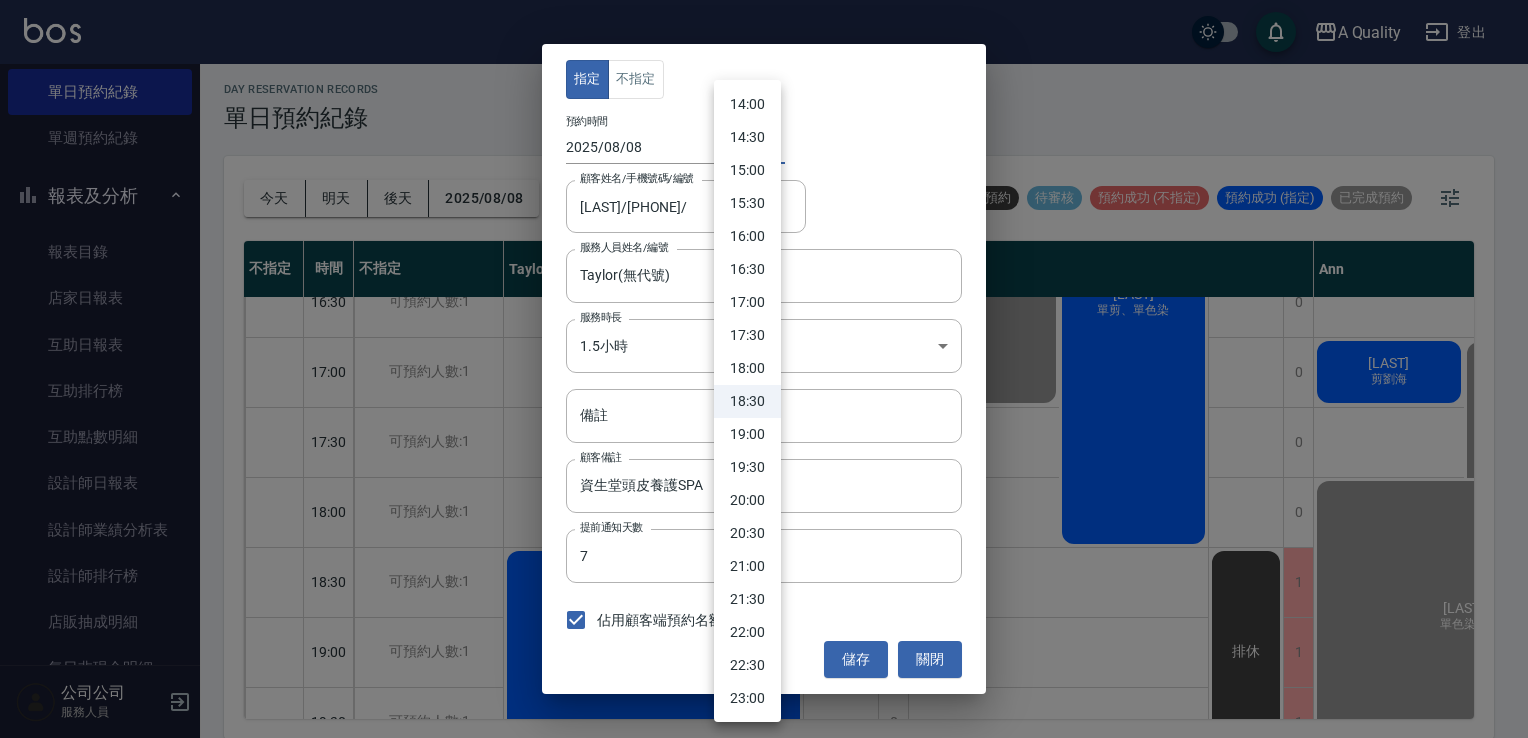 click on "17:30" at bounding box center [747, 335] 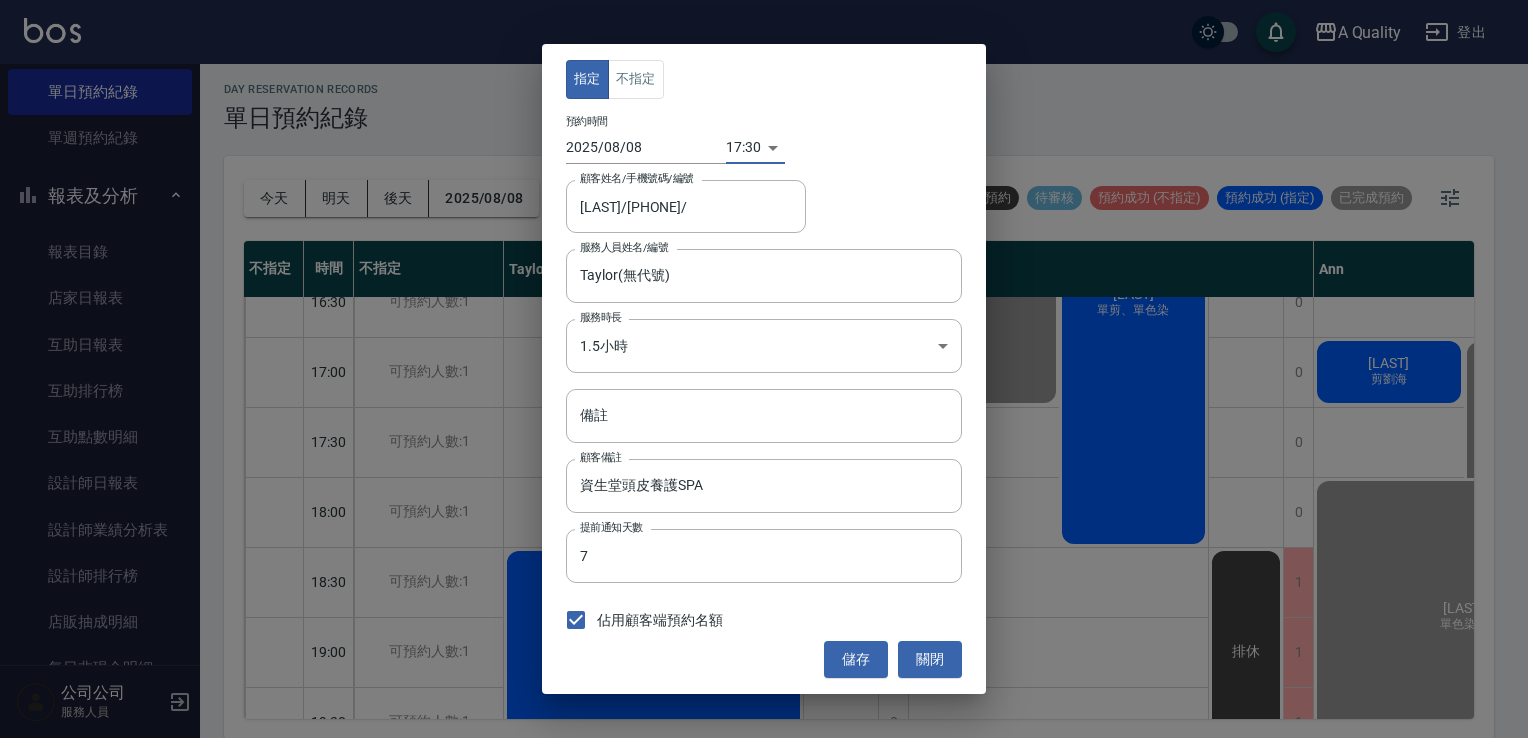 click on "儲存" at bounding box center [856, 659] 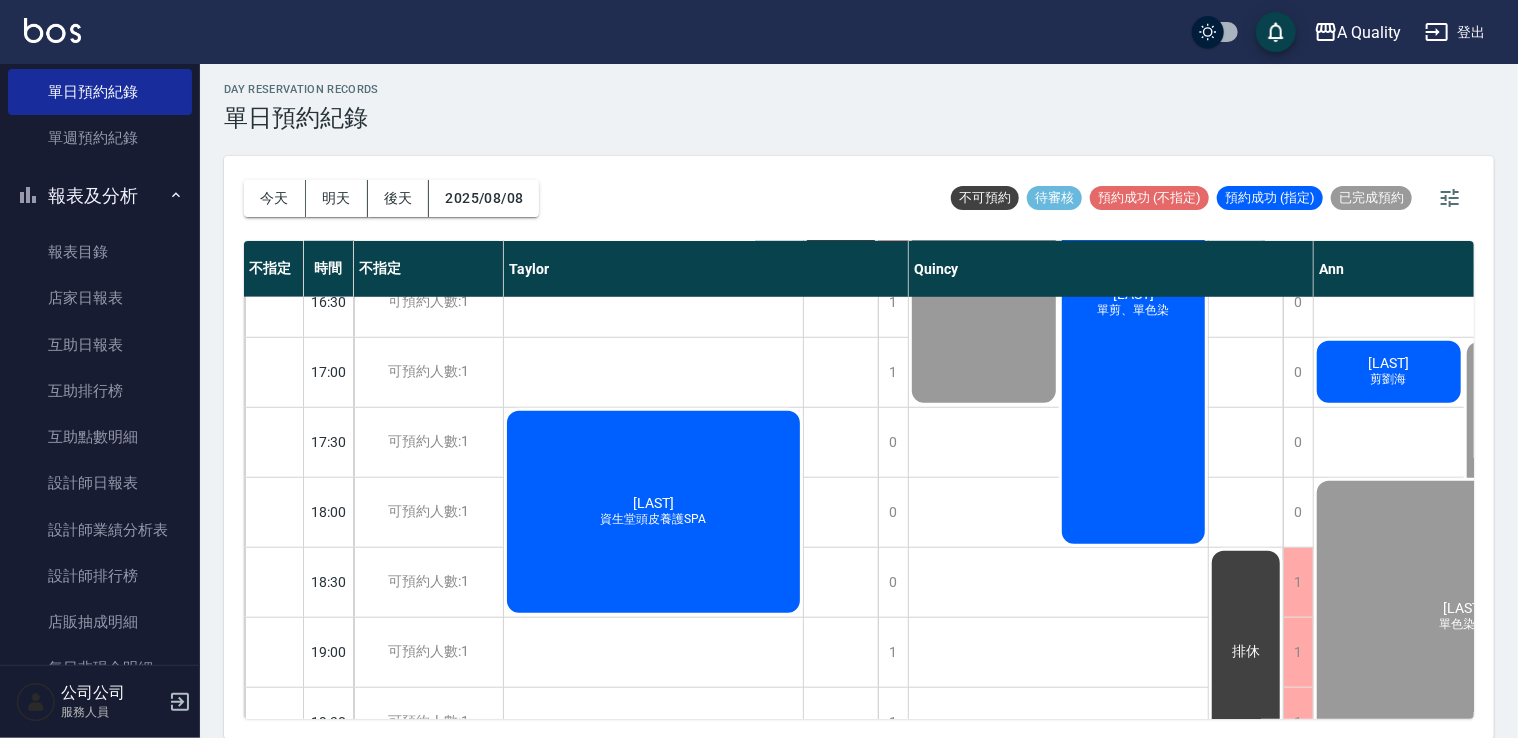 scroll, scrollTop: 800, scrollLeft: 179, axis: both 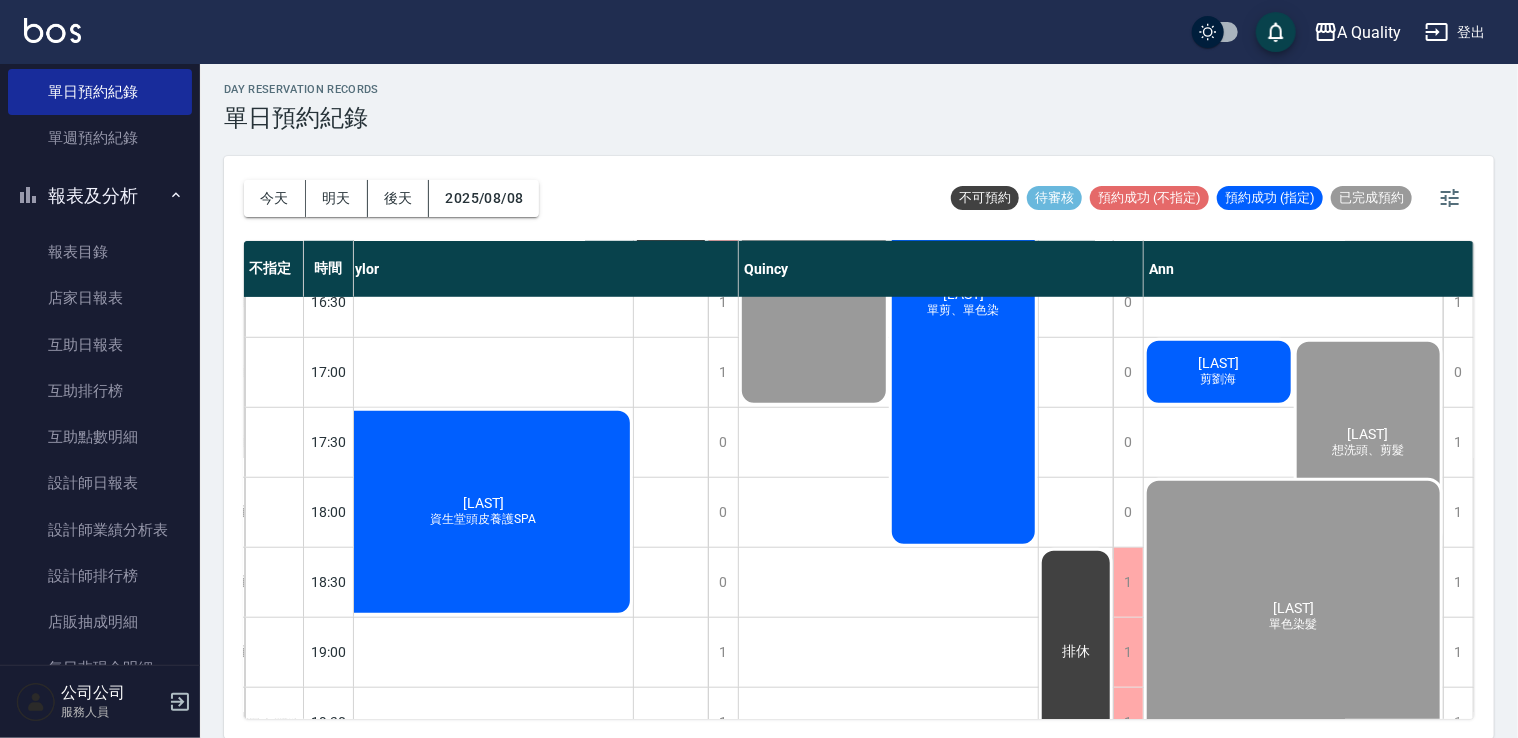 click on "[LAST] 資生堂頭皮養護SPA" at bounding box center (409, -153) 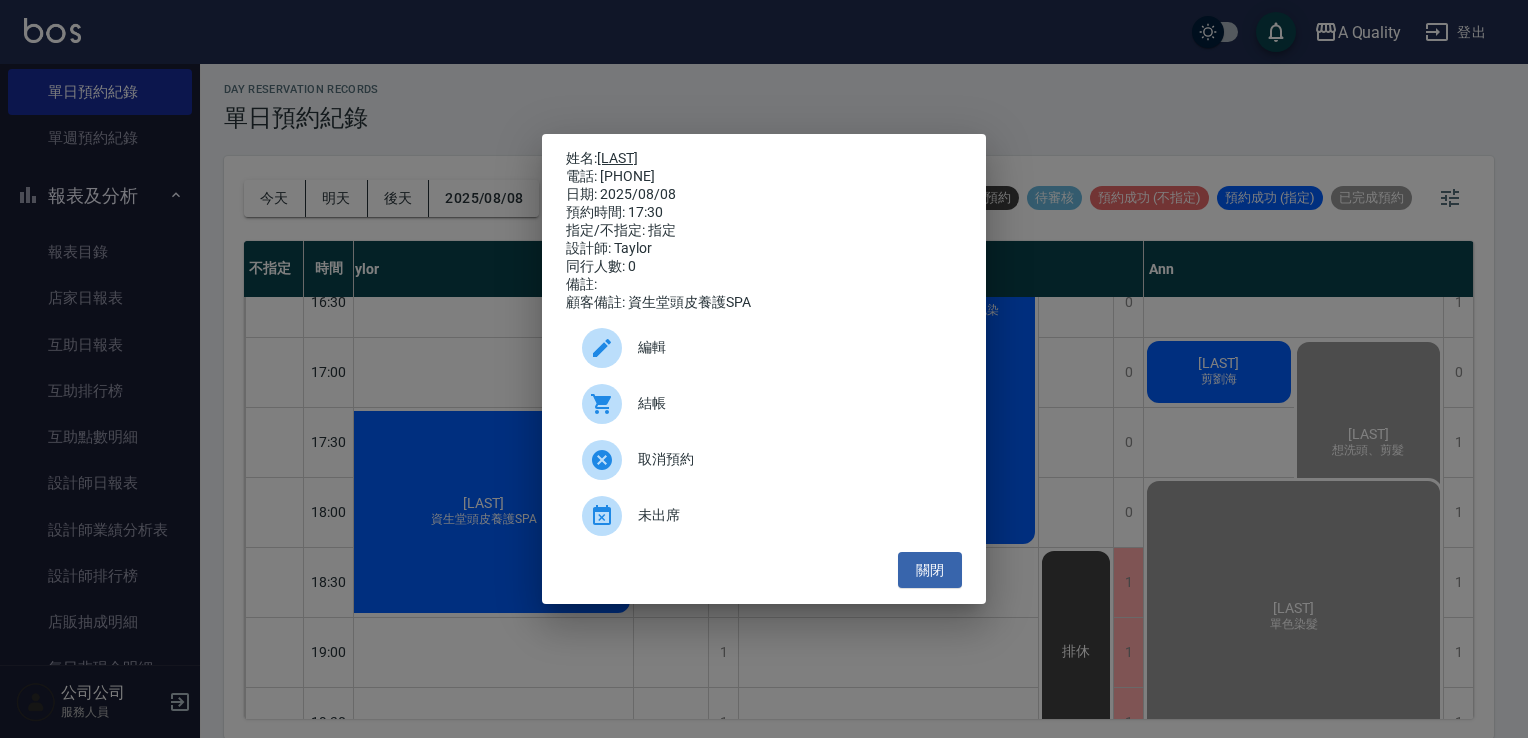 click on "[LAST]" at bounding box center (617, 158) 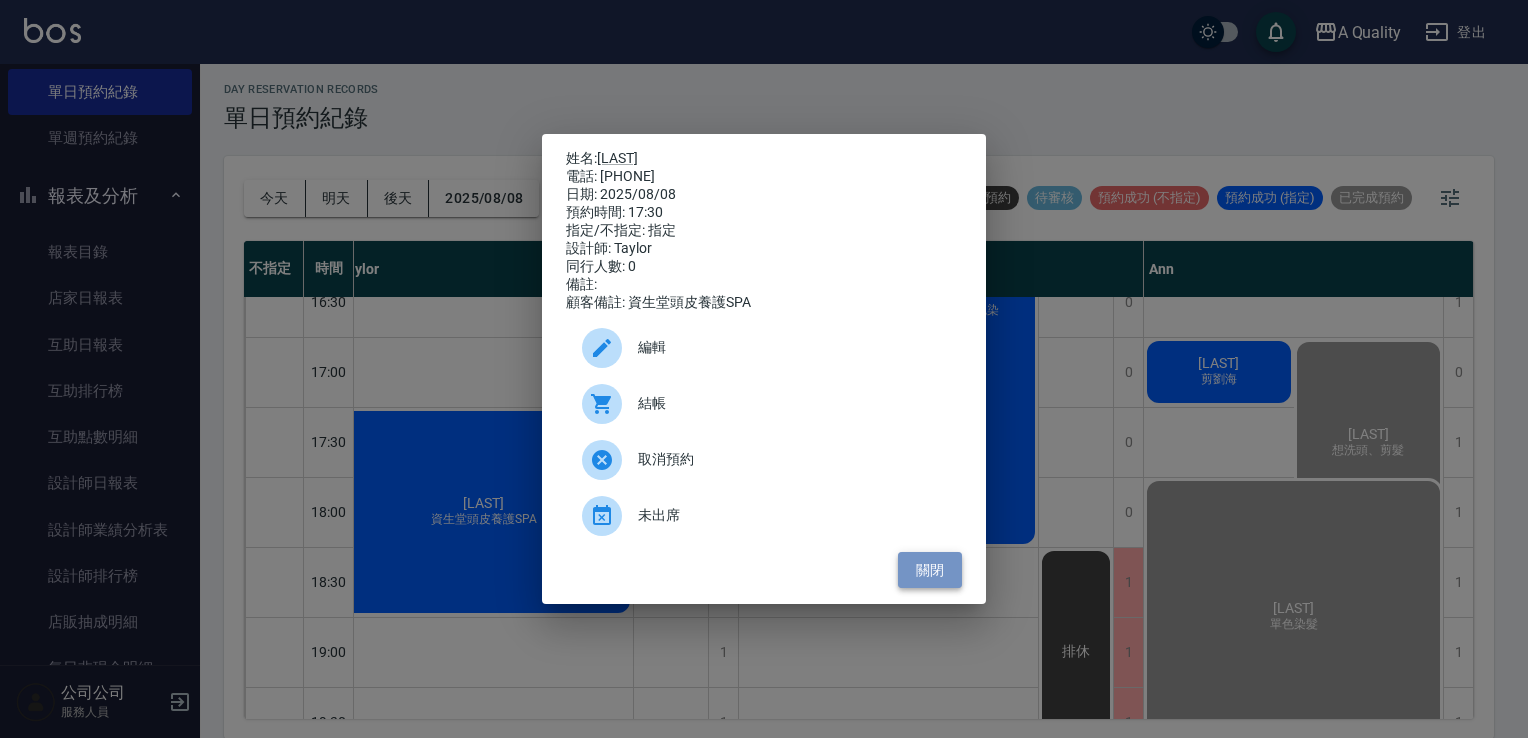 click on "關閉" at bounding box center [930, 570] 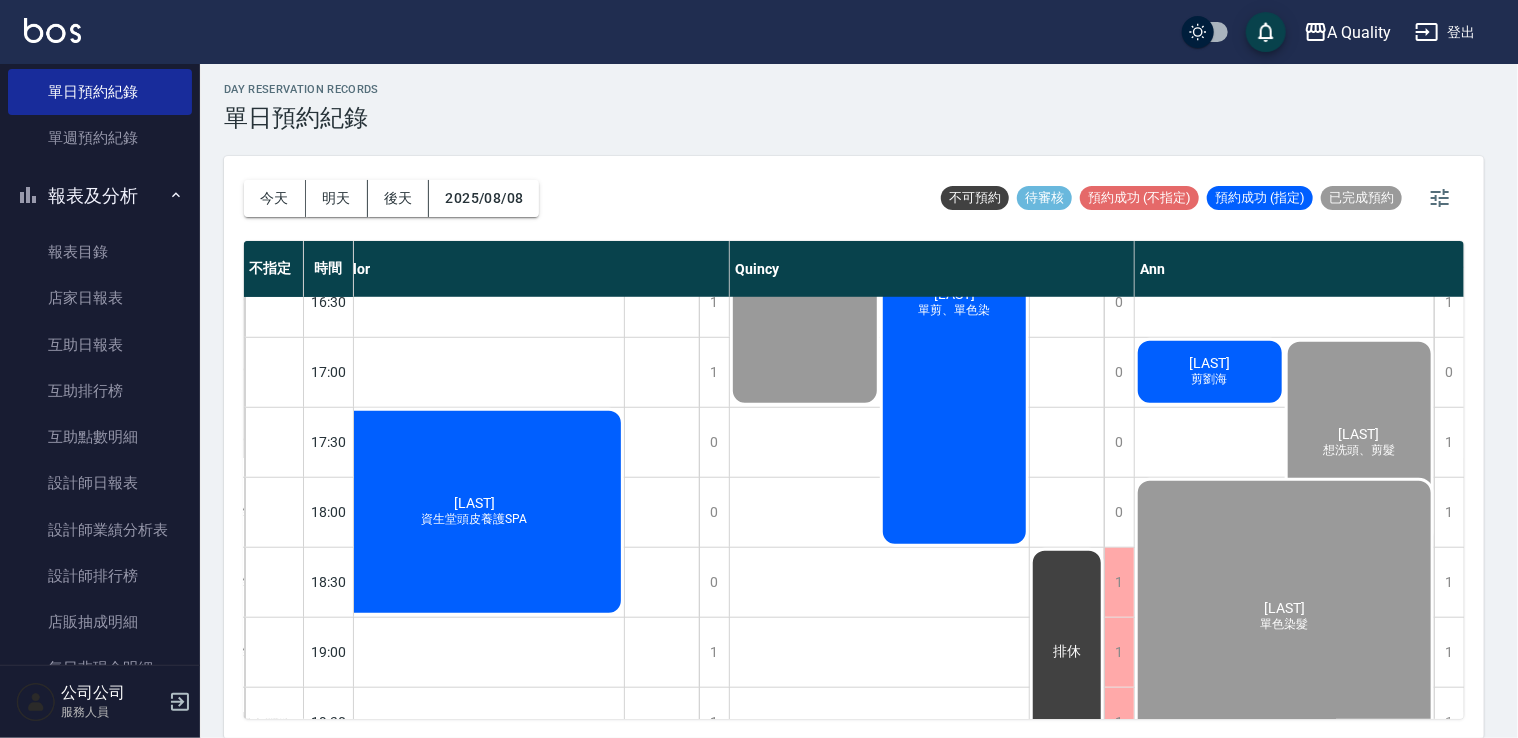 scroll, scrollTop: 800, scrollLeft: 169, axis: both 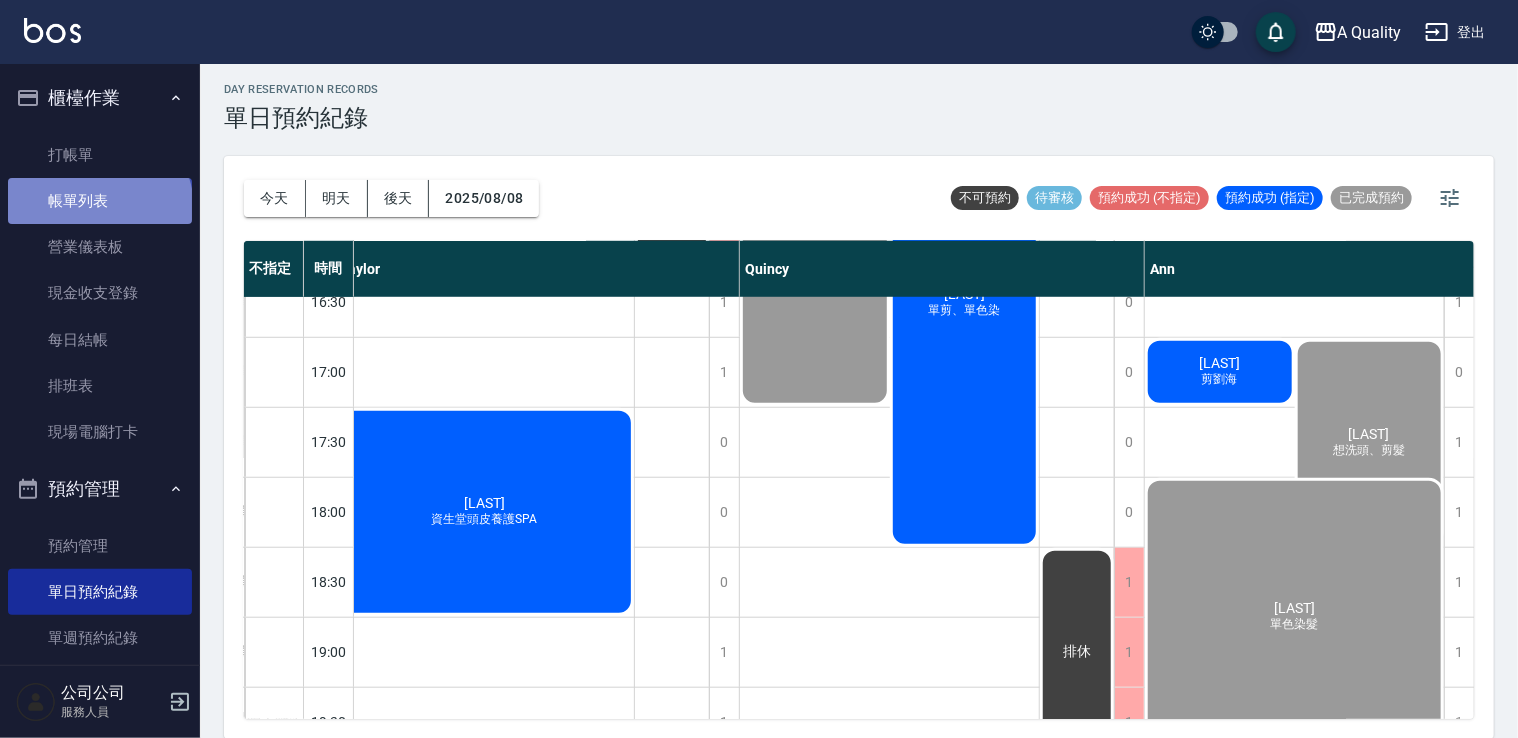 click on "帳單列表" at bounding box center [100, 201] 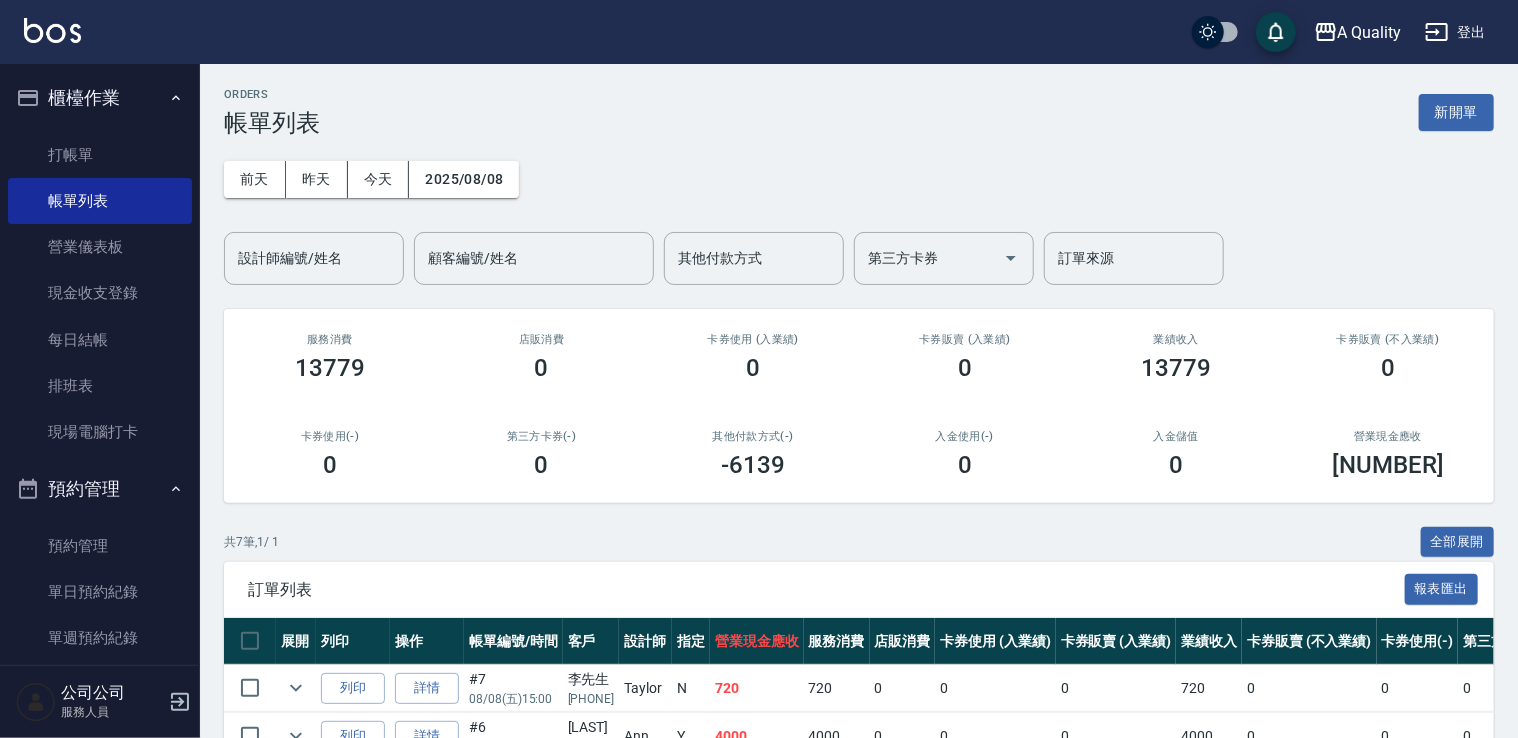 scroll, scrollTop: 200, scrollLeft: 0, axis: vertical 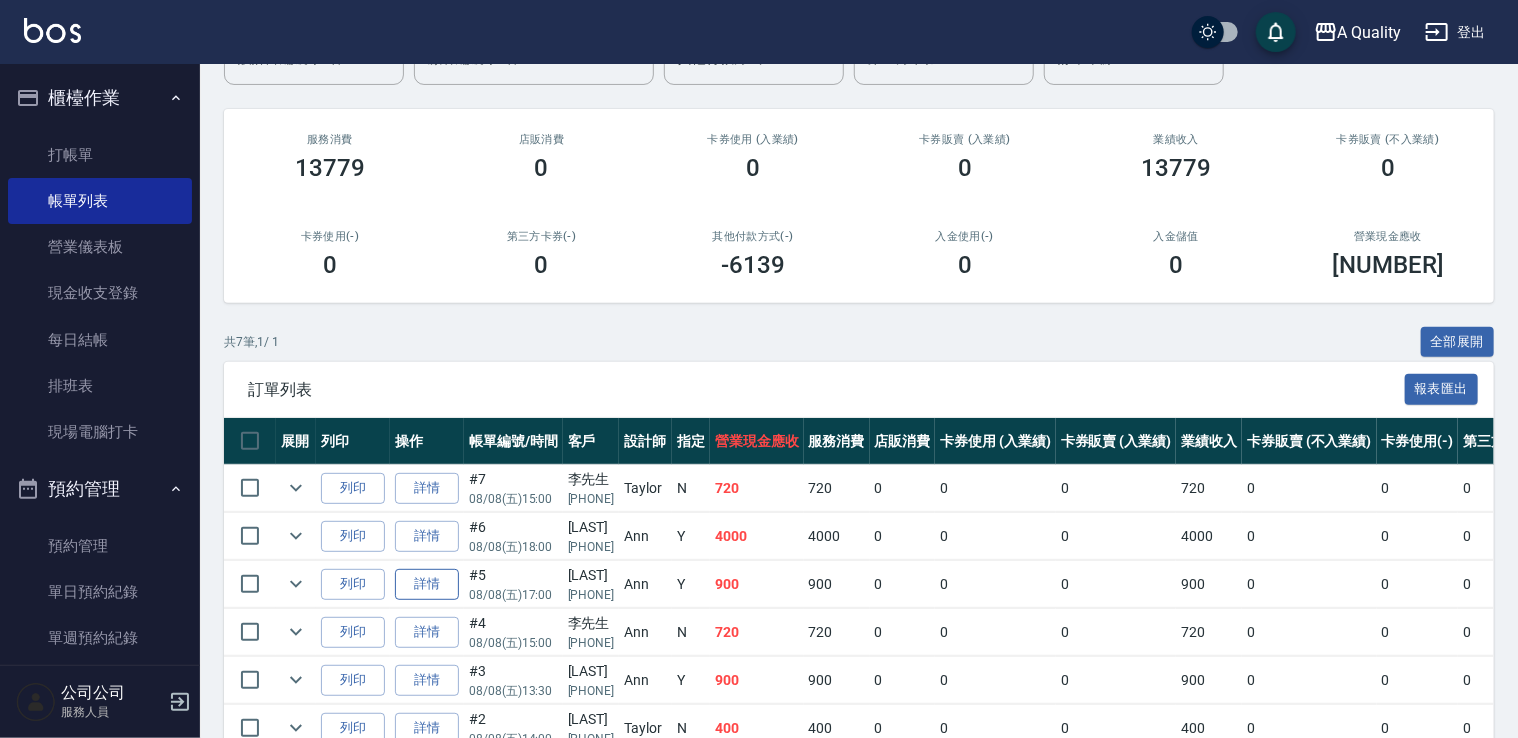 click on "詳情" at bounding box center [427, 584] 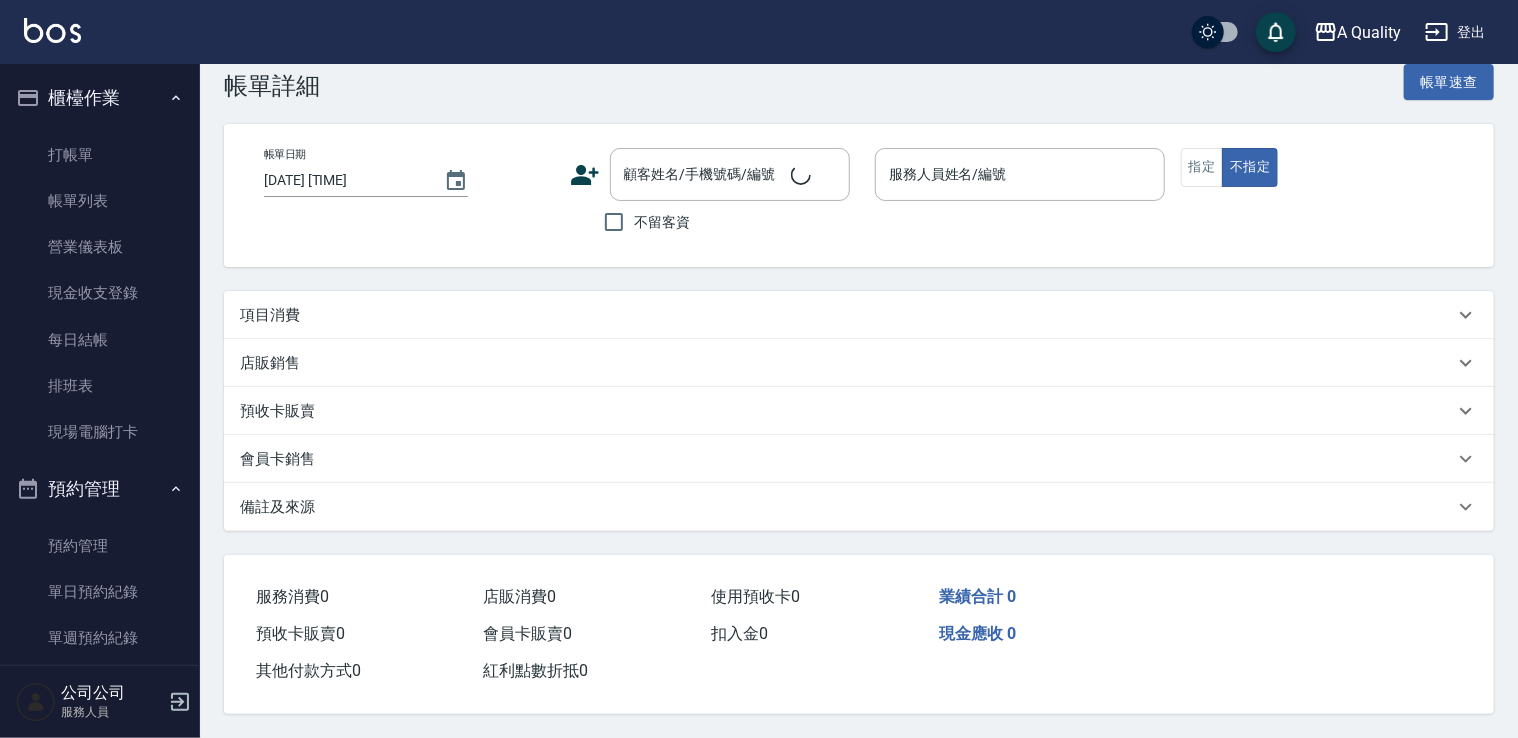 scroll, scrollTop: 0, scrollLeft: 0, axis: both 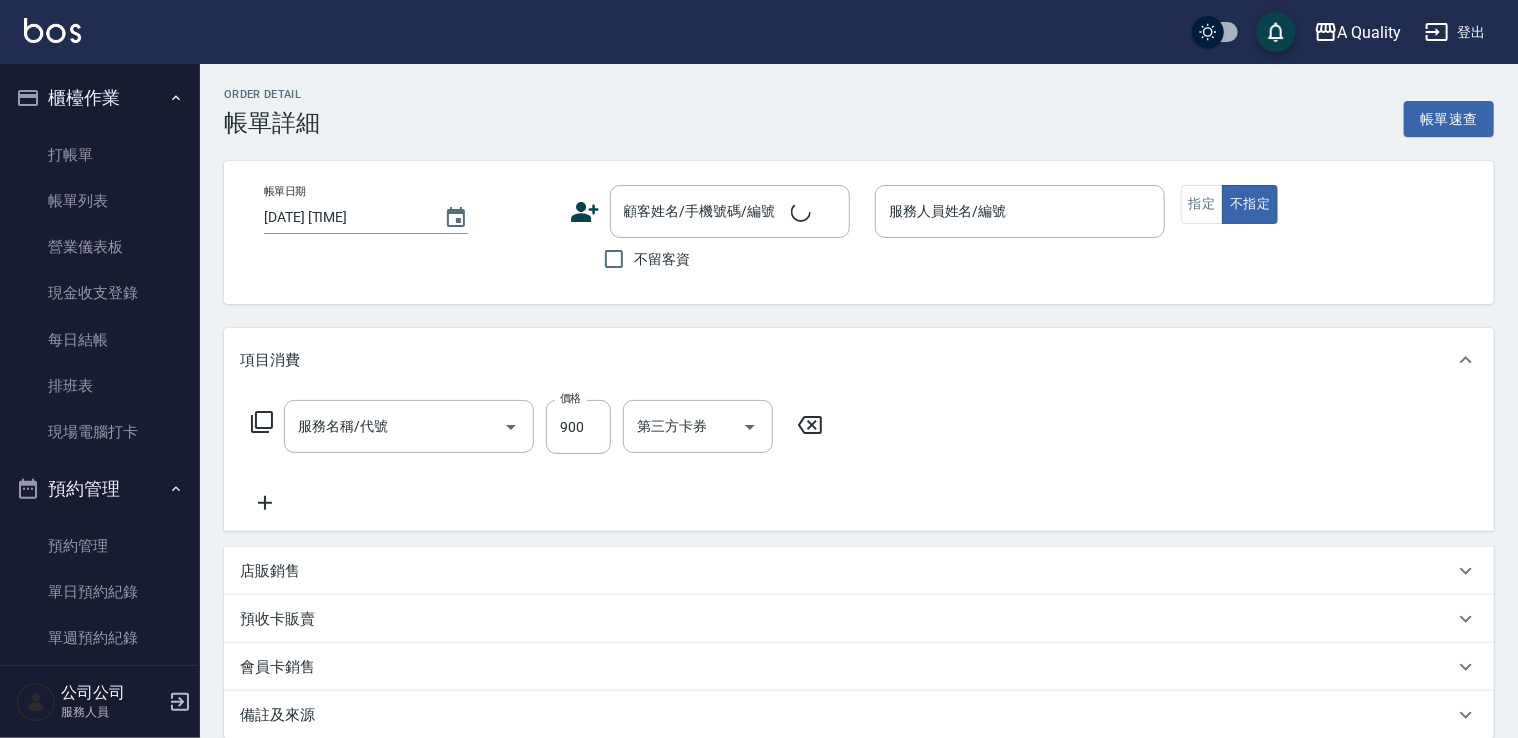 type on "[DATE] [TIME]" 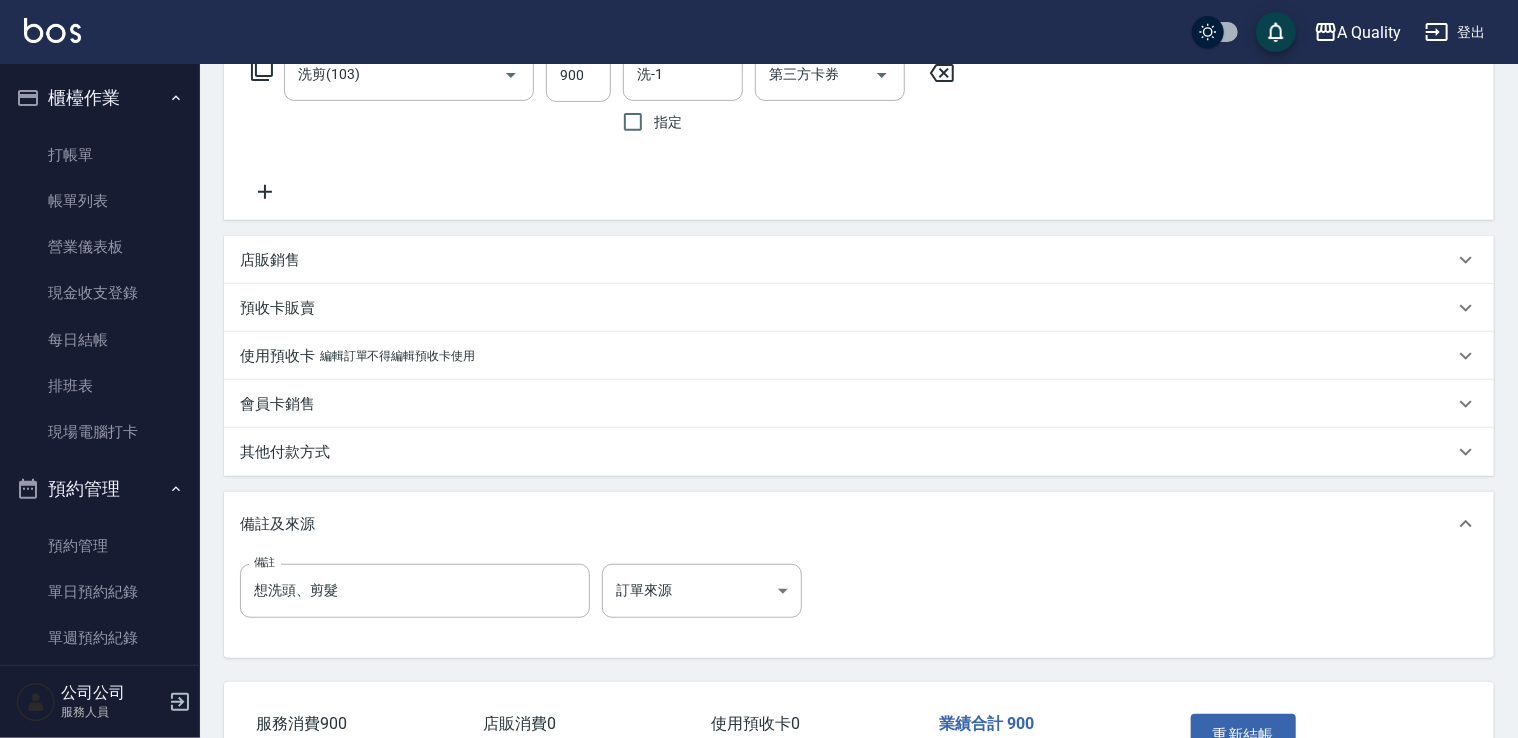 type on "[LAST]/[PHONE]/" 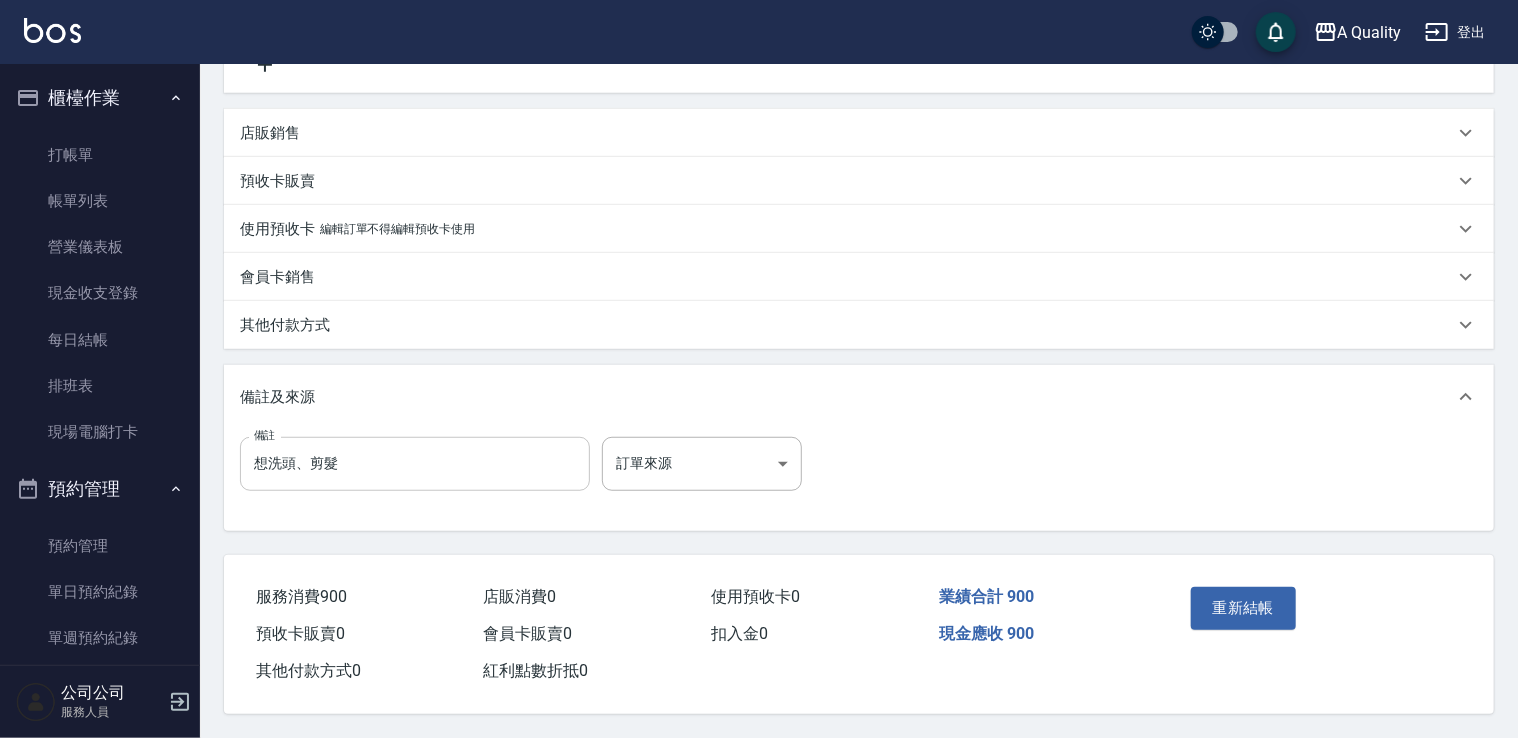 scroll, scrollTop: 485, scrollLeft: 0, axis: vertical 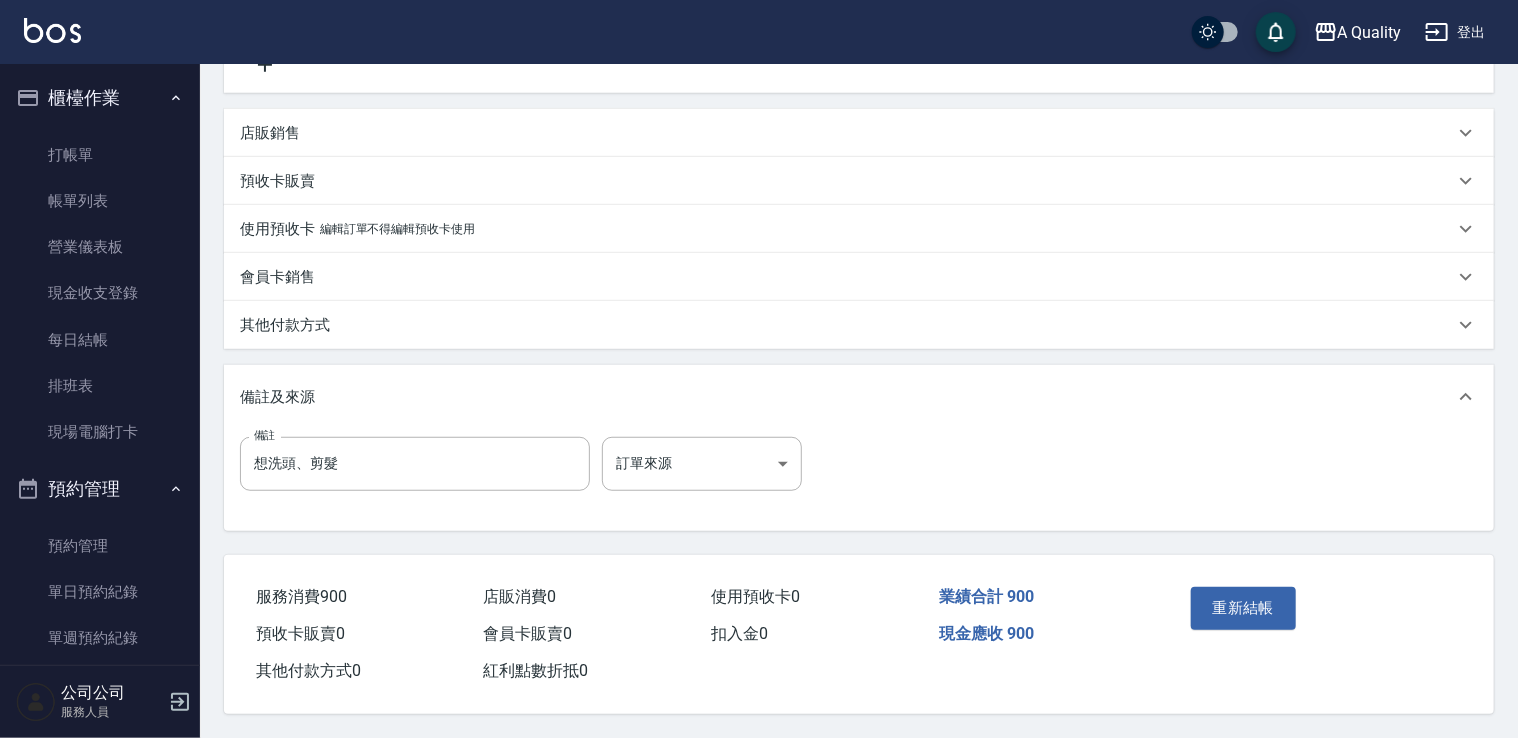 click on "其他付款方式" at bounding box center [859, 325] 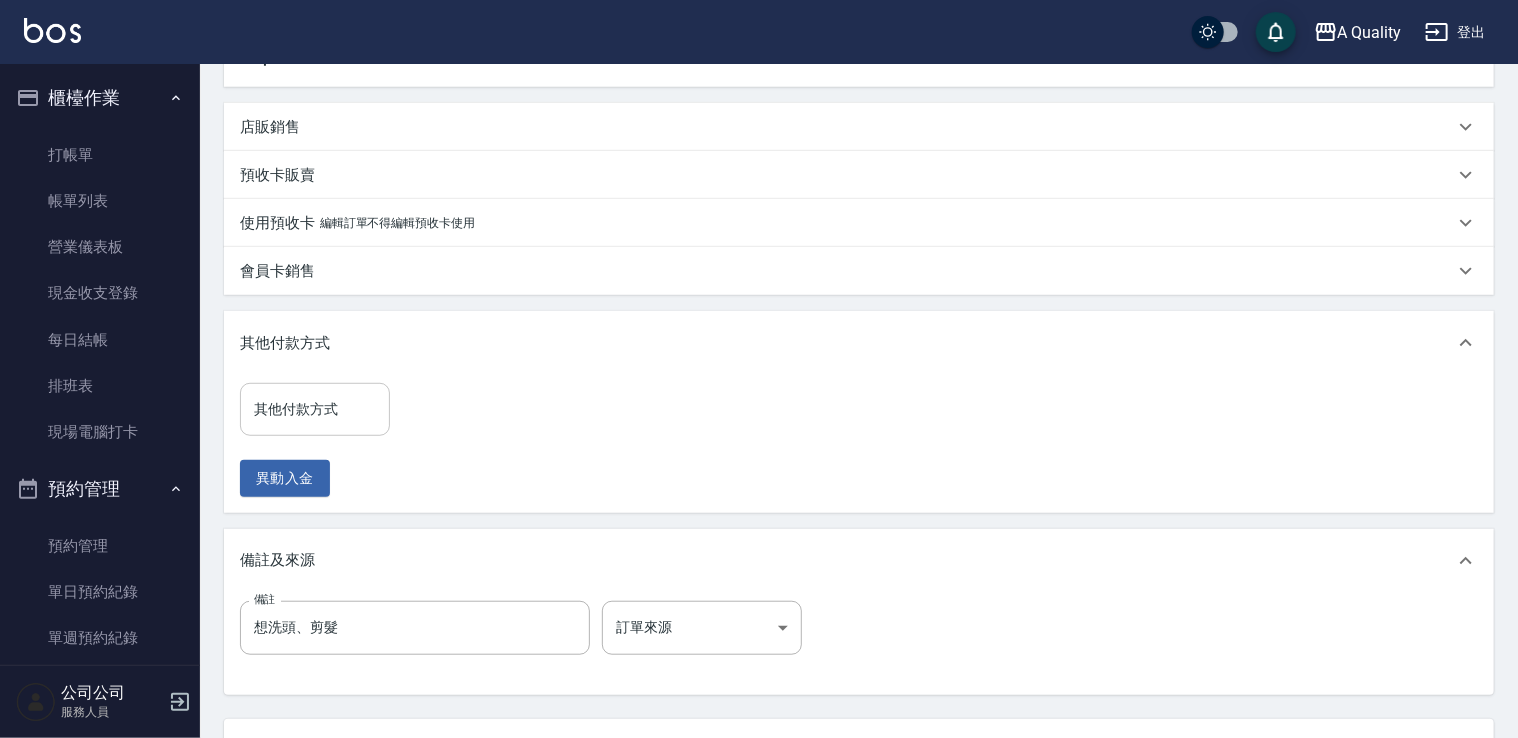 click on "其他付款方式" at bounding box center [315, 409] 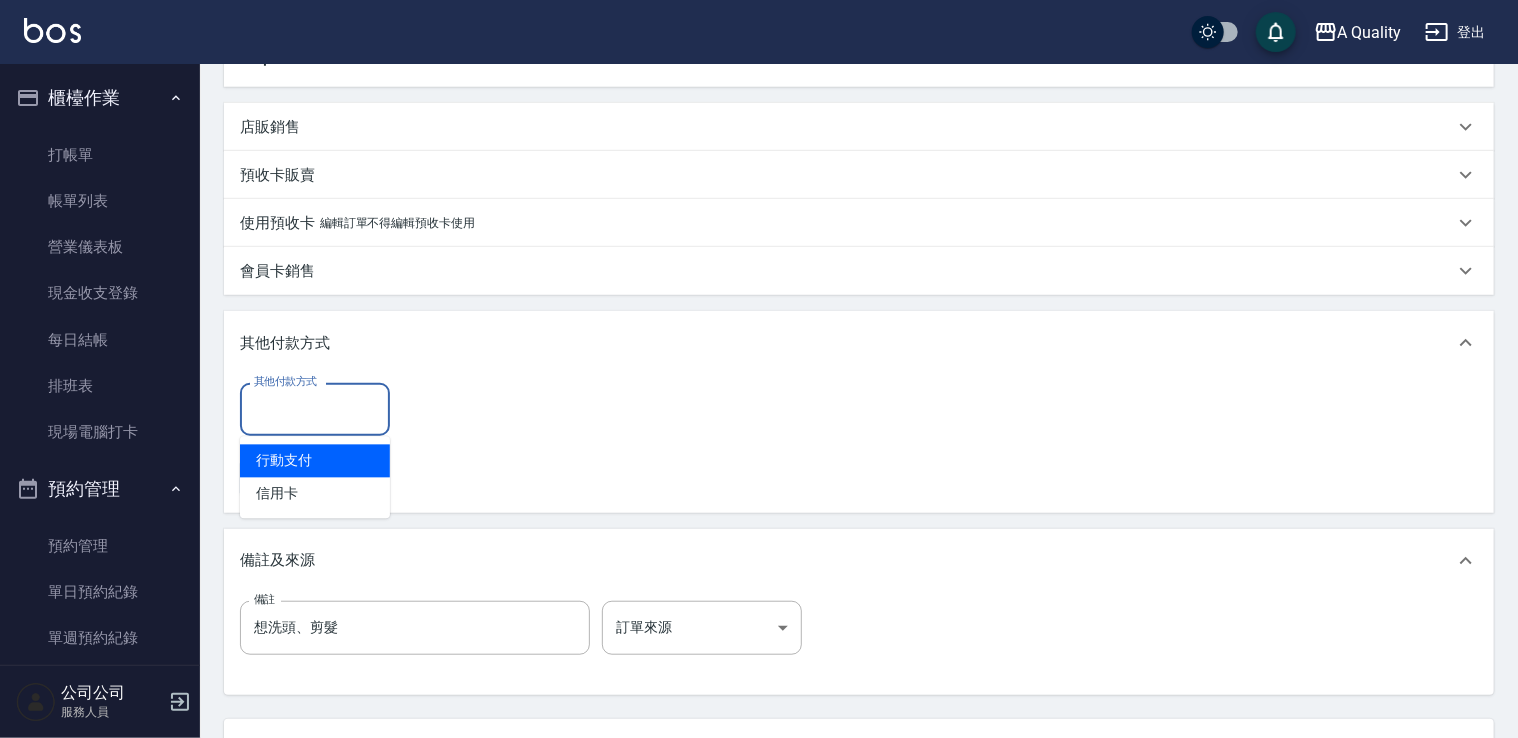 click on "行動支付" at bounding box center (315, 461) 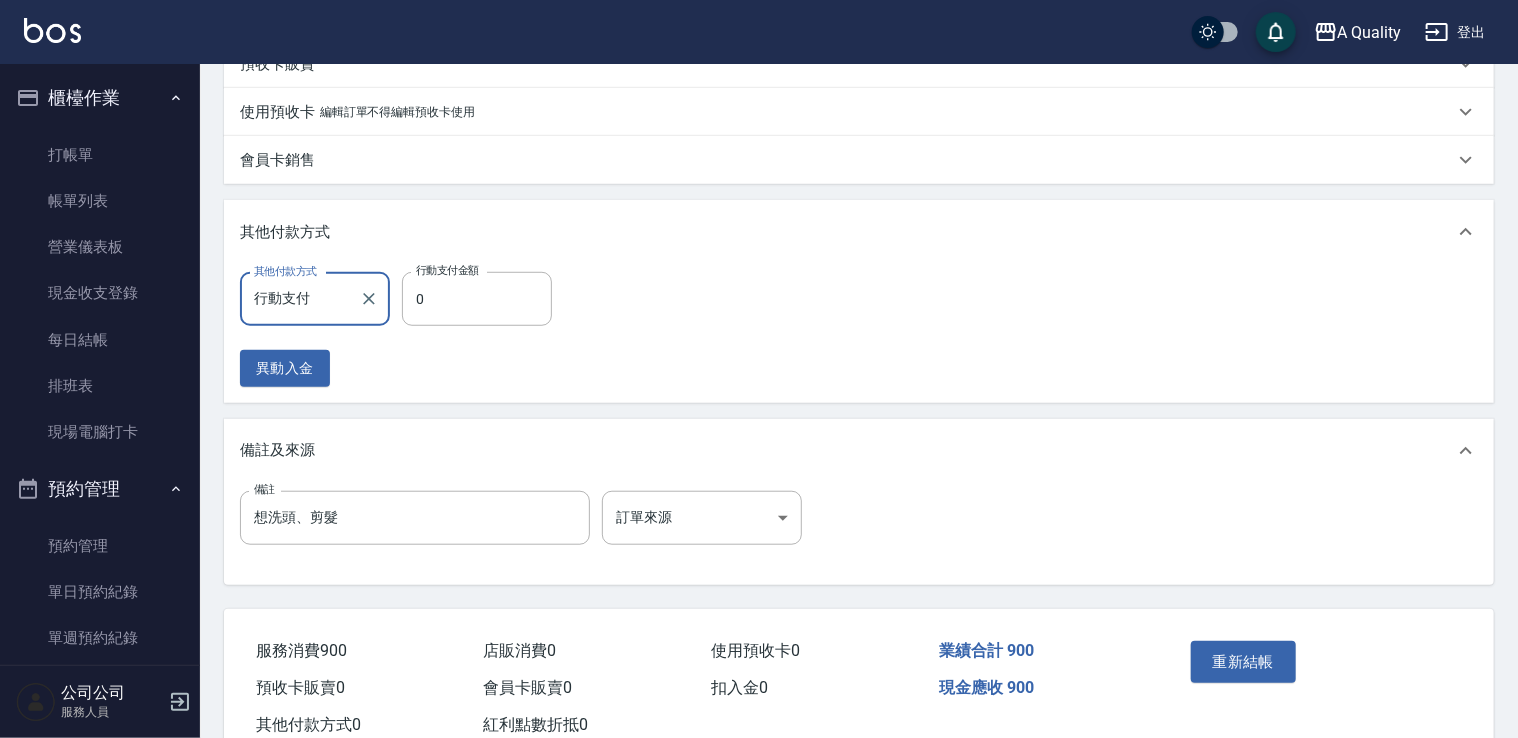 scroll, scrollTop: 656, scrollLeft: 0, axis: vertical 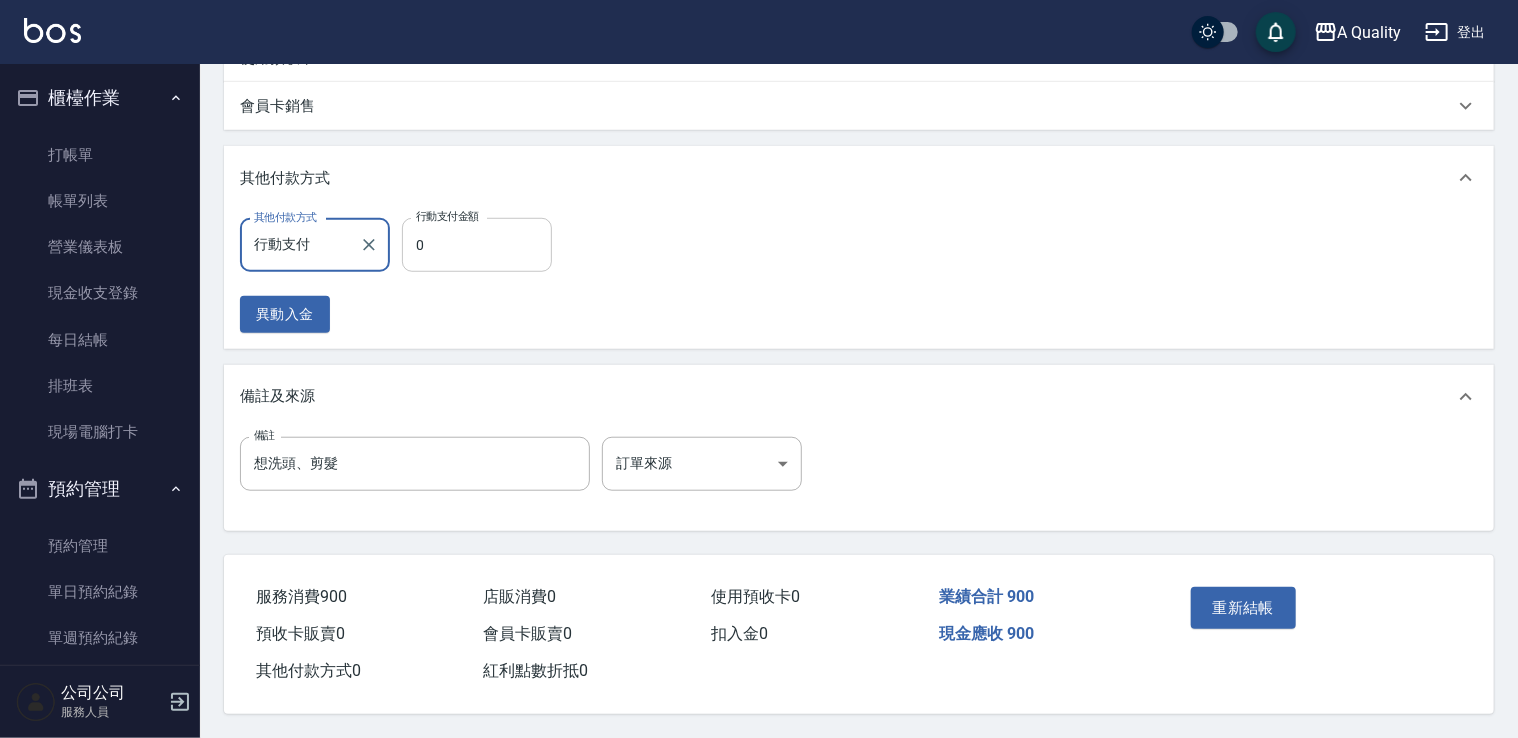 click on "0" at bounding box center (477, 245) 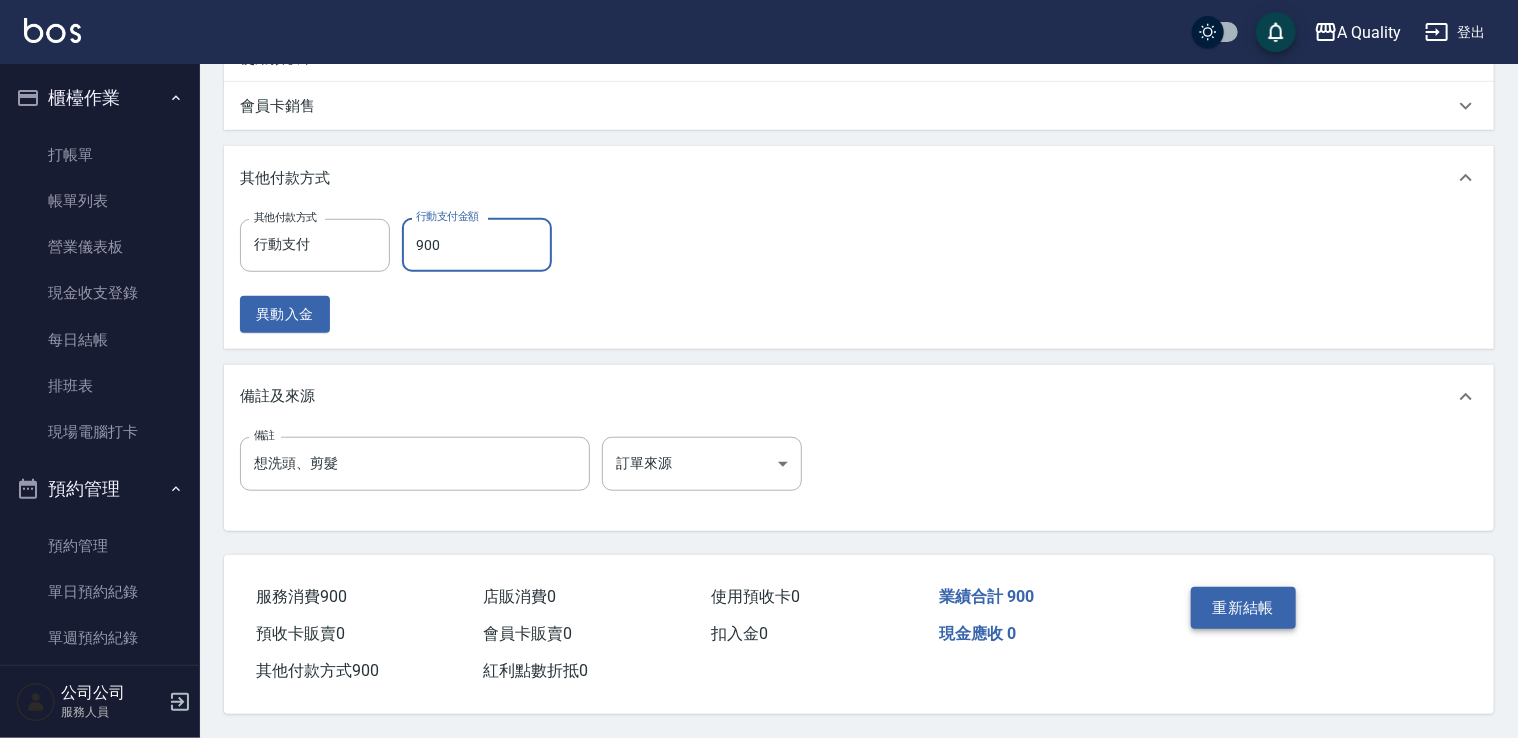 type on "900" 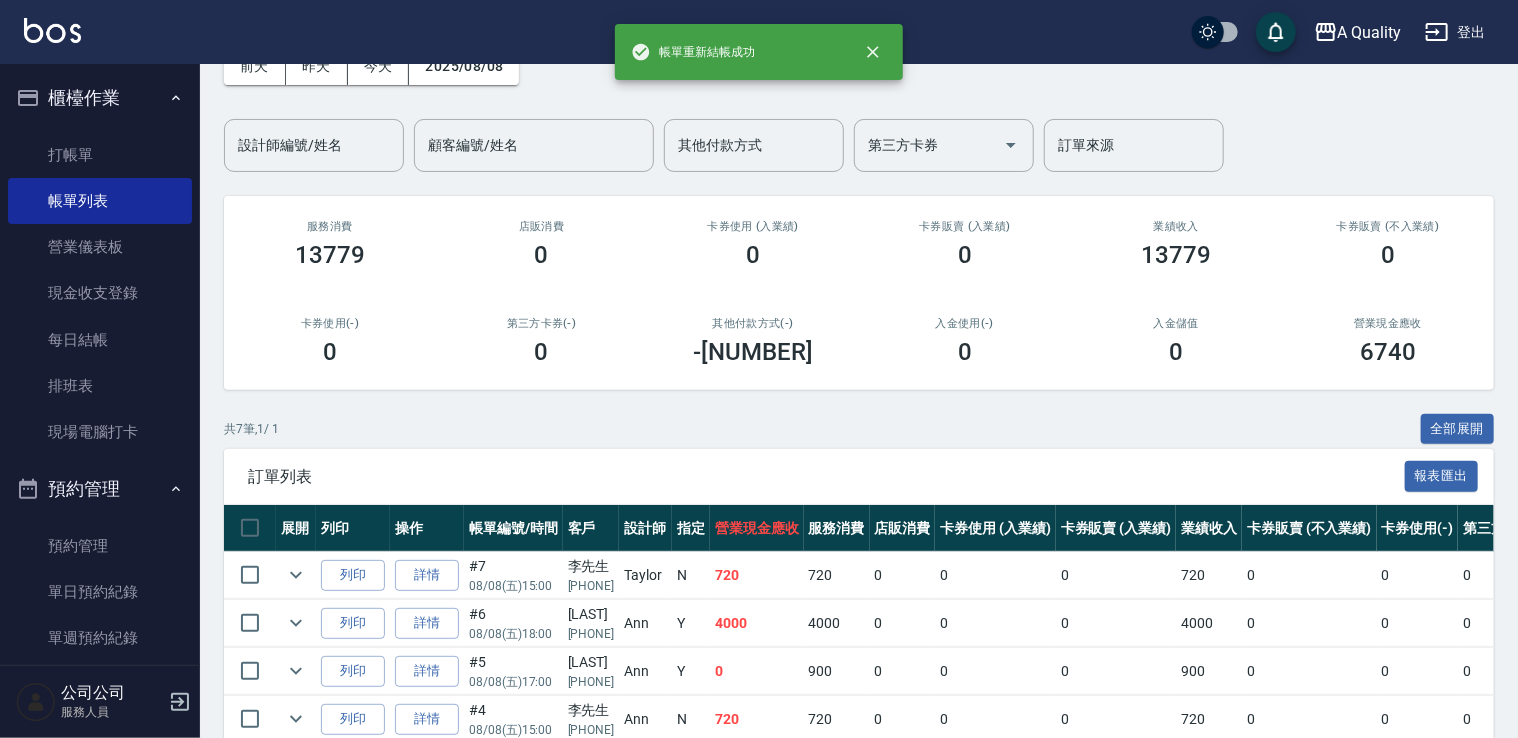 scroll, scrollTop: 200, scrollLeft: 0, axis: vertical 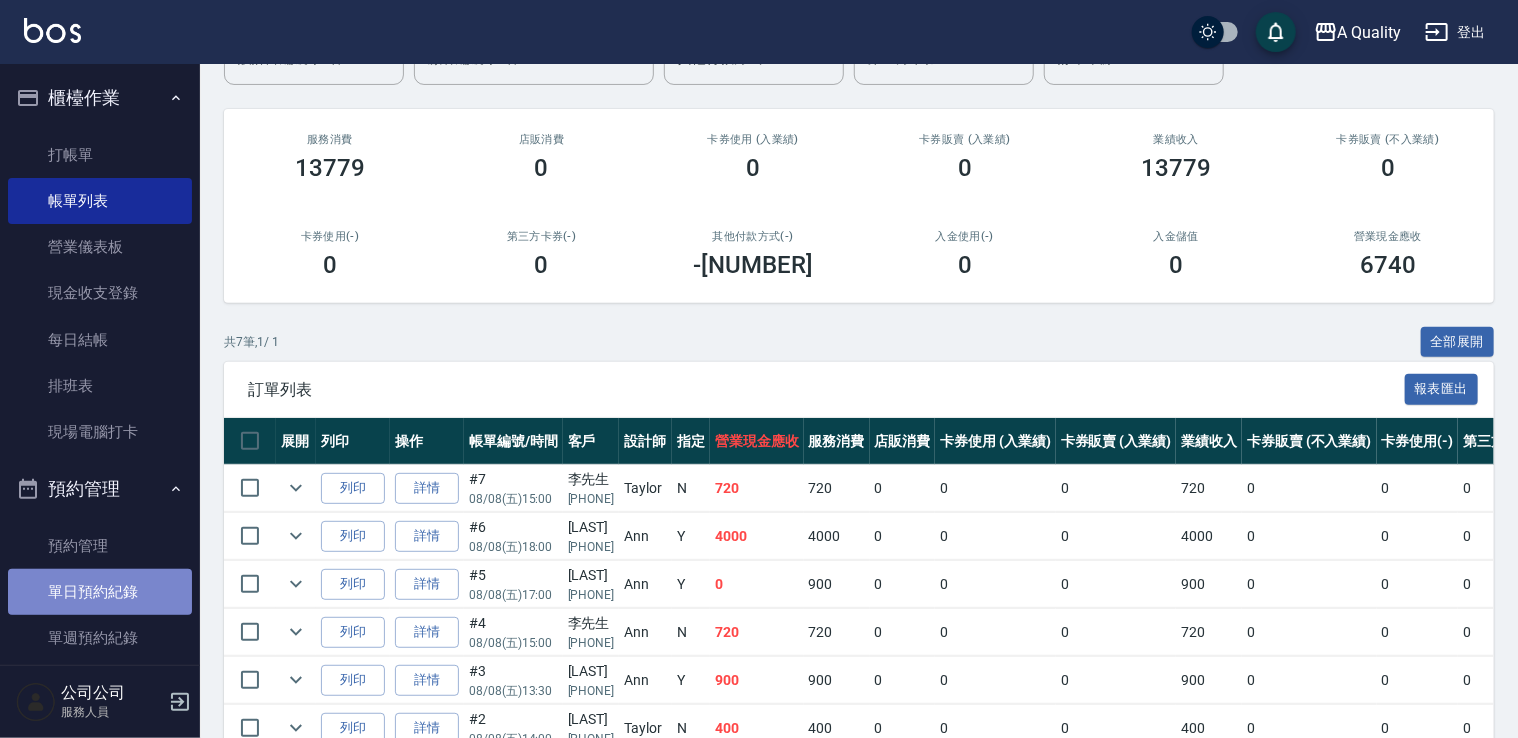 click on "單日預約紀錄" at bounding box center (100, 592) 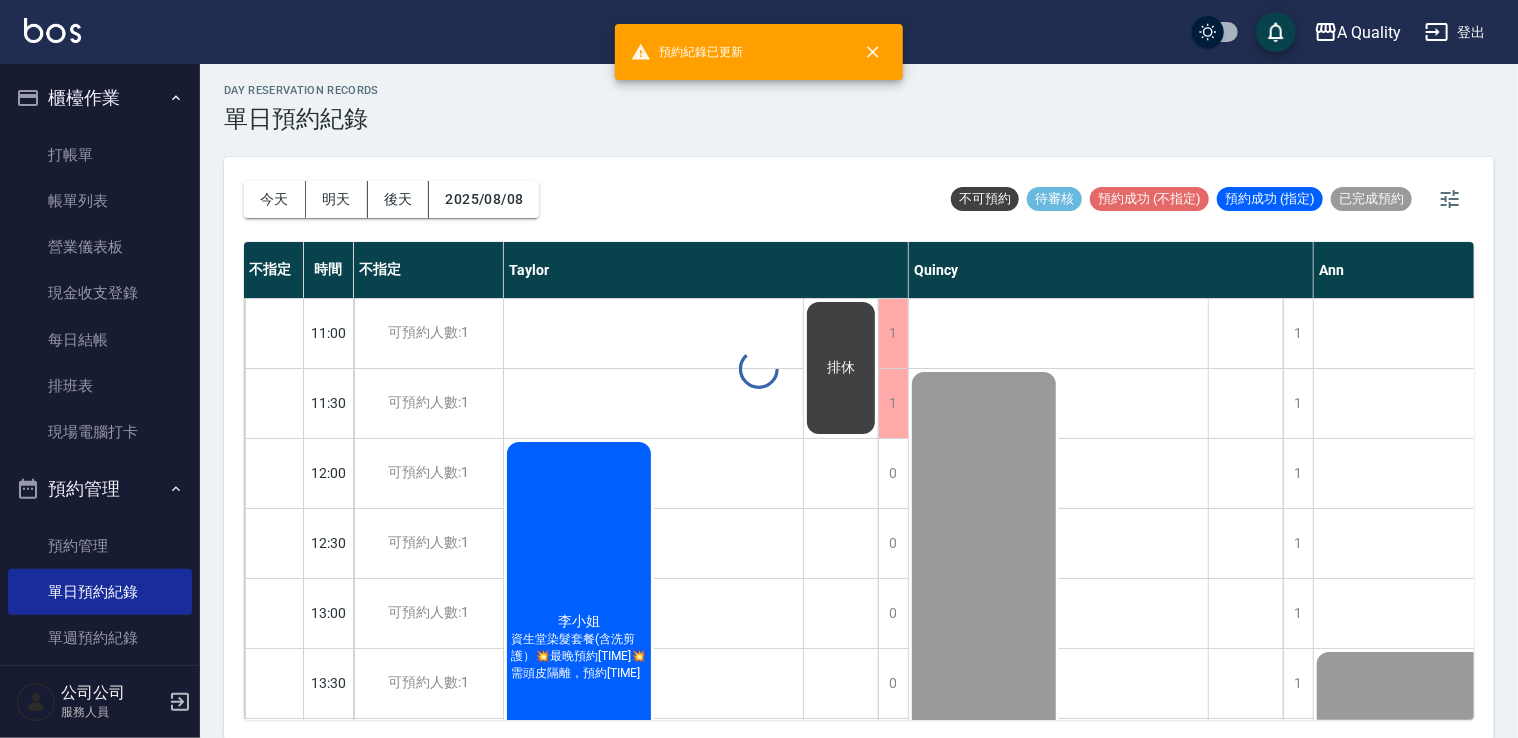 scroll, scrollTop: 5, scrollLeft: 0, axis: vertical 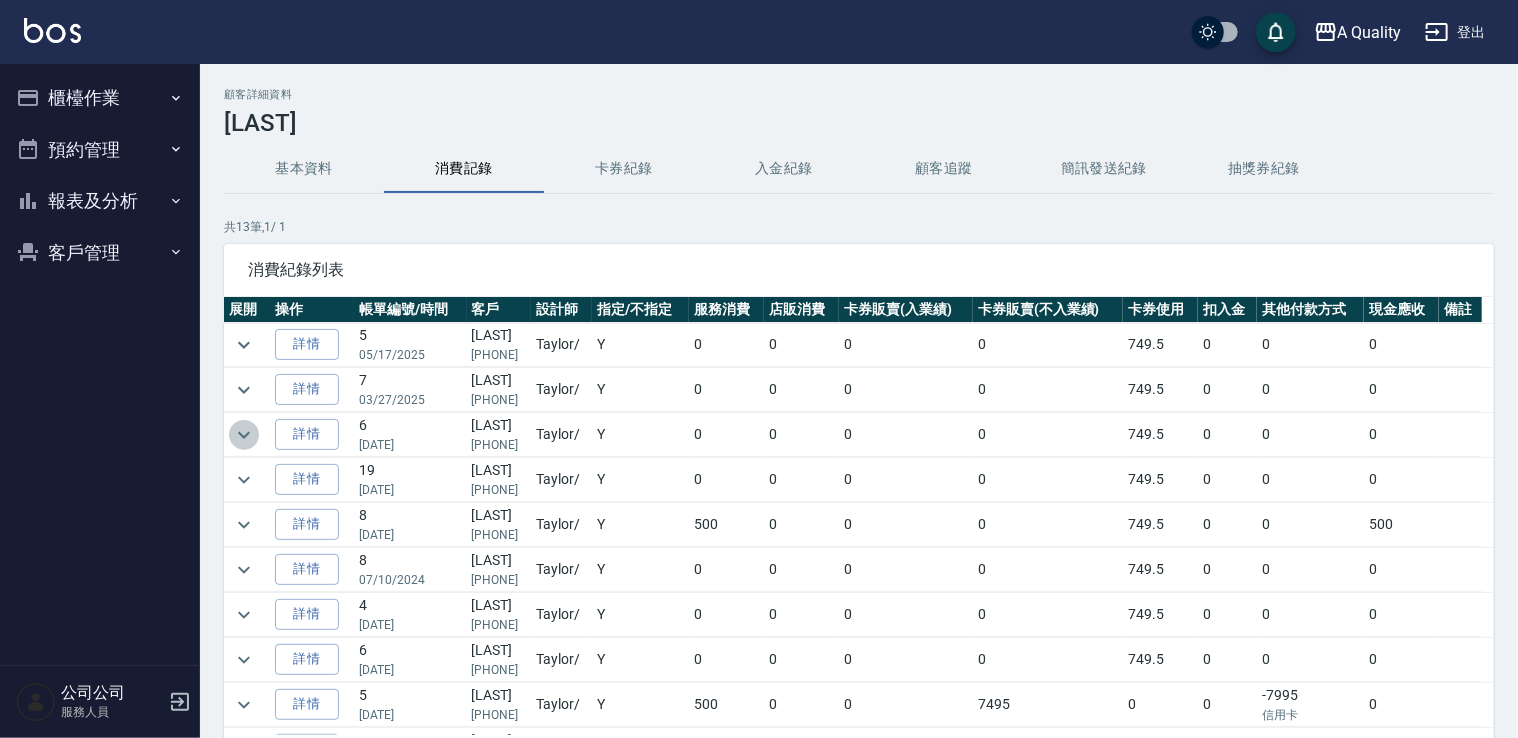 click 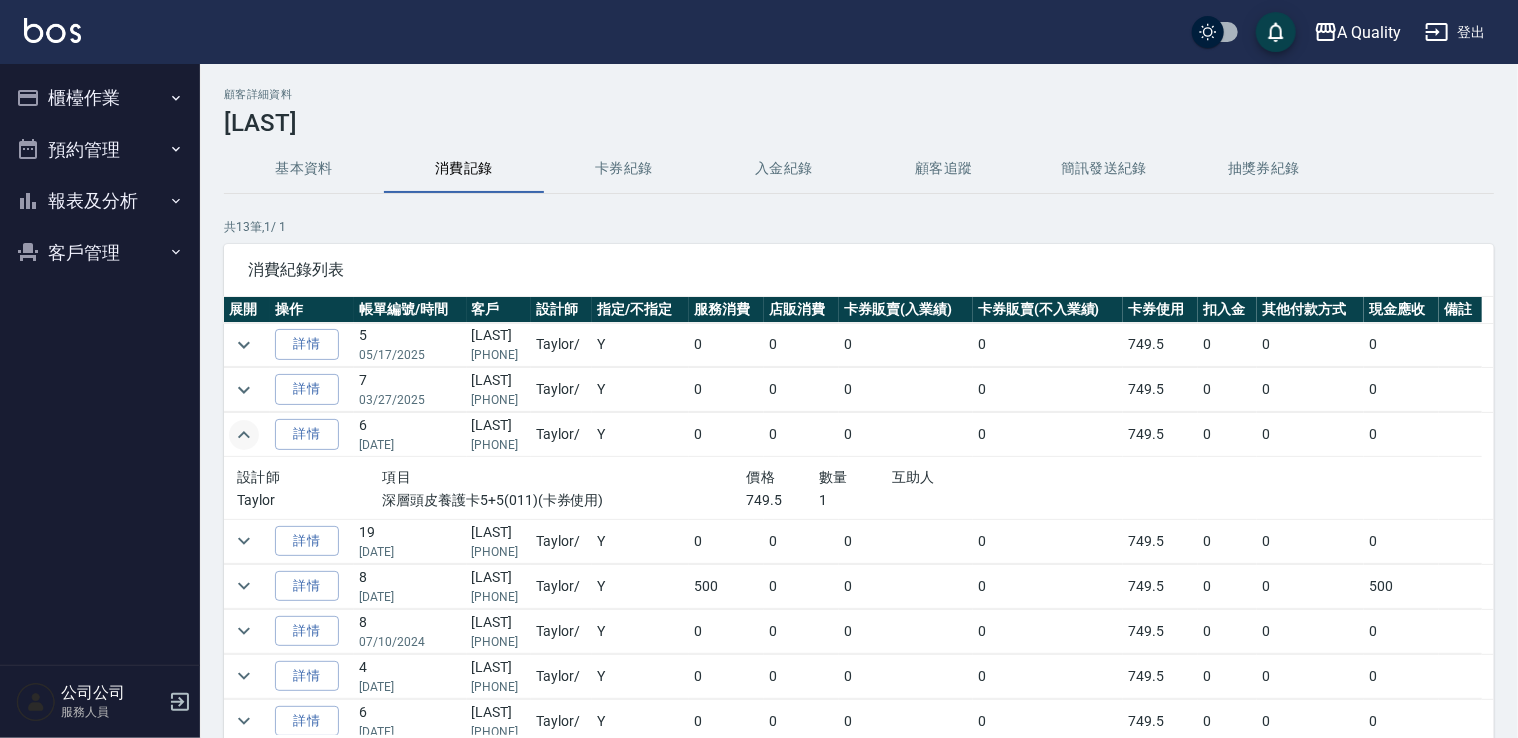 click 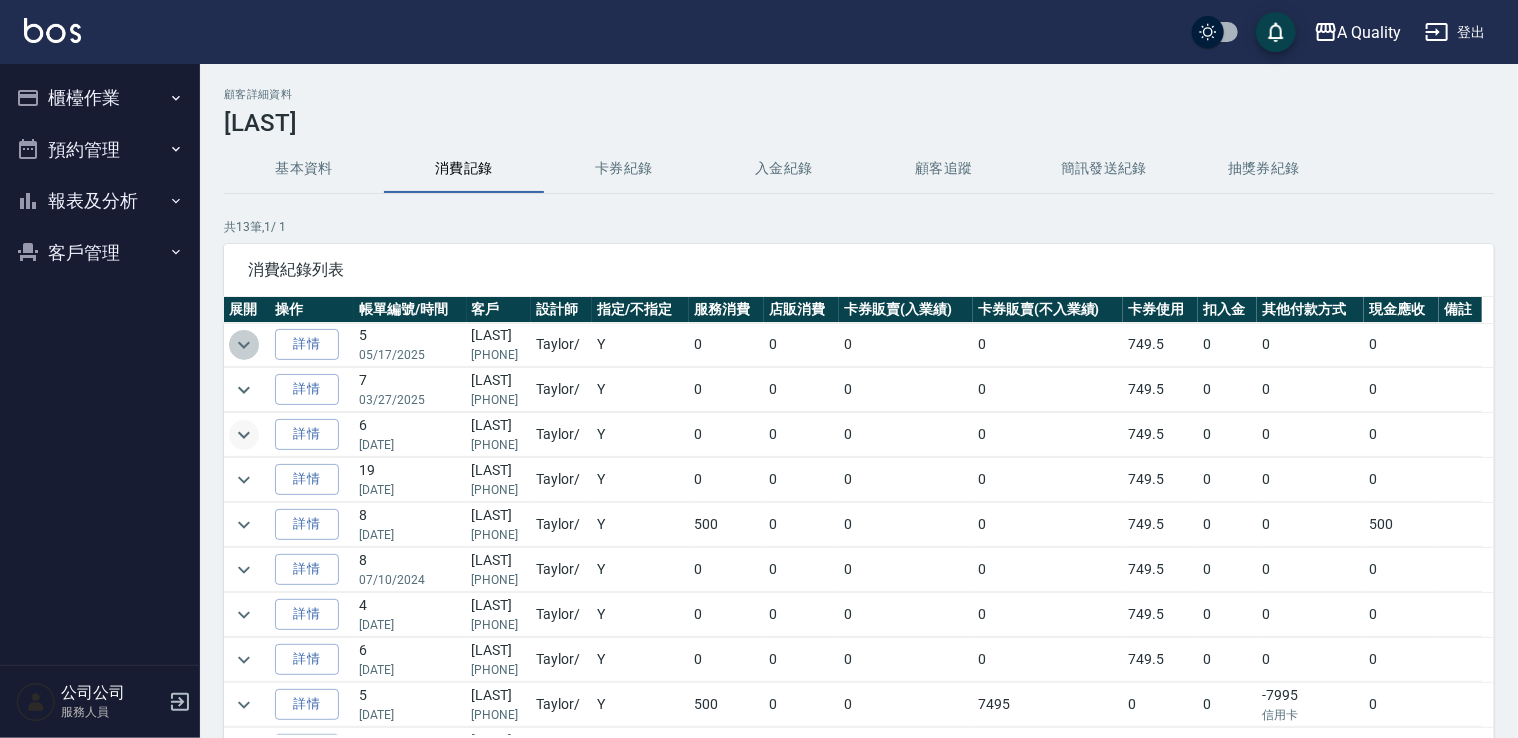 click 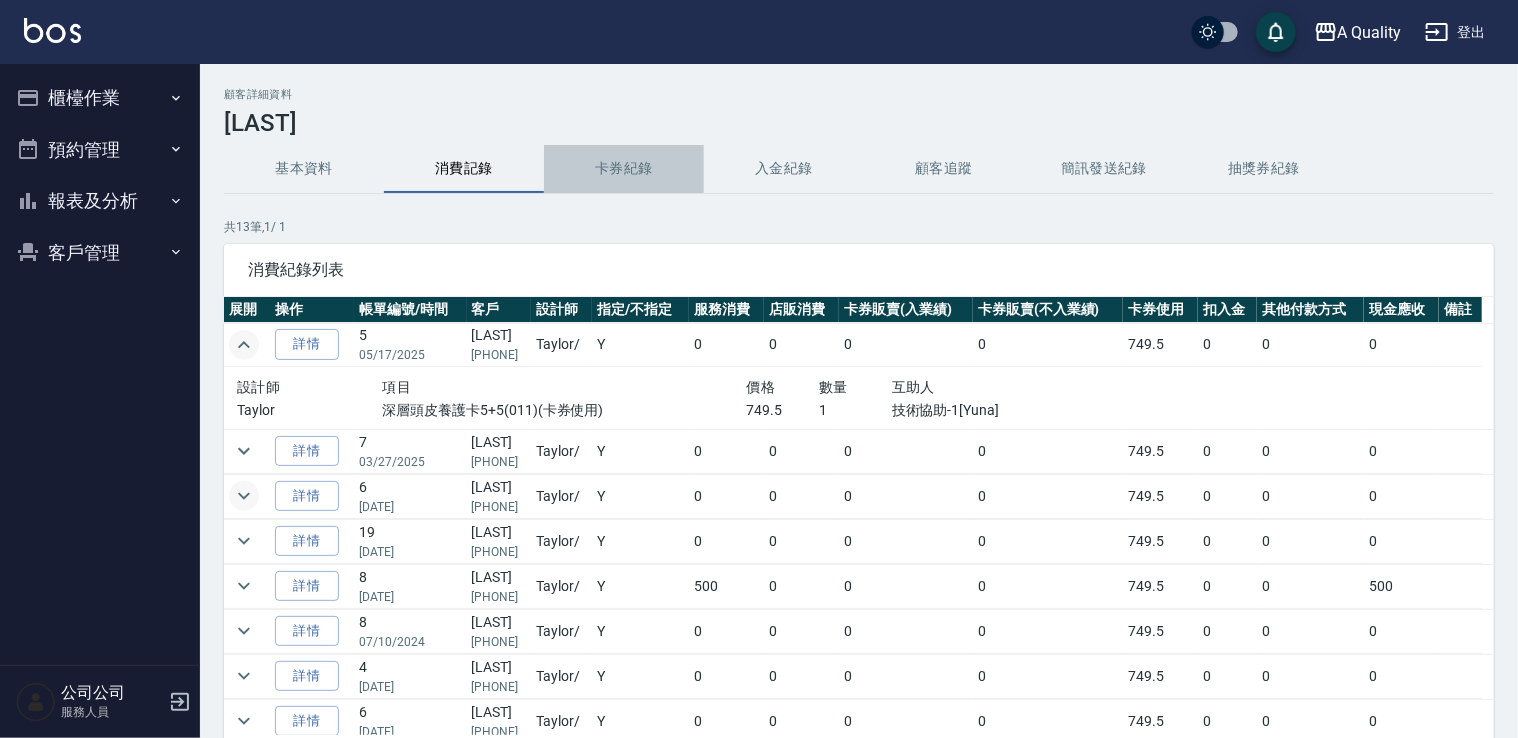 click on "卡券紀錄" at bounding box center (624, 169) 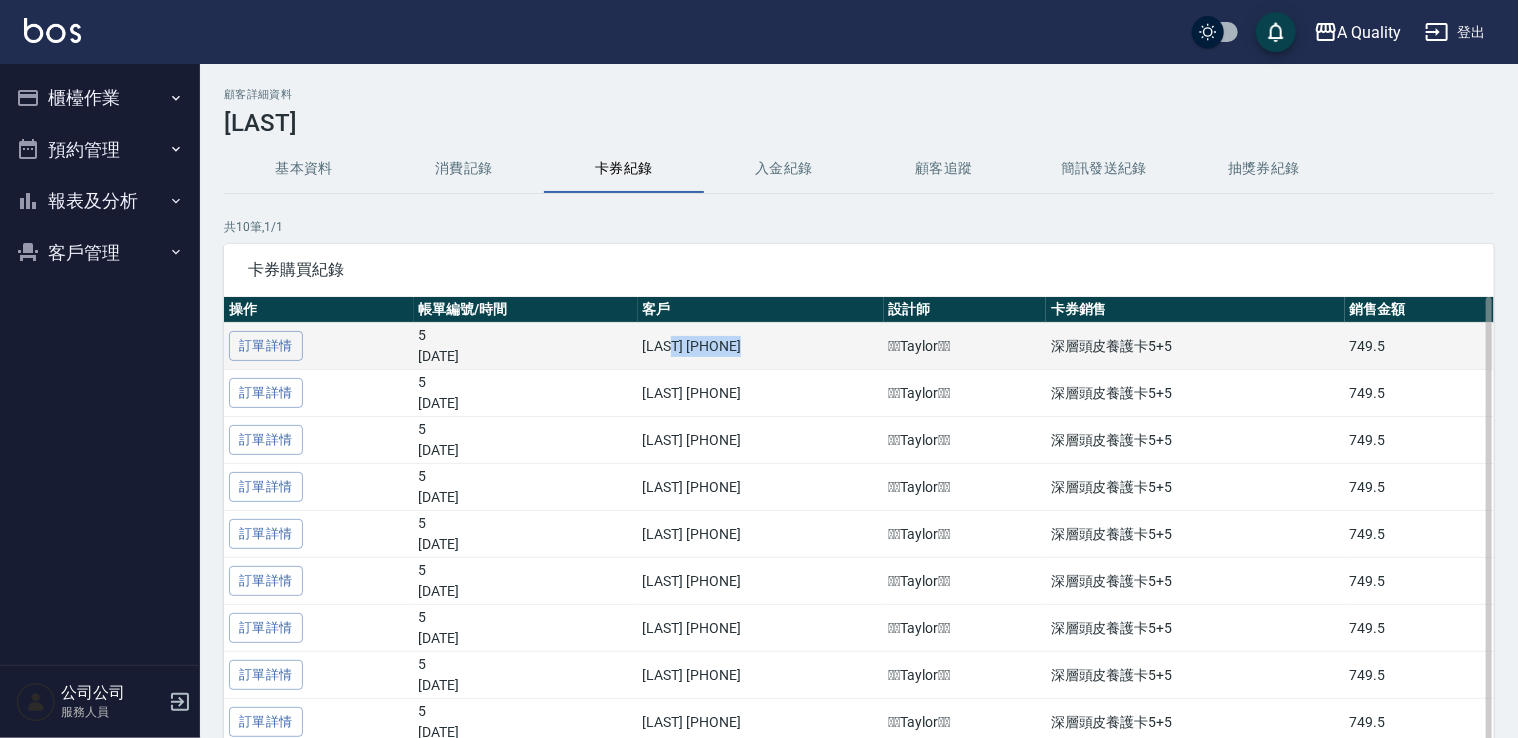drag, startPoint x: 638, startPoint y: 345, endPoint x: 723, endPoint y: 346, distance: 85.00588 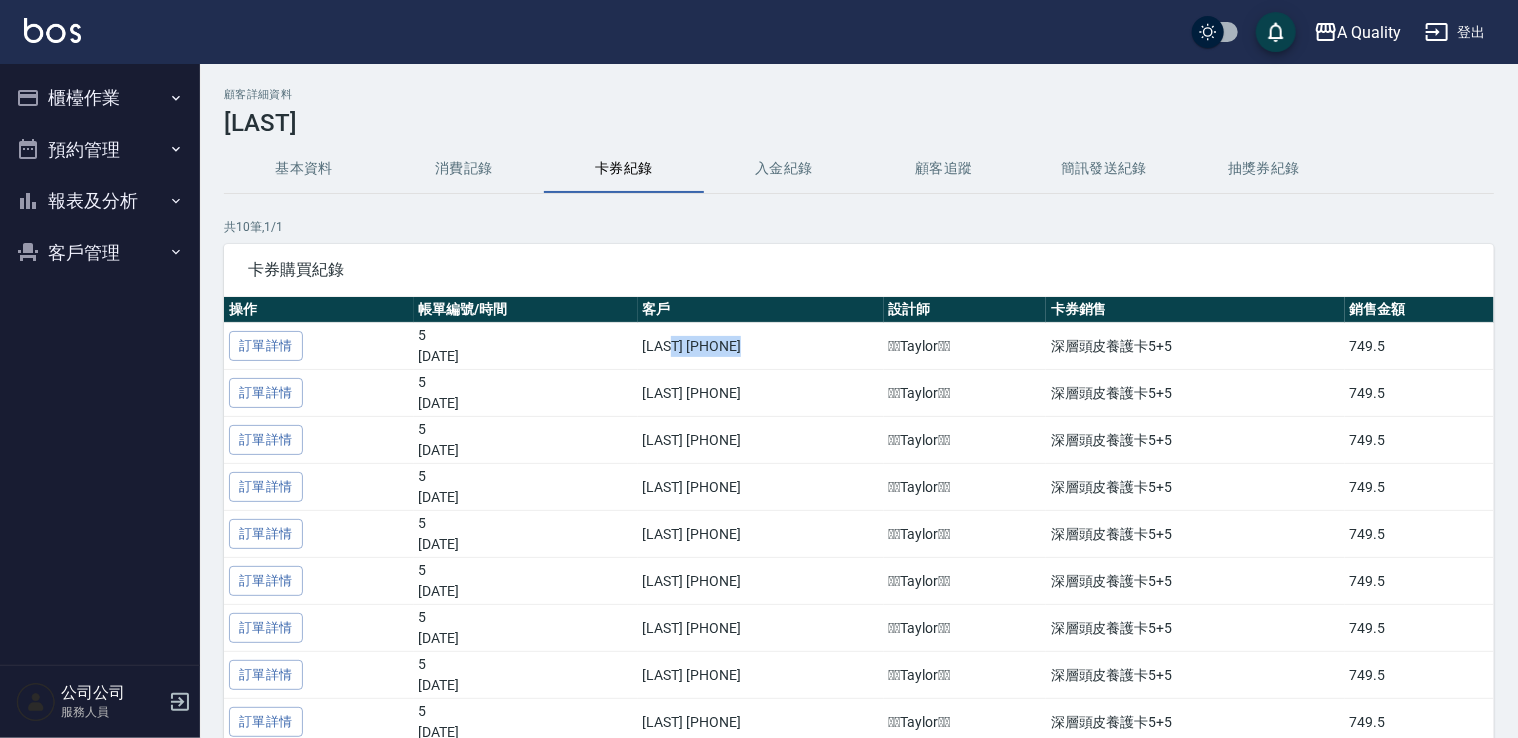 click on "櫃檯作業" at bounding box center (100, 98) 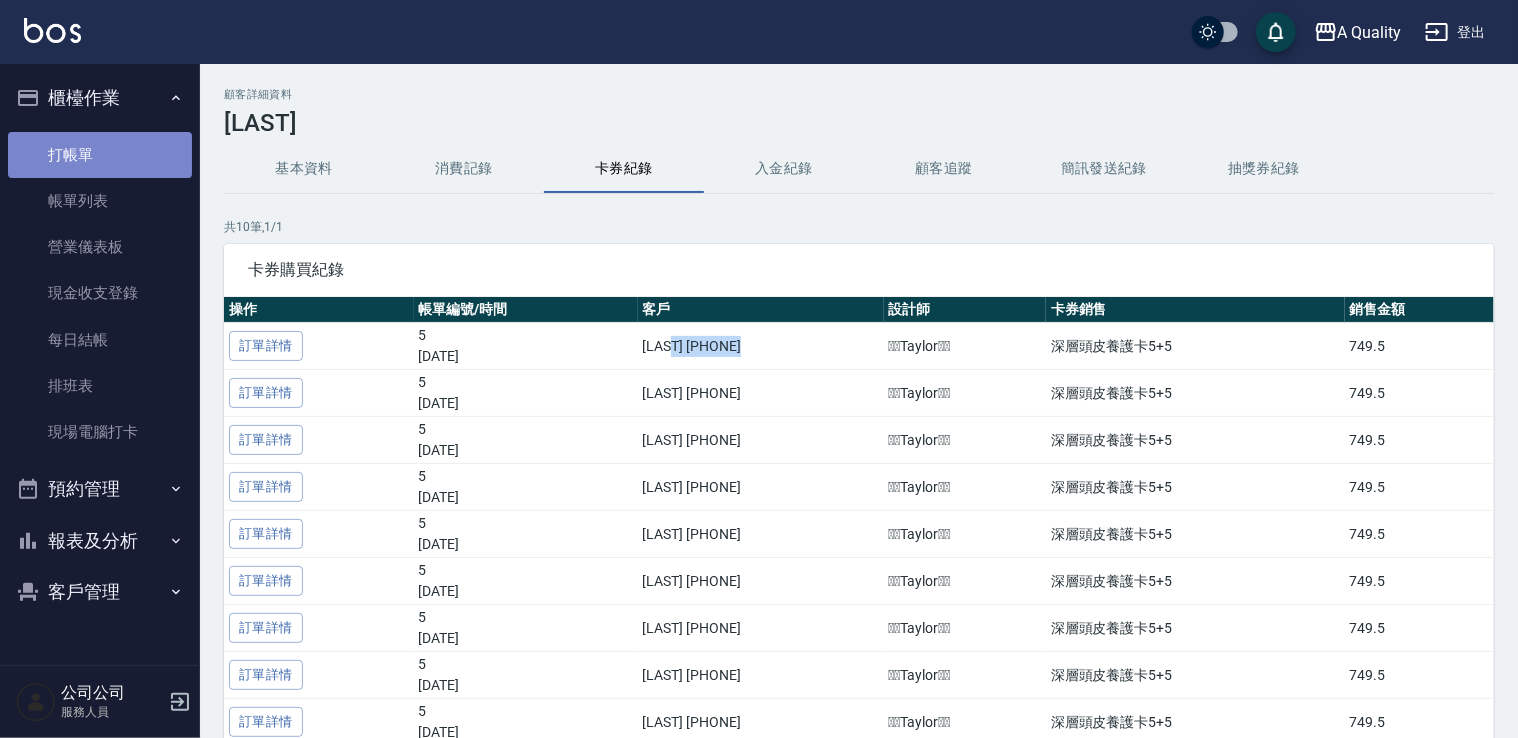 click on "打帳單" at bounding box center [100, 155] 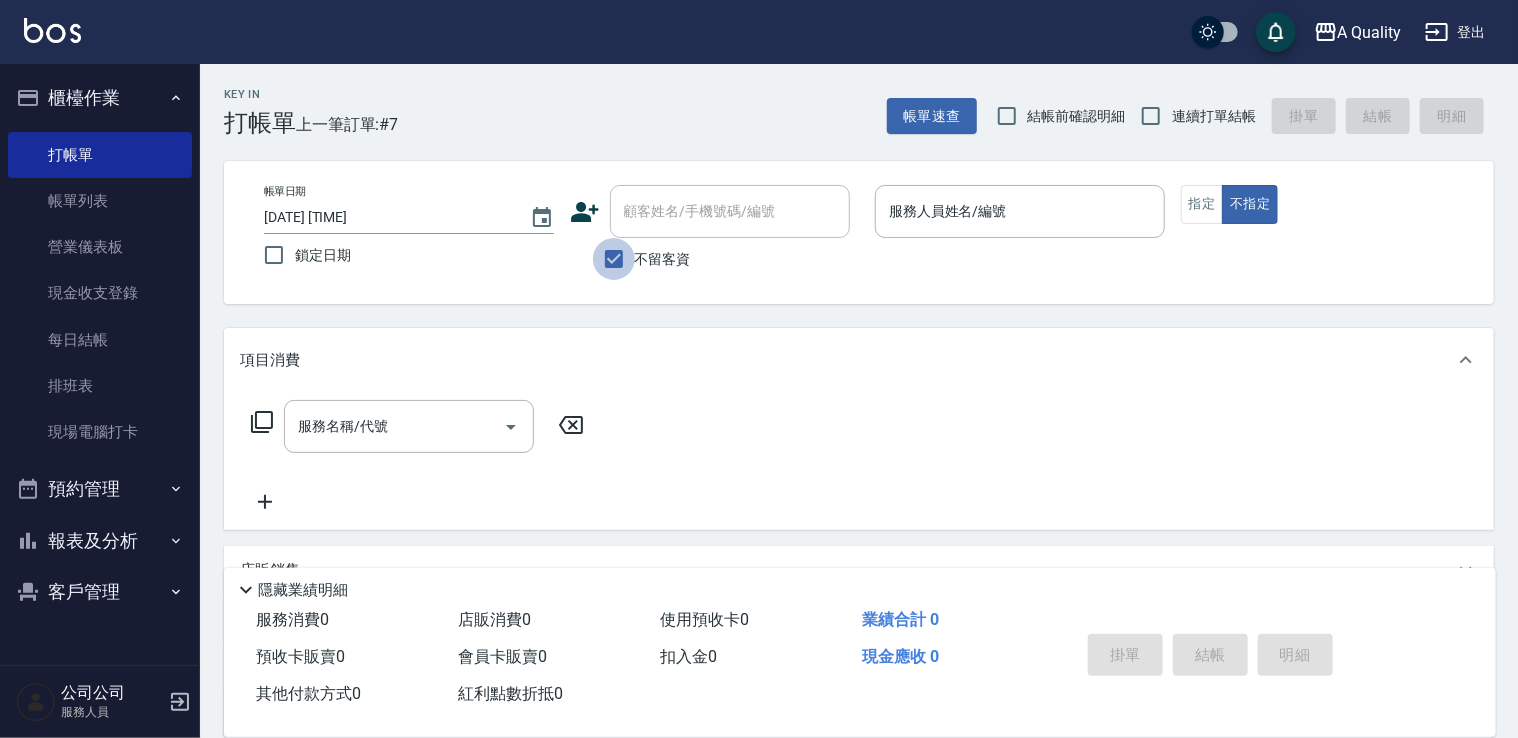 drag, startPoint x: 656, startPoint y: 206, endPoint x: 607, endPoint y: 262, distance: 74.41102 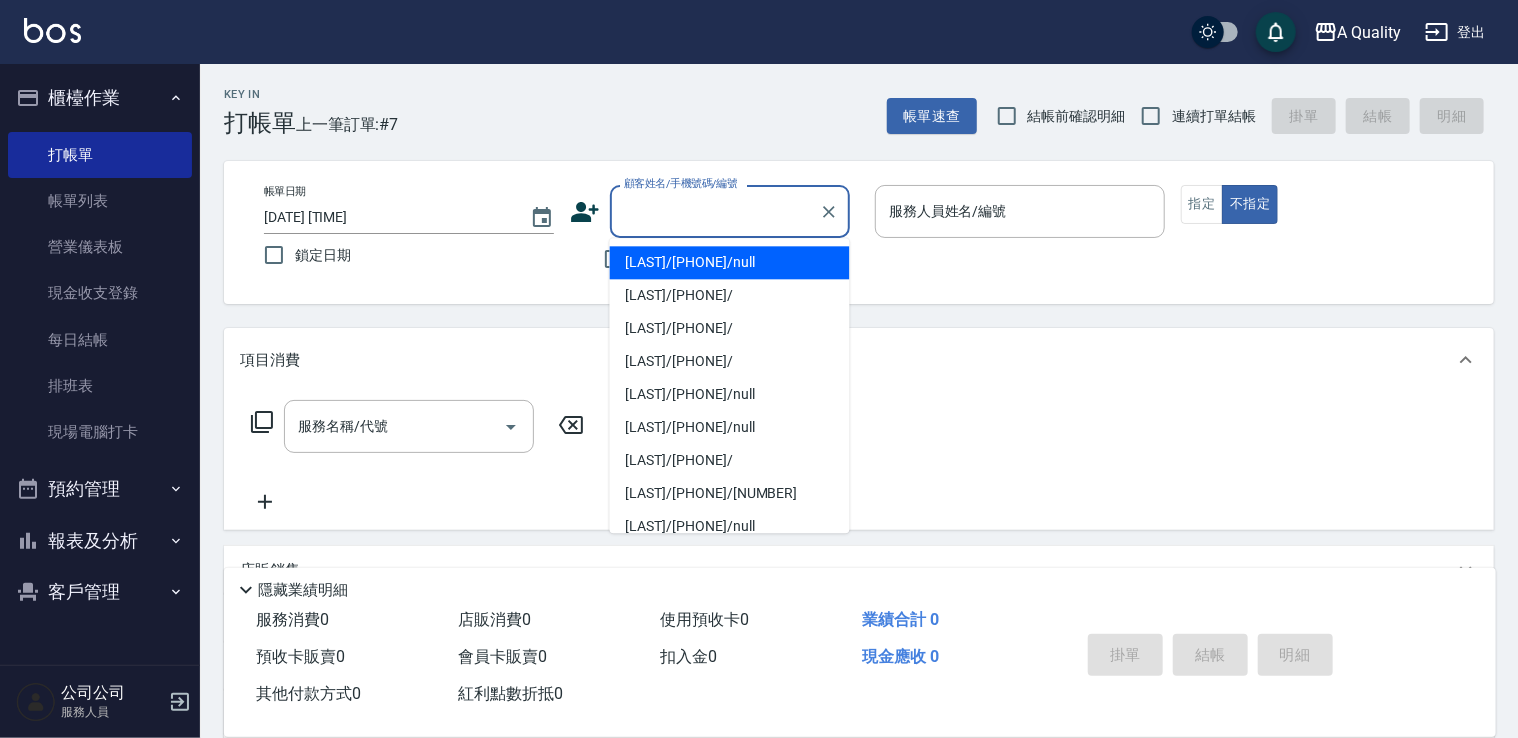 paste on "0938645676" 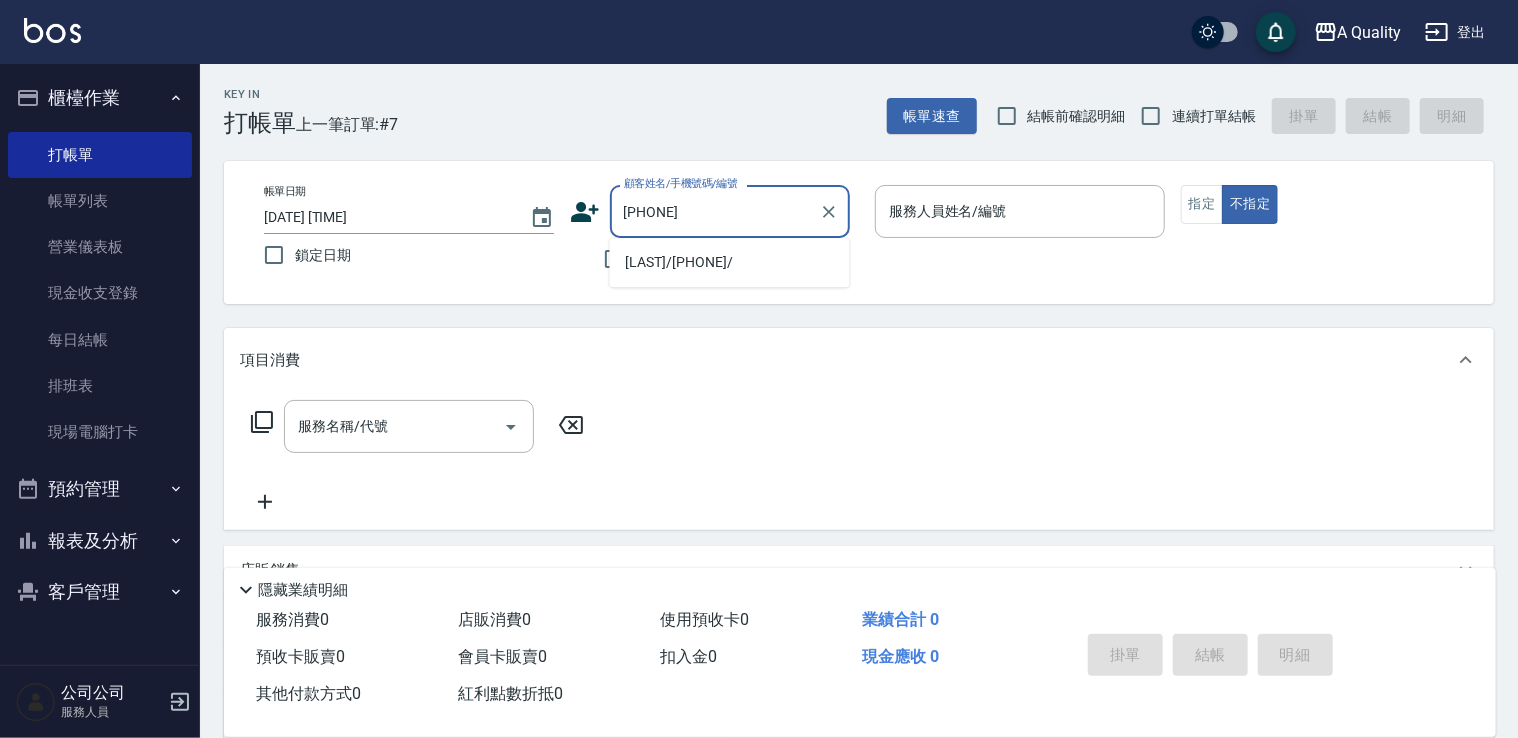 click on "[LAST]/[PHONE]/" at bounding box center (730, 262) 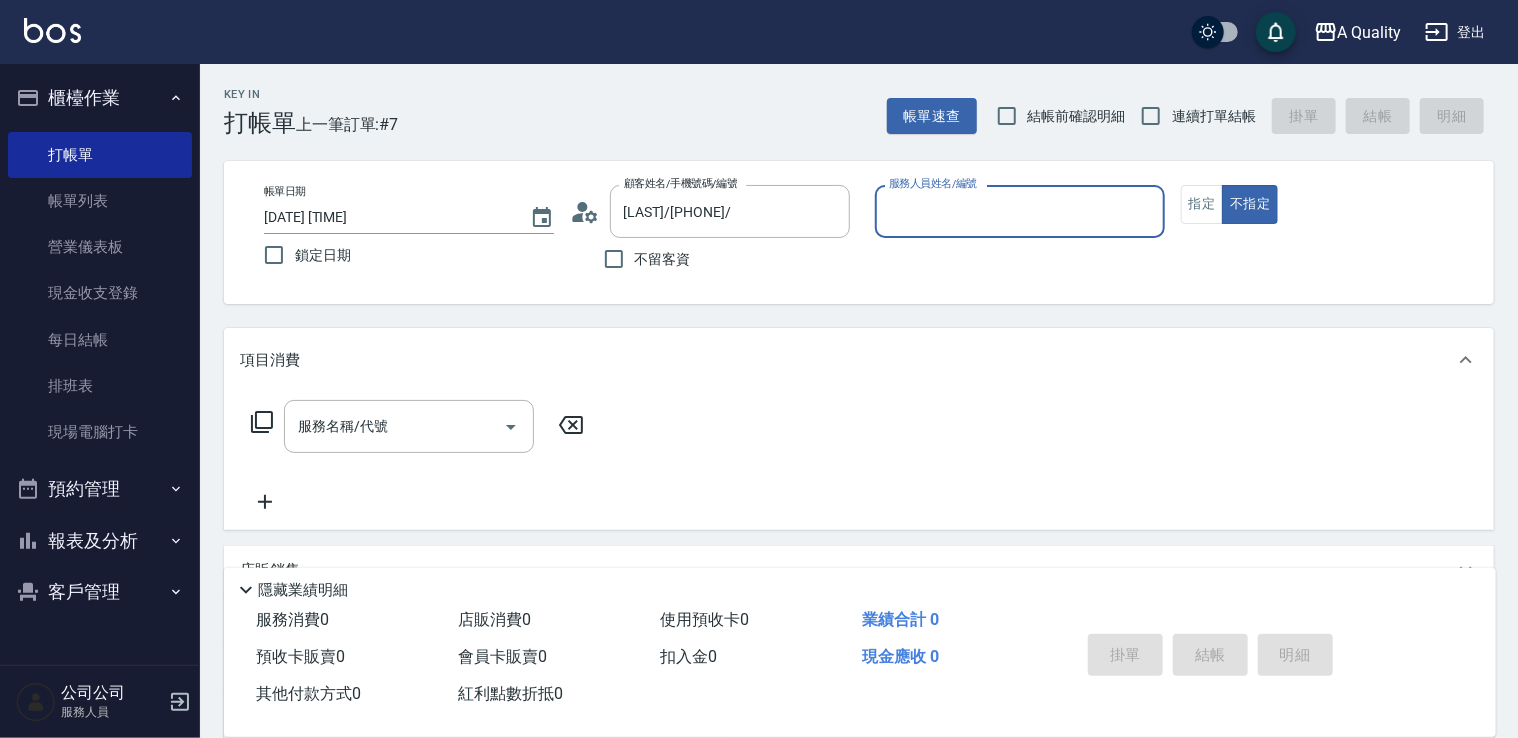 type on "Taylor(無代號)" 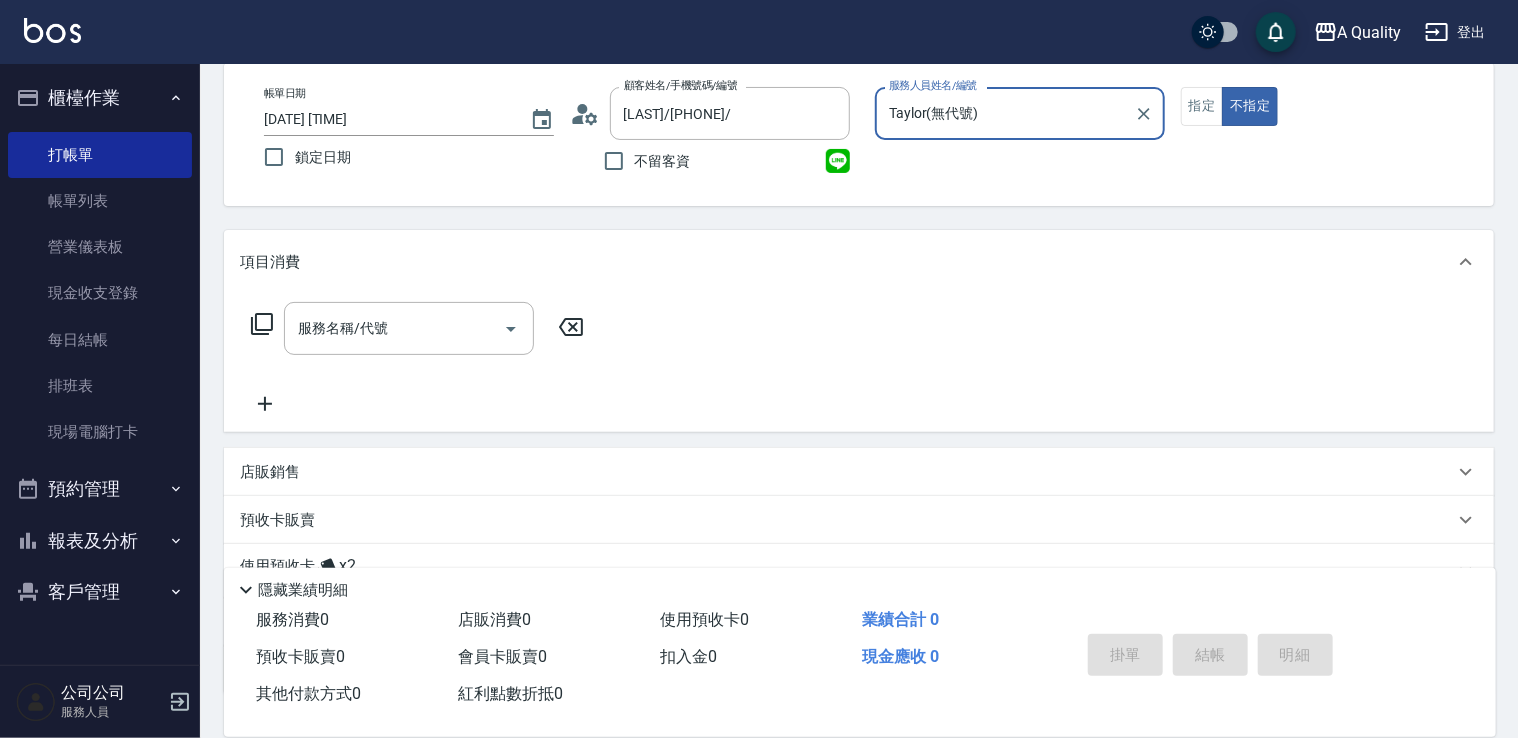 scroll, scrollTop: 244, scrollLeft: 0, axis: vertical 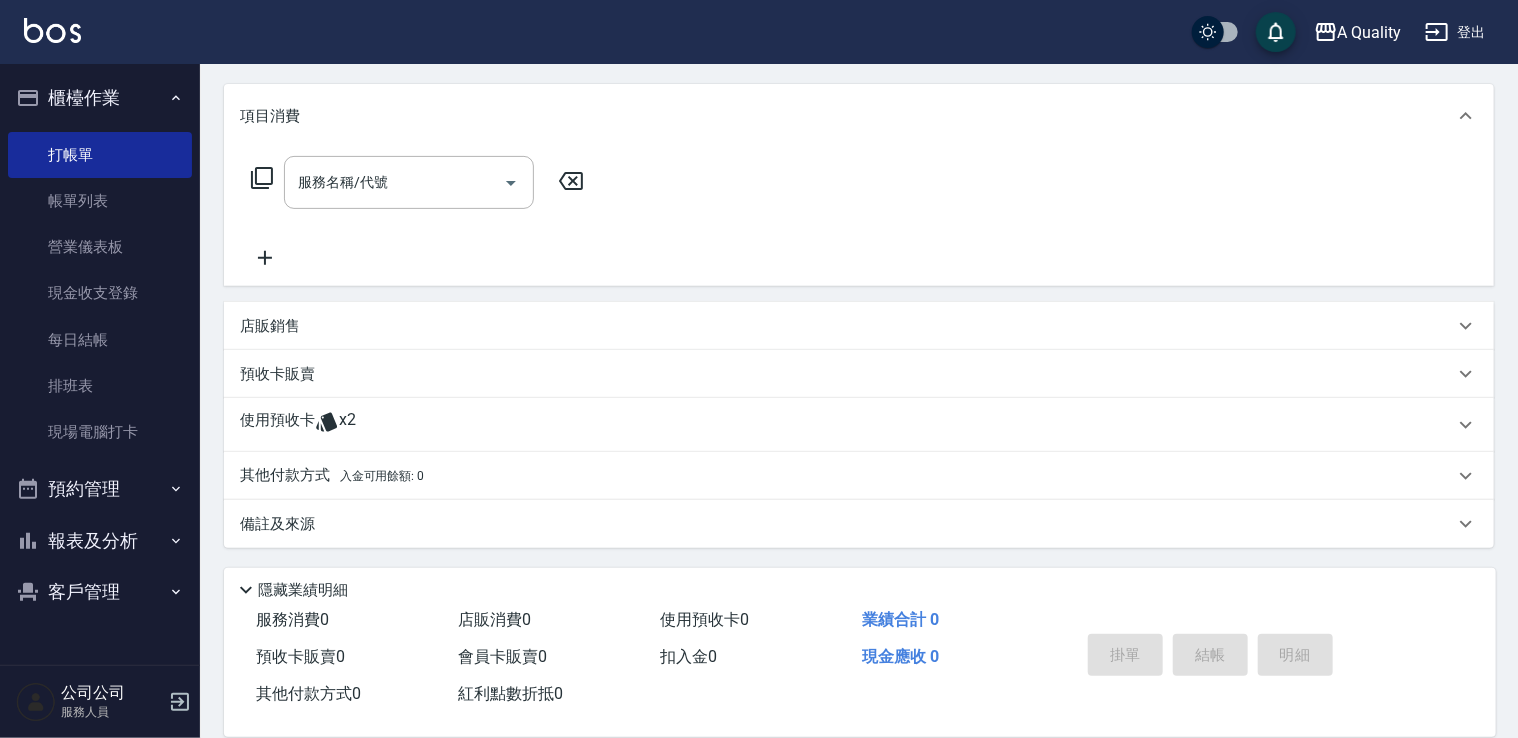click on "使用預收卡 x2" at bounding box center (847, 425) 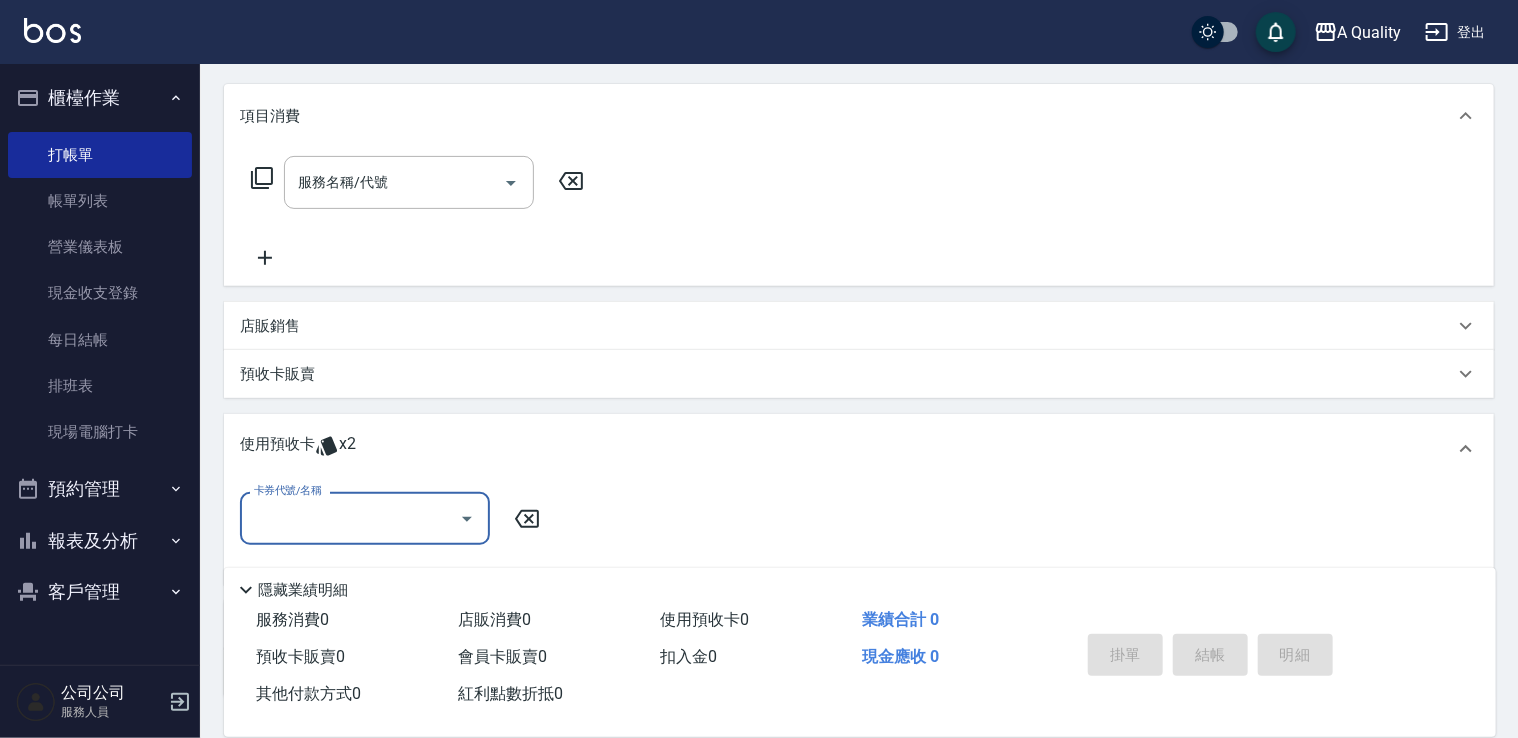 scroll, scrollTop: 0, scrollLeft: 0, axis: both 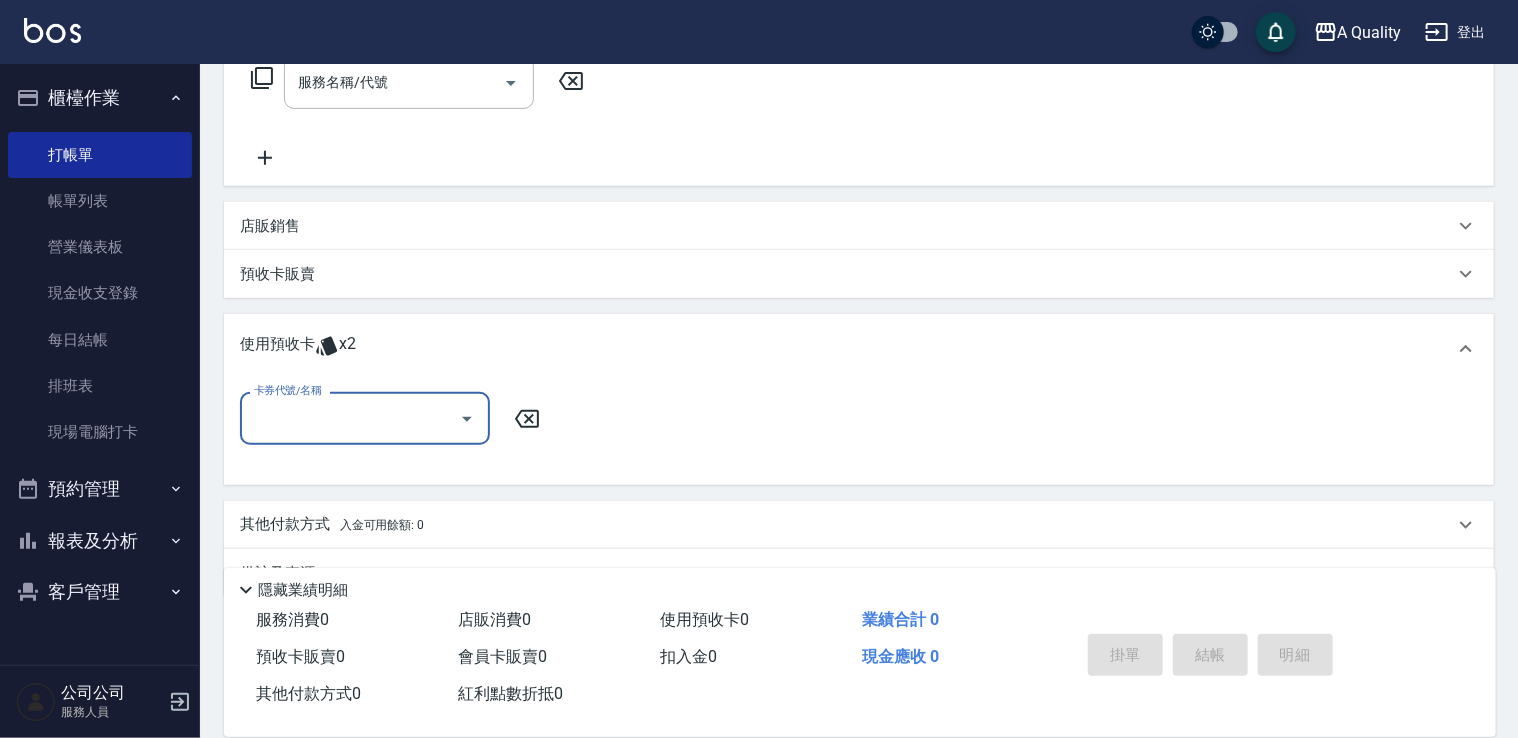 click on "卡券代號/名稱" at bounding box center (350, 418) 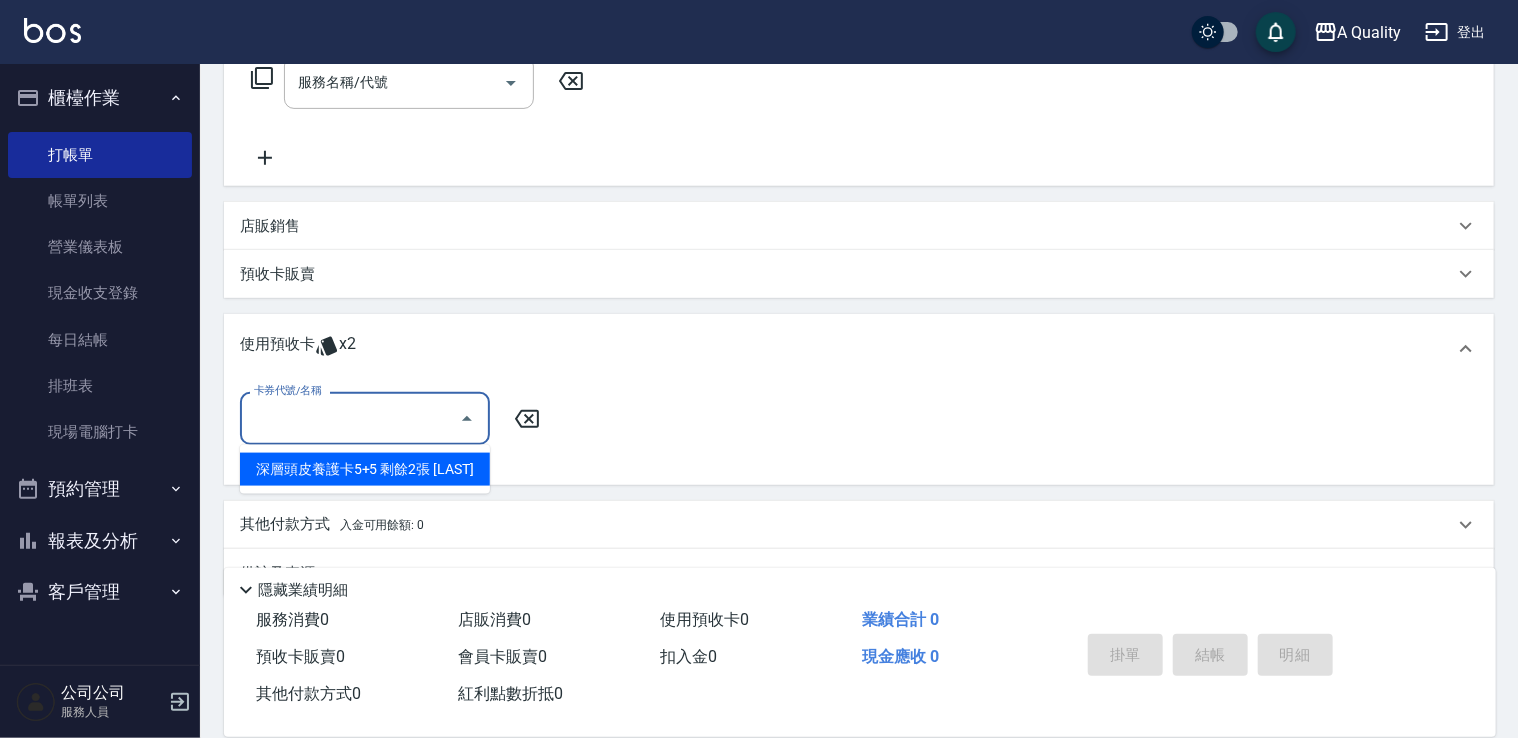 click on "深層頭皮養護卡5+5 剩餘2張 阿布" at bounding box center (365, 469) 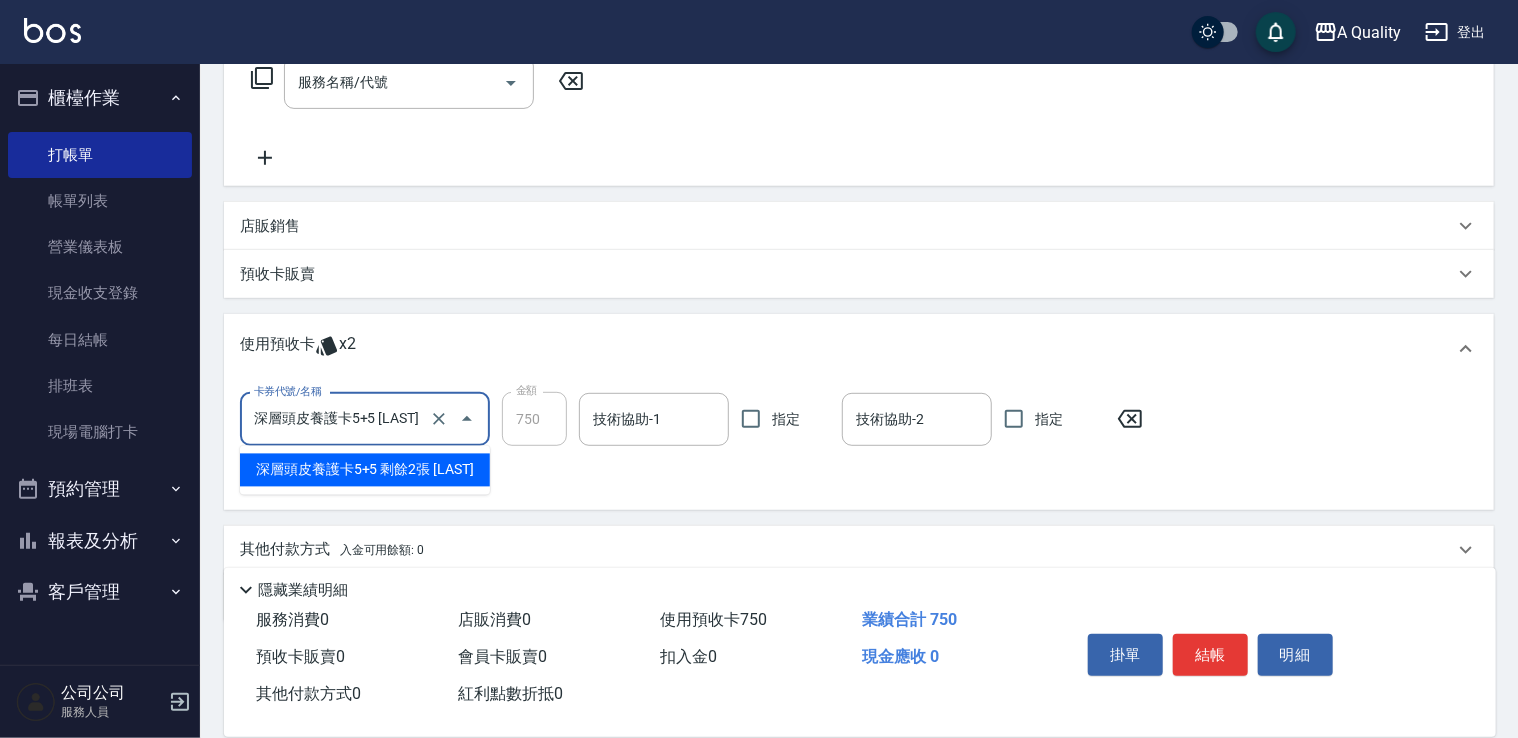 drag, startPoint x: 412, startPoint y: 408, endPoint x: 383, endPoint y: 413, distance: 29.427877 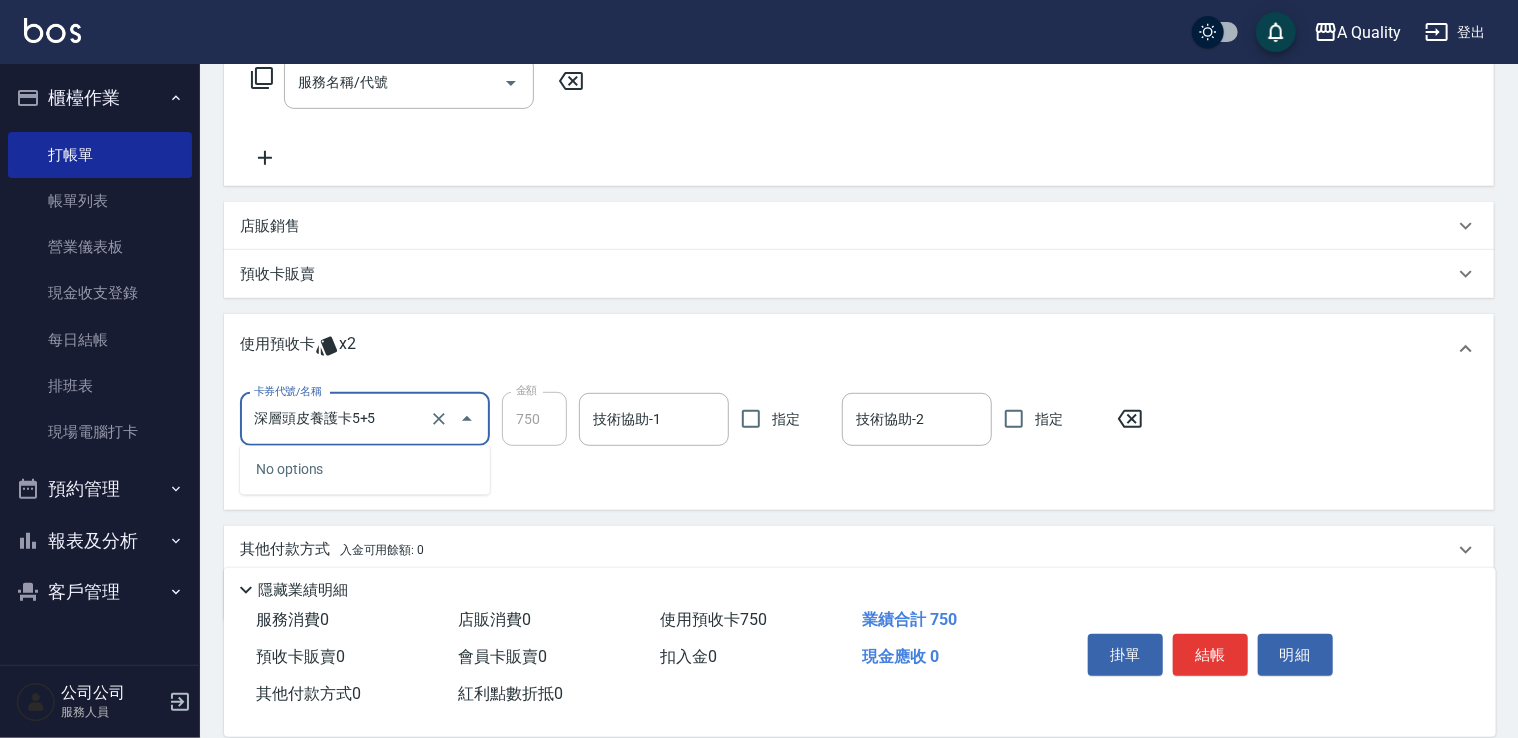 type on "深層頭皮養護卡5+5 阿布" 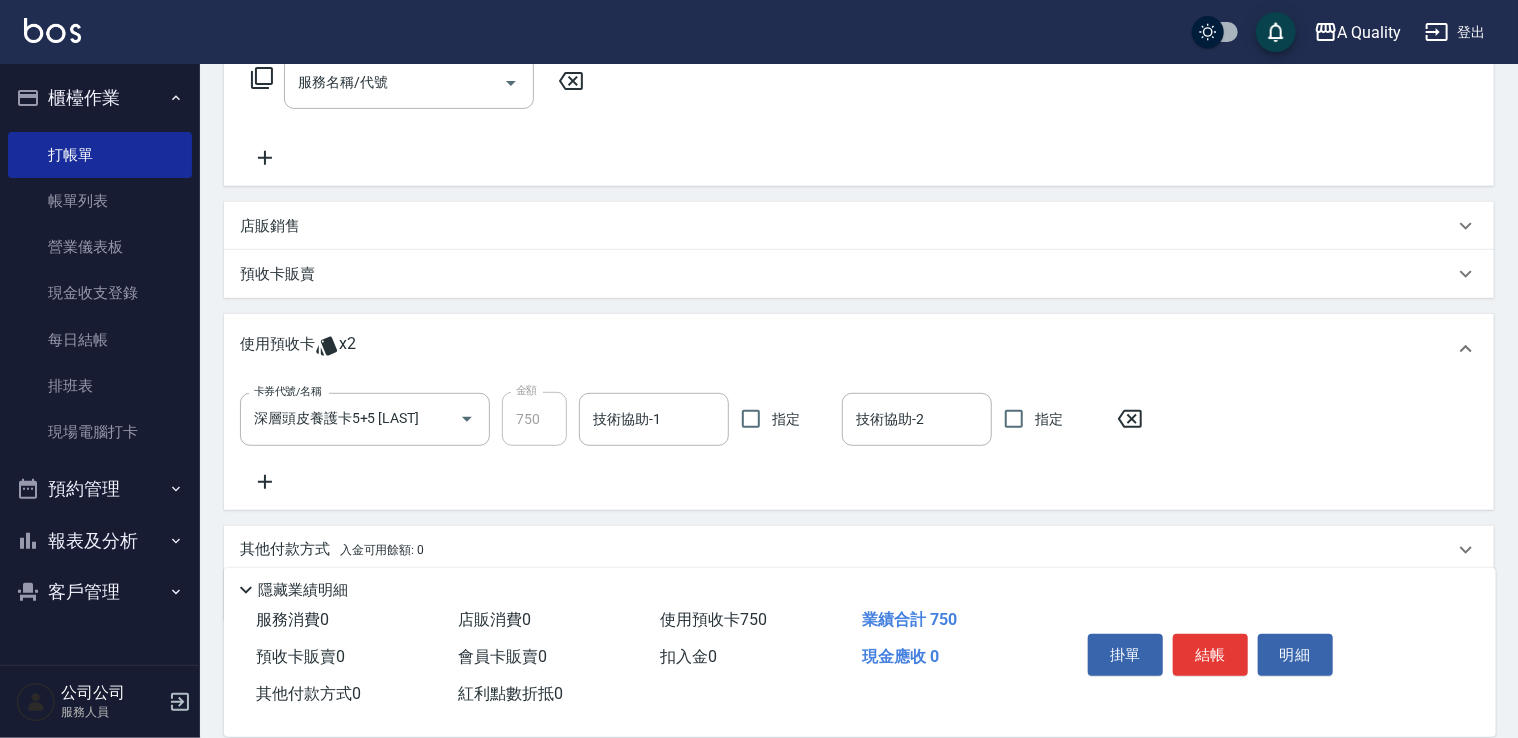 click on "使用預收卡" at bounding box center [277, 349] 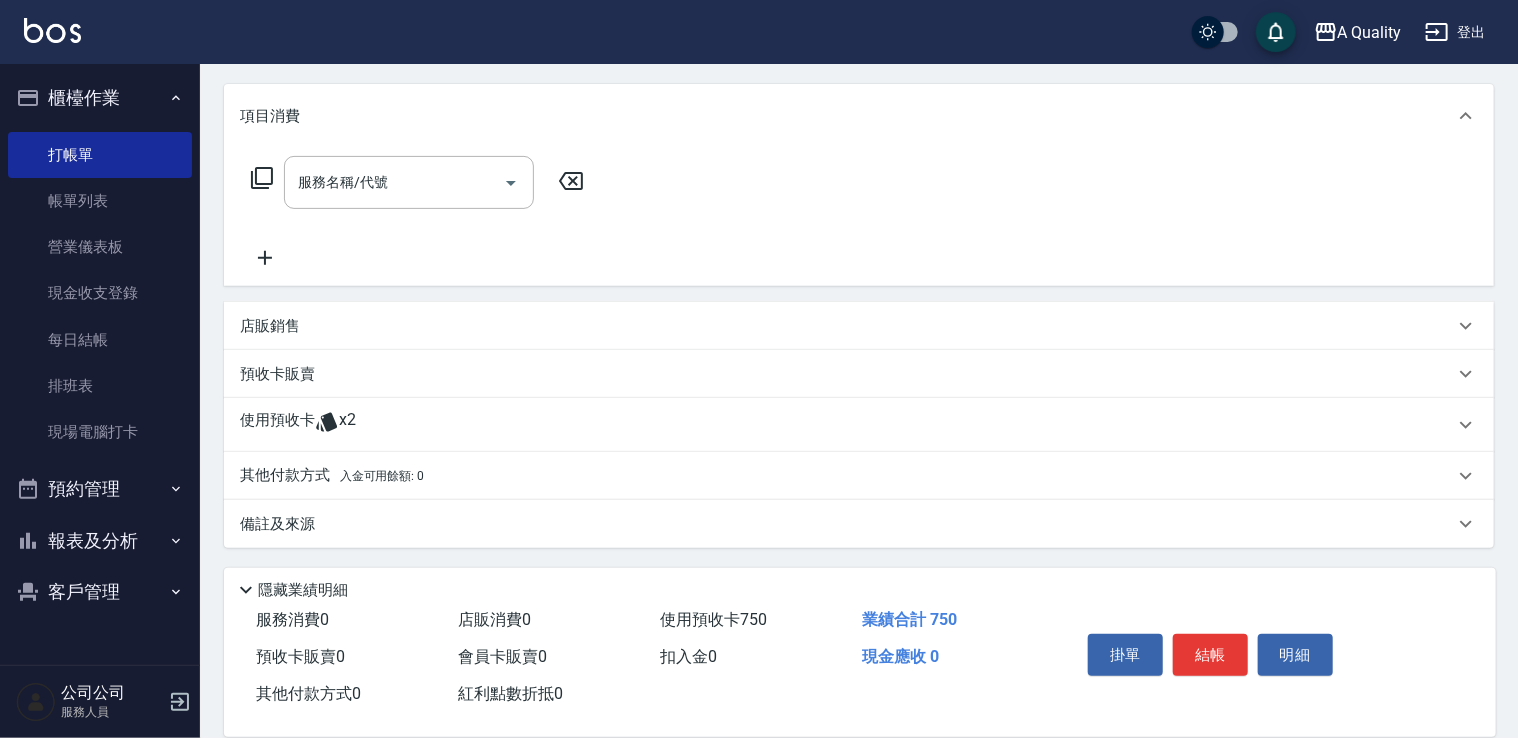 scroll, scrollTop: 244, scrollLeft: 0, axis: vertical 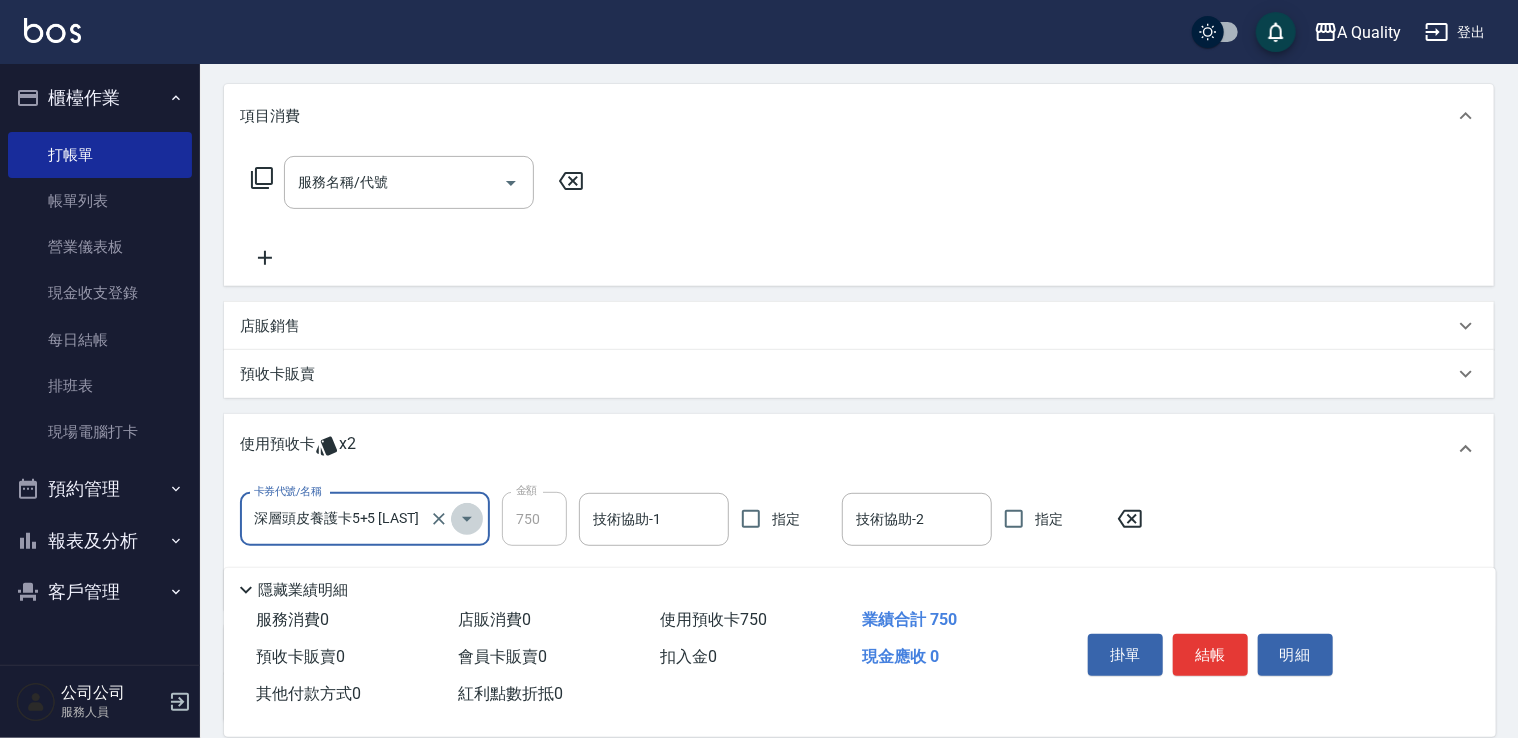 click 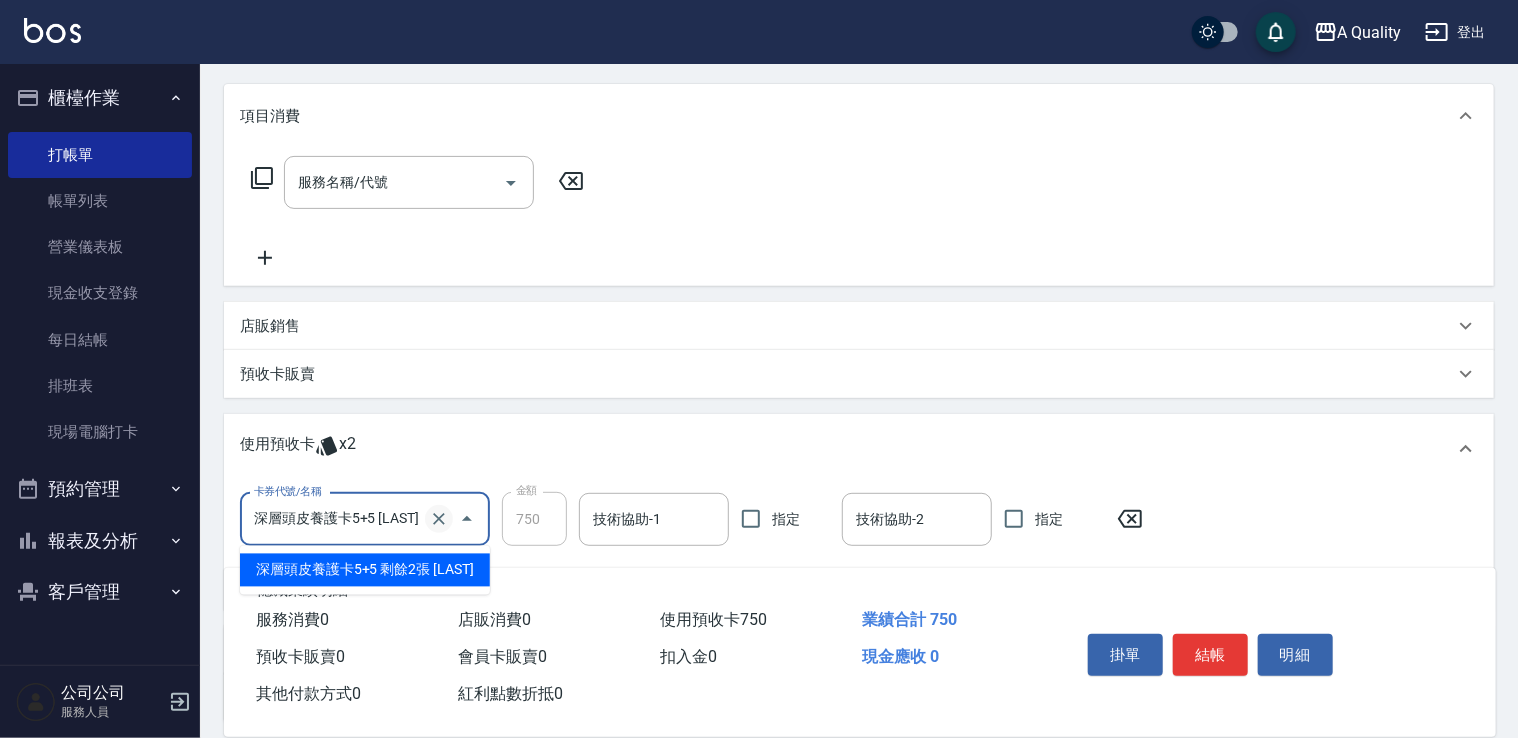 click 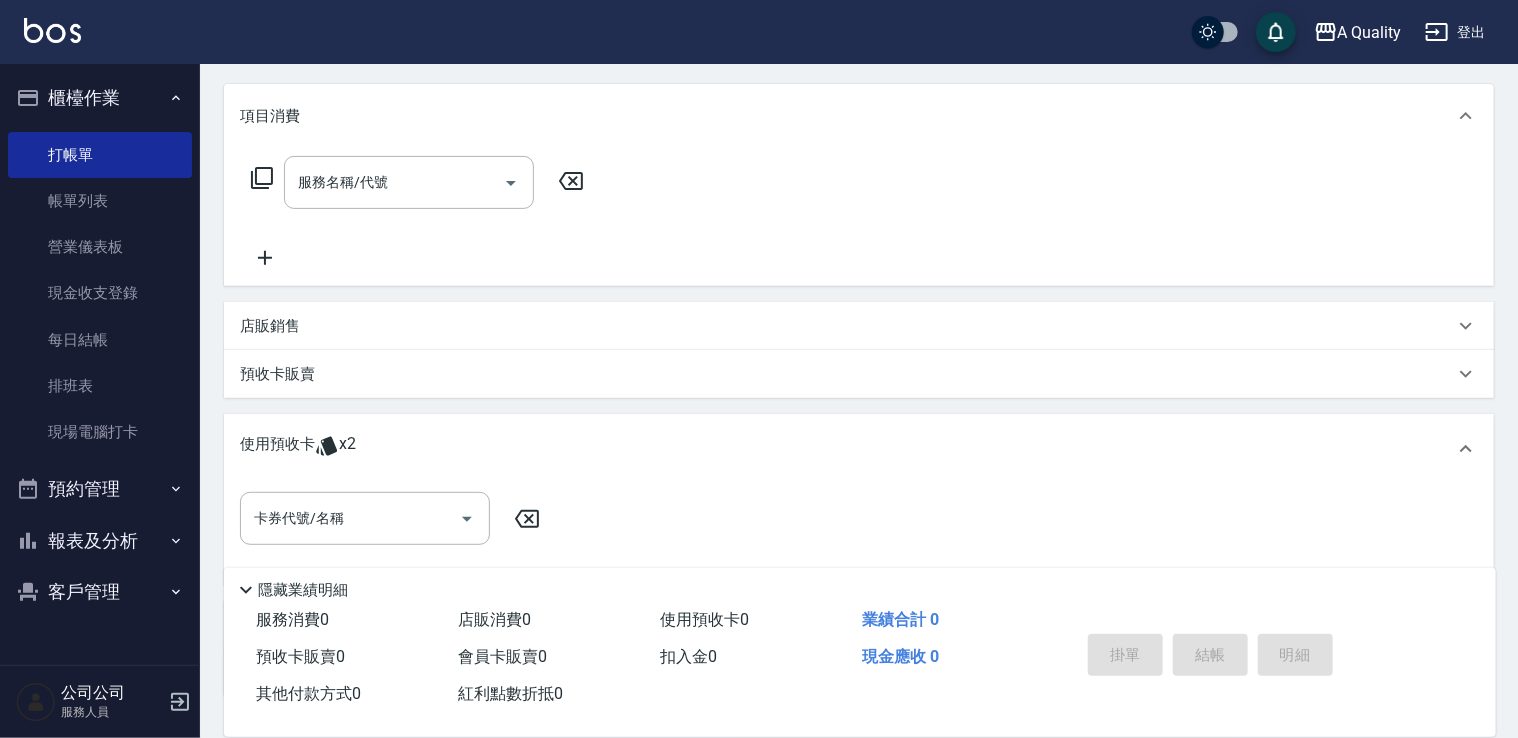click on "預收卡販賣" at bounding box center (277, 374) 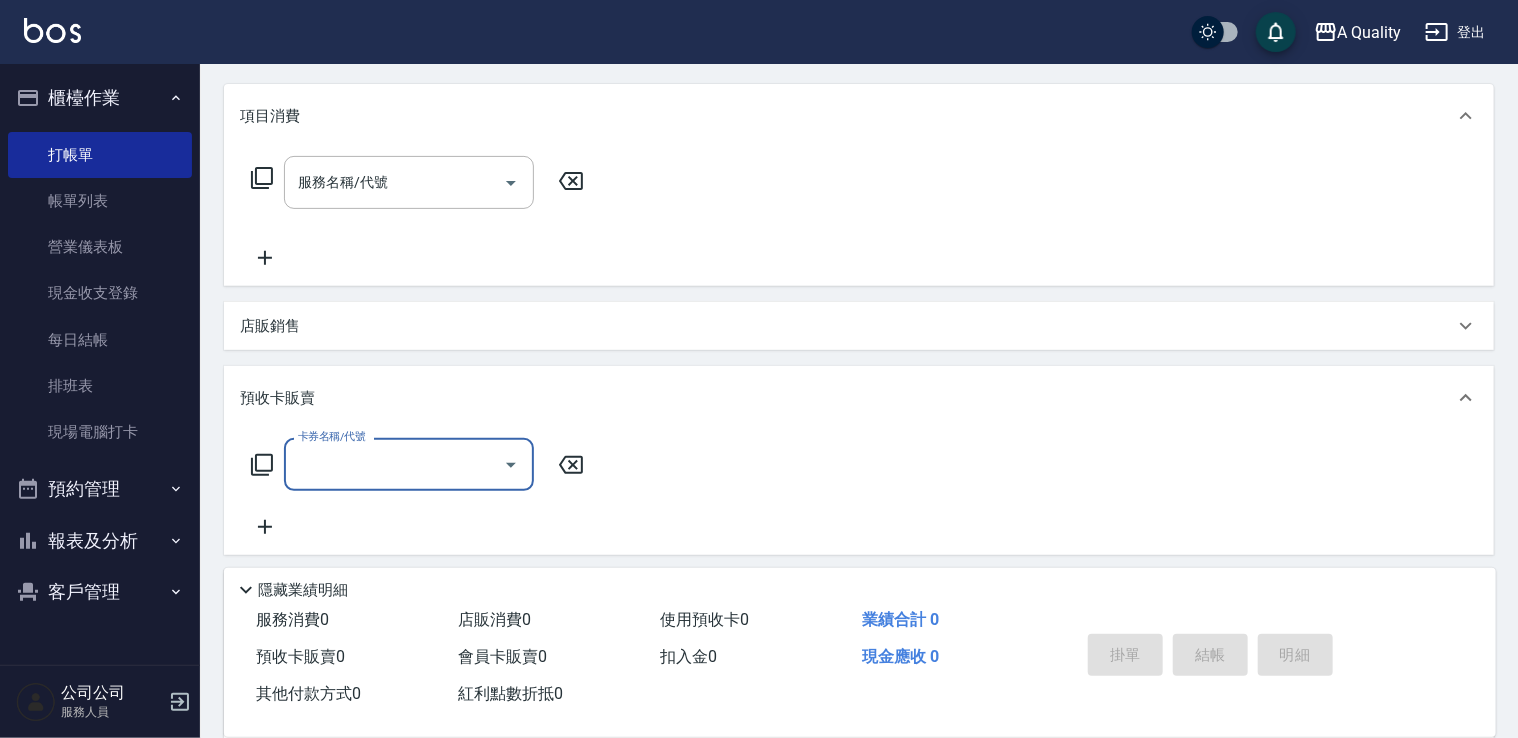 scroll, scrollTop: 0, scrollLeft: 0, axis: both 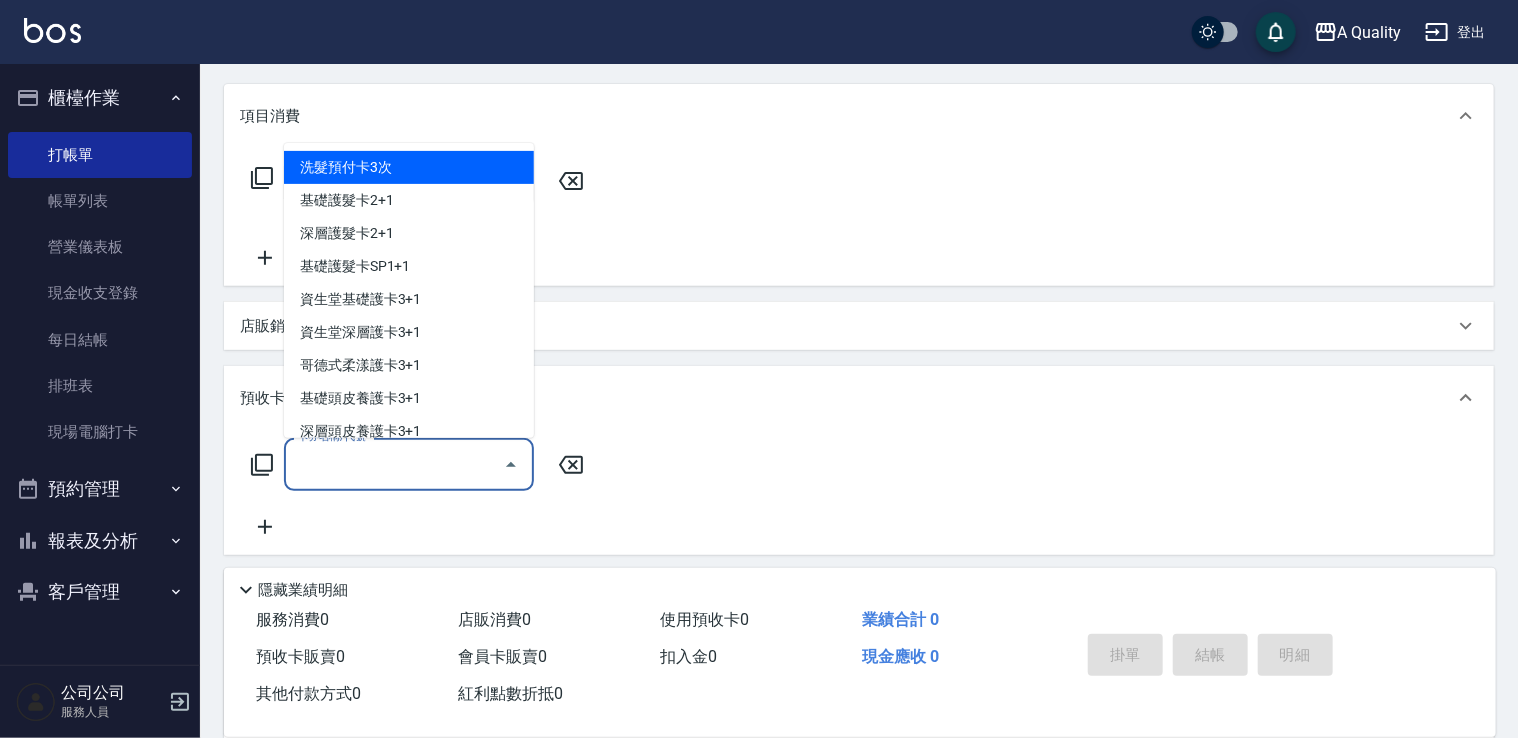 click on "卡券名稱/代號" at bounding box center (394, 464) 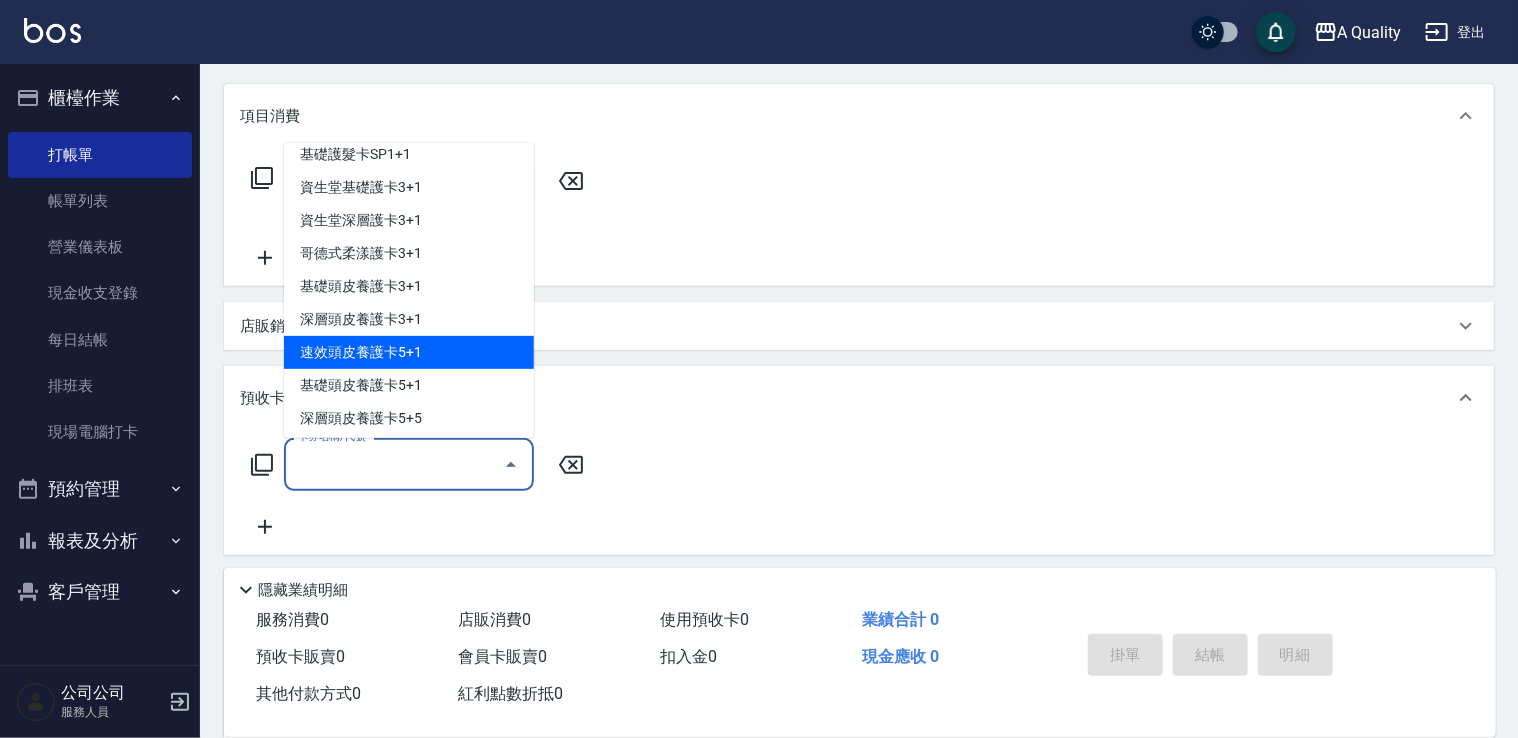 scroll, scrollTop: 116, scrollLeft: 0, axis: vertical 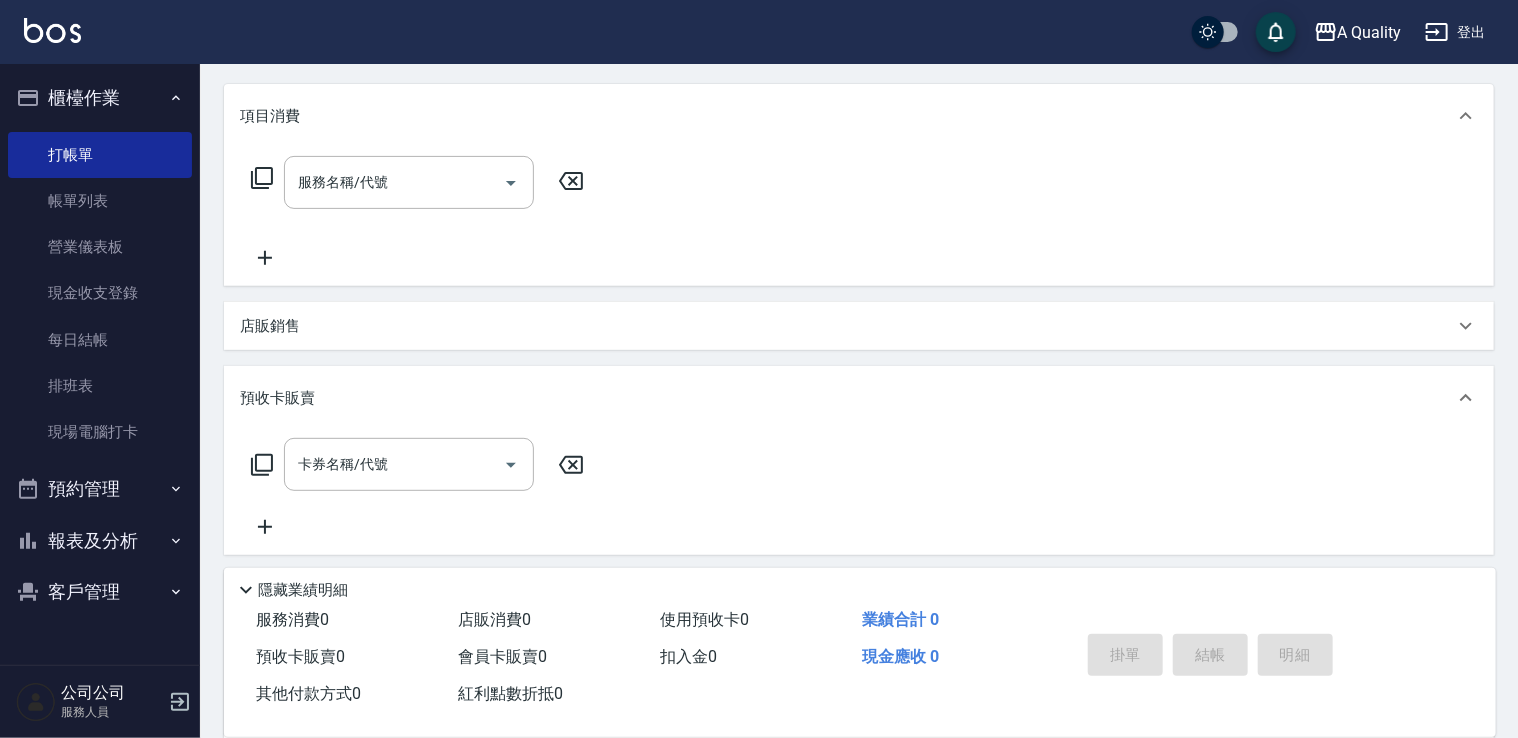 click on "預收卡販賣" at bounding box center (847, 398) 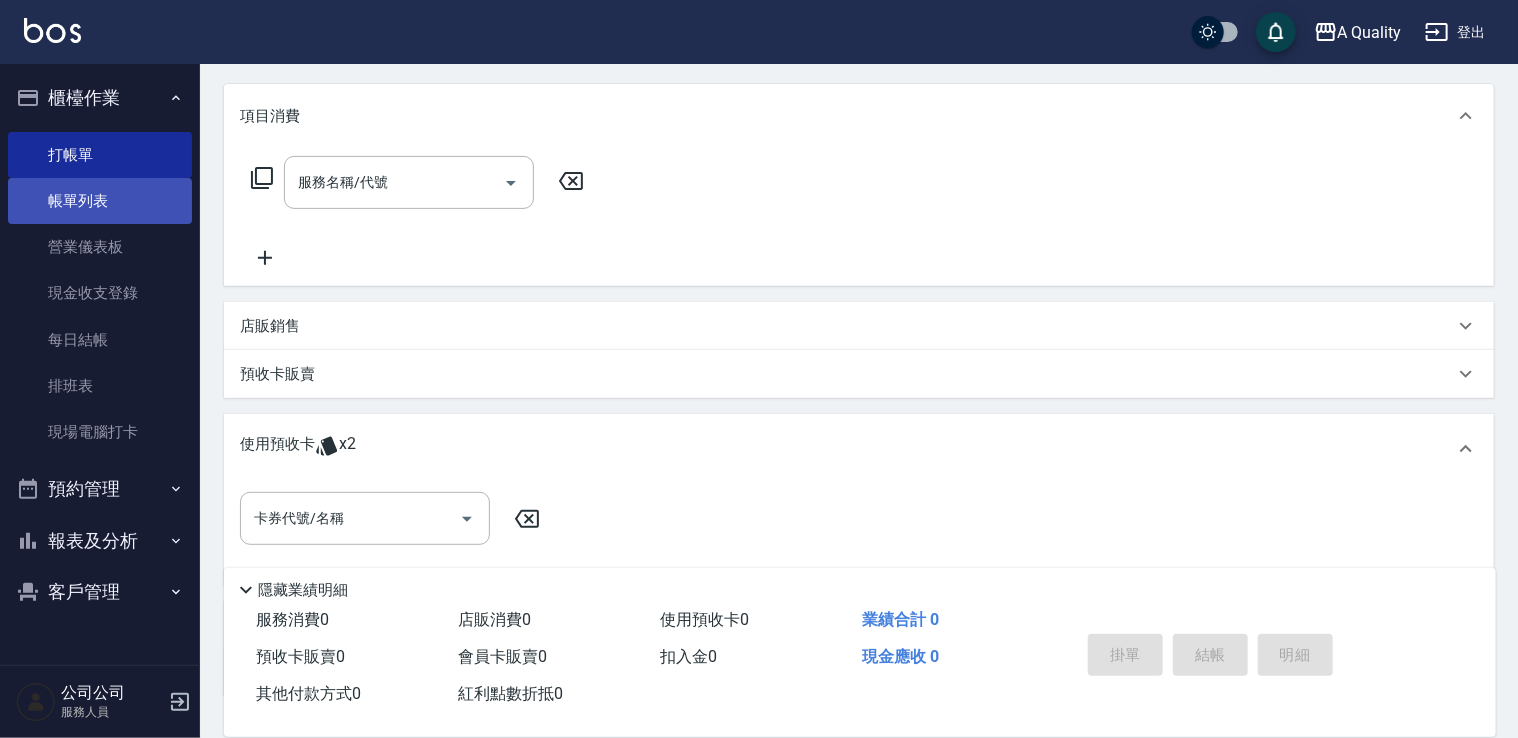 click on "帳單列表" at bounding box center (100, 201) 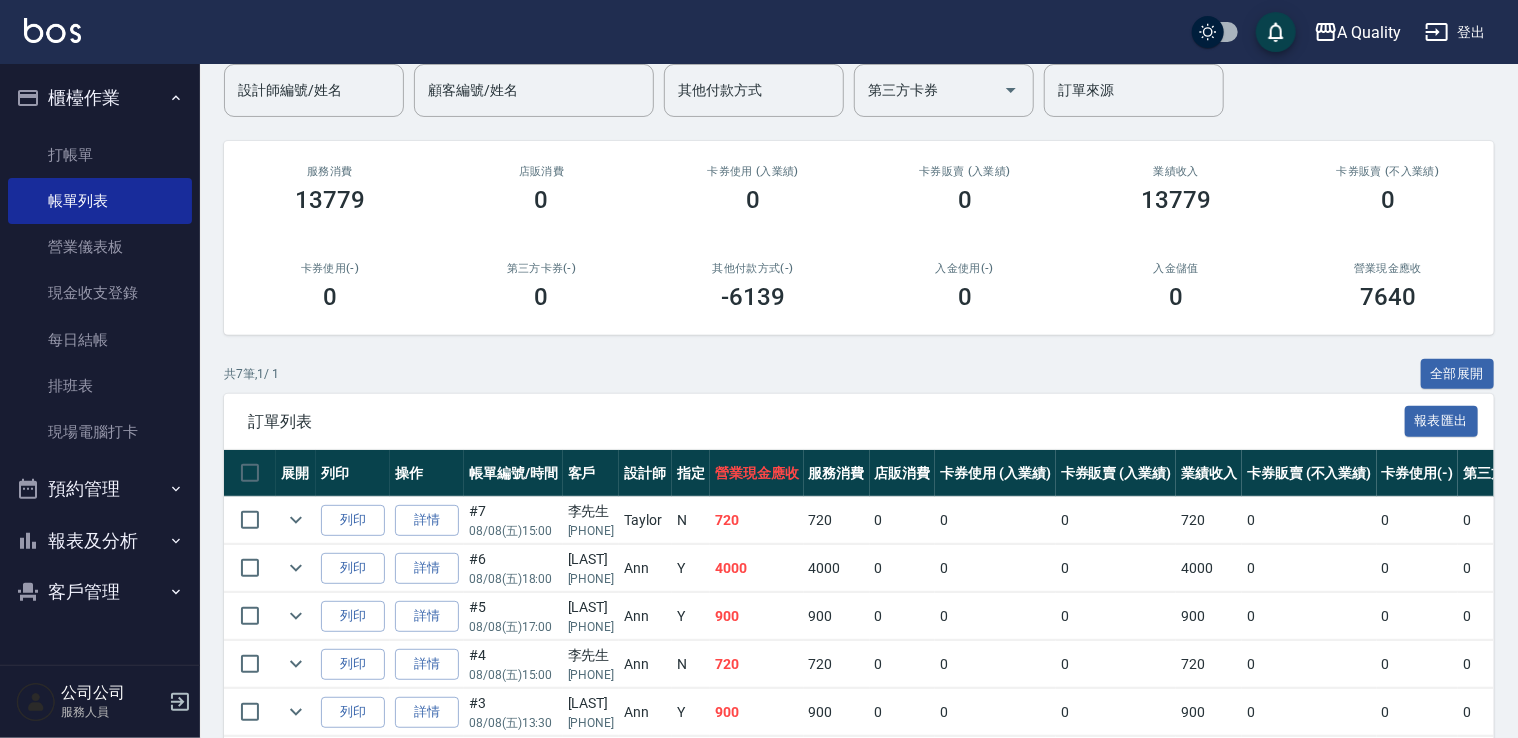 scroll, scrollTop: 200, scrollLeft: 0, axis: vertical 